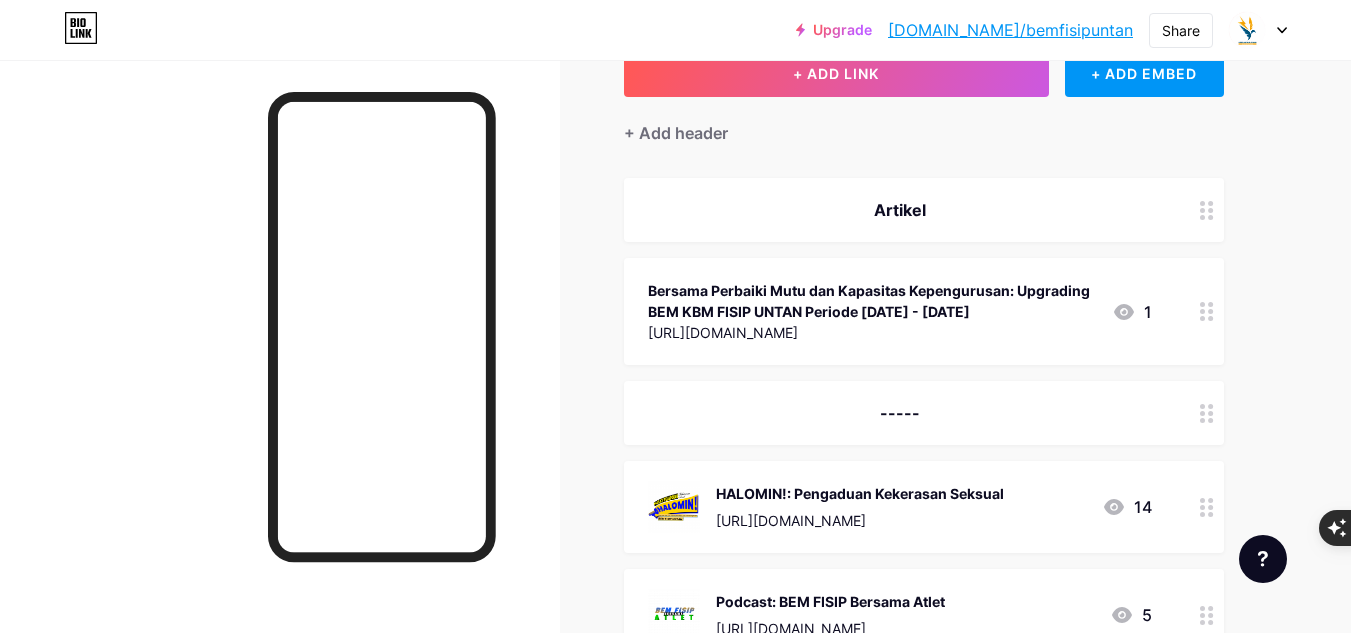 scroll, scrollTop: 0, scrollLeft: 0, axis: both 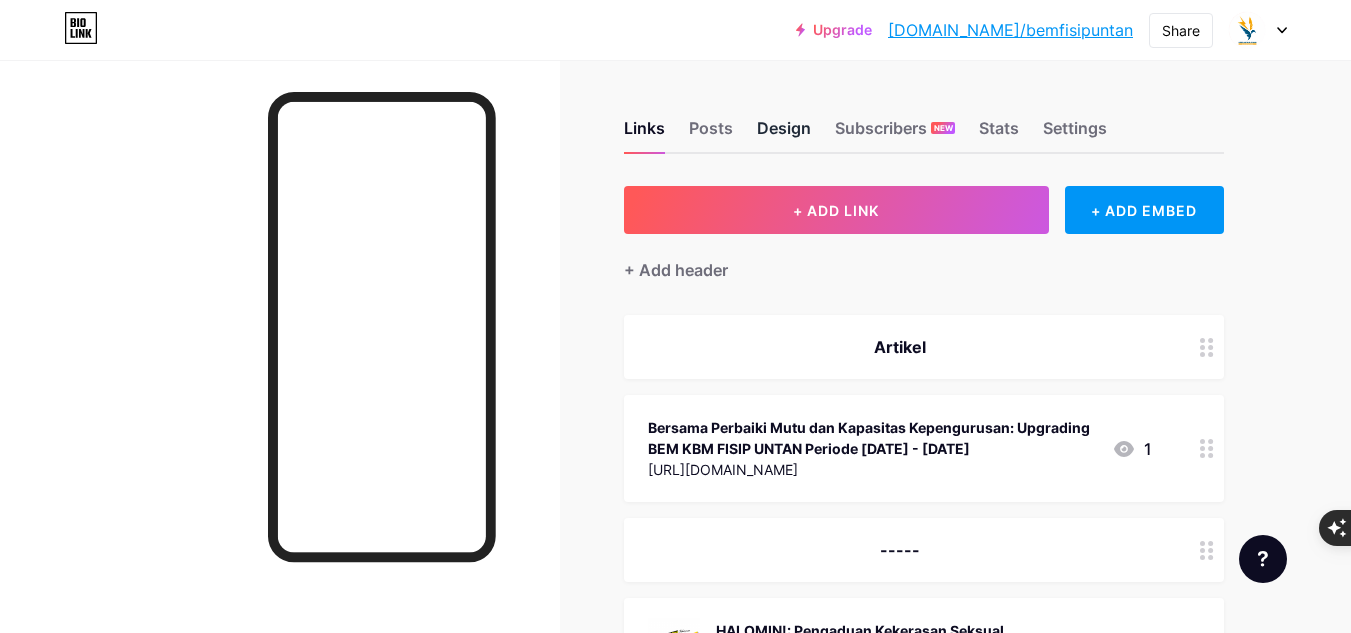 click on "Design" at bounding box center (784, 134) 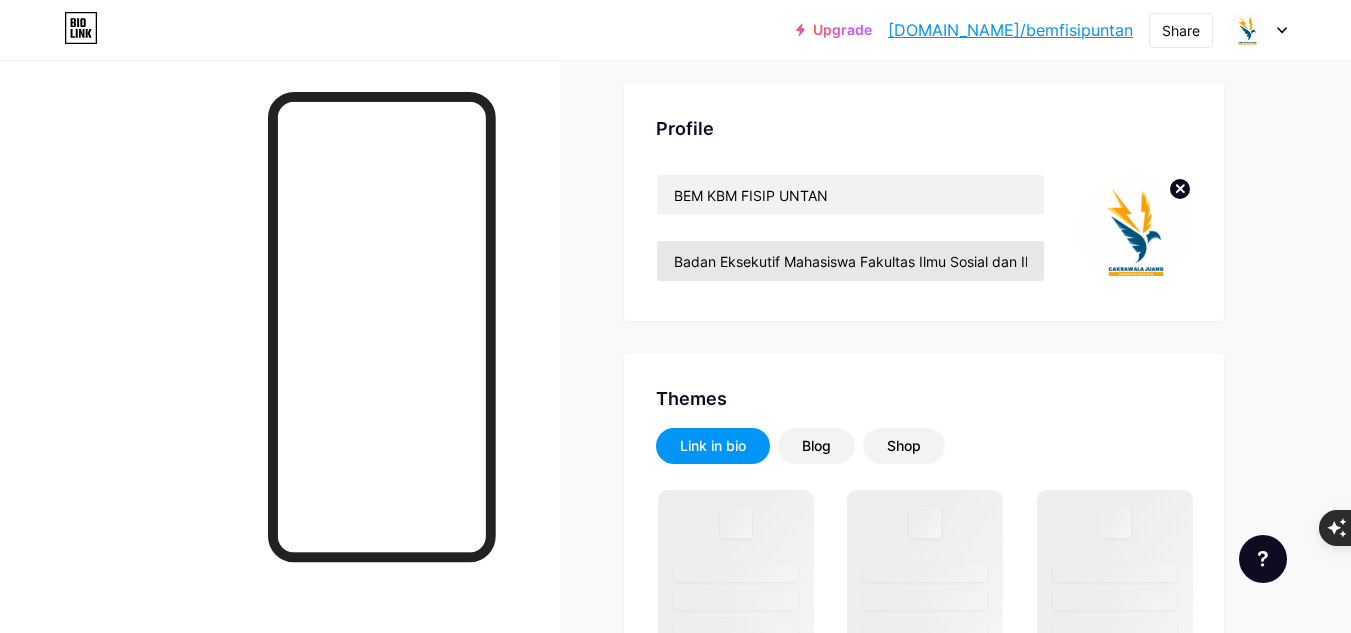 scroll, scrollTop: 113, scrollLeft: 0, axis: vertical 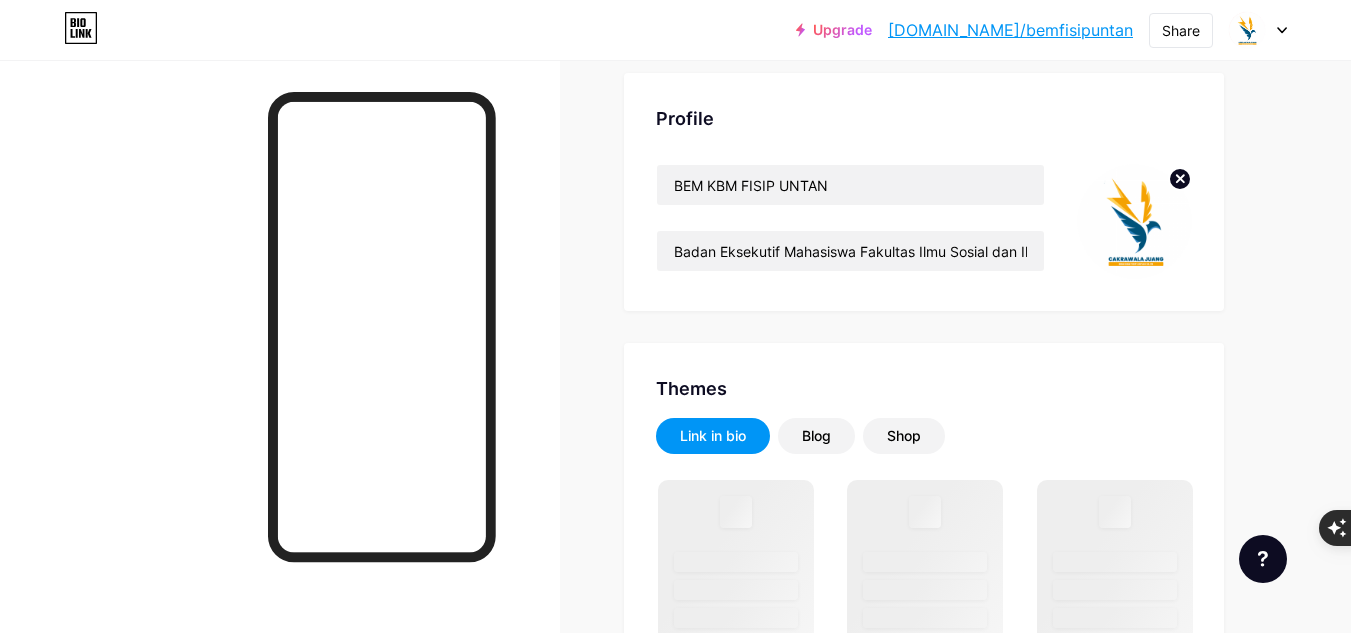 click at bounding box center (1134, 221) 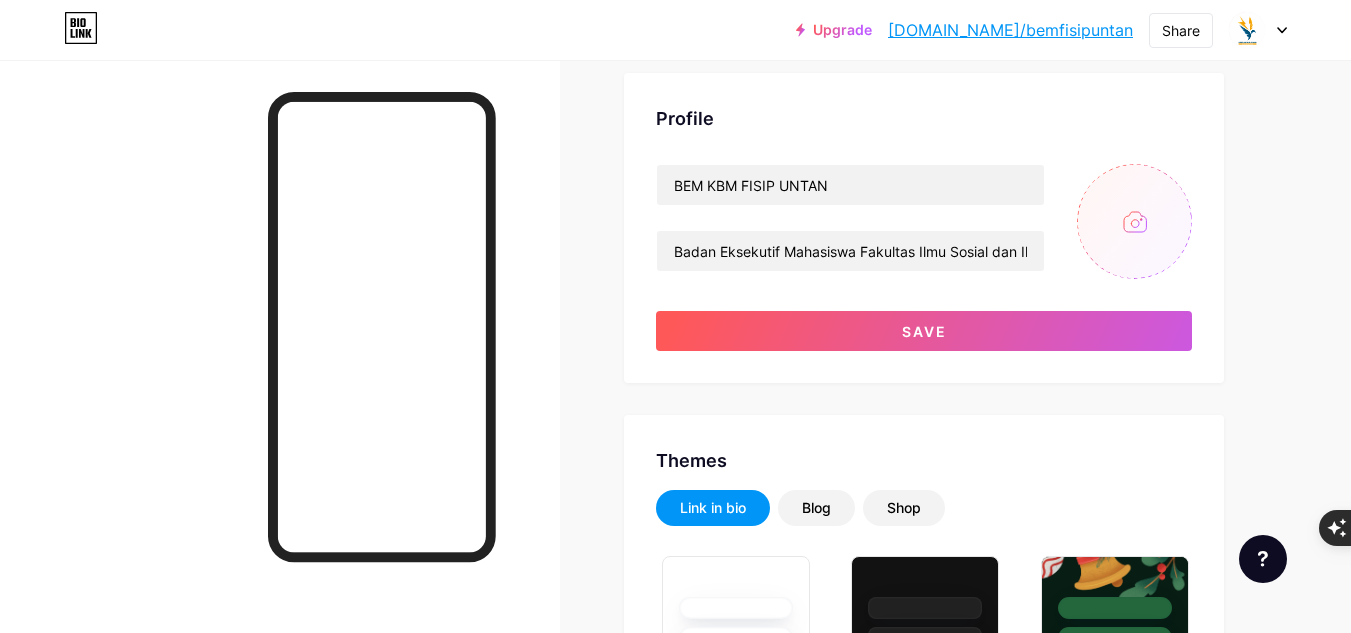 click at bounding box center [1134, 221] 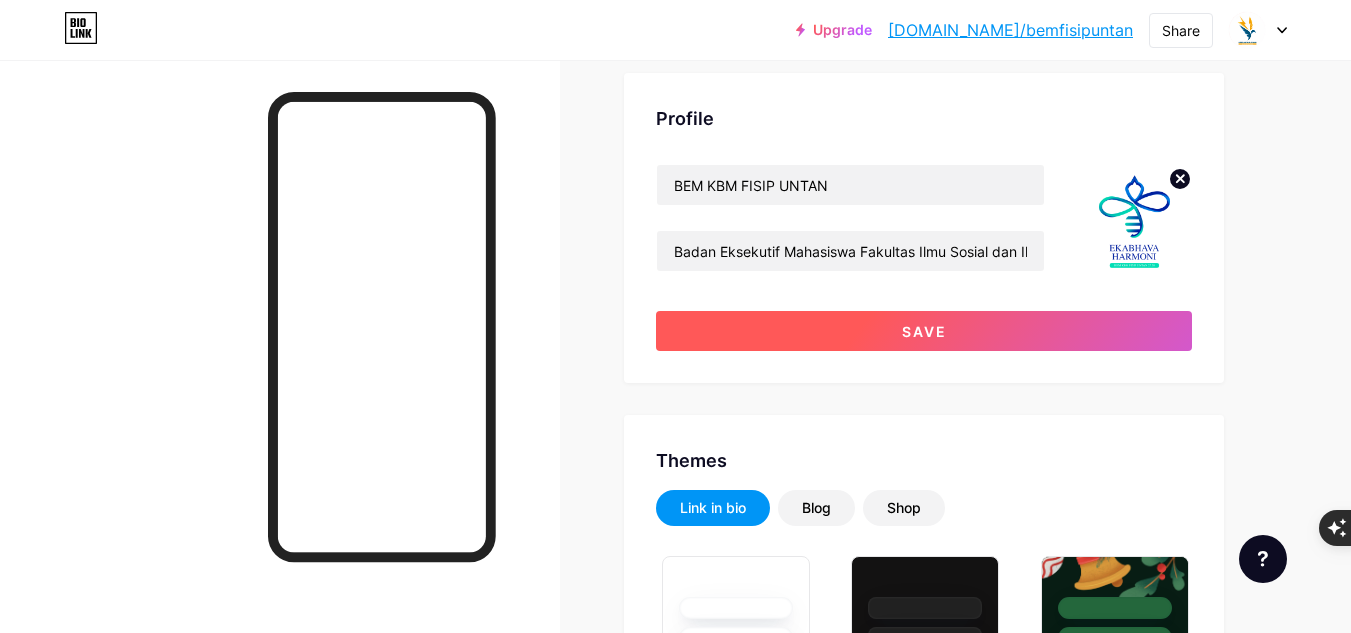 click on "Save" at bounding box center [924, 331] 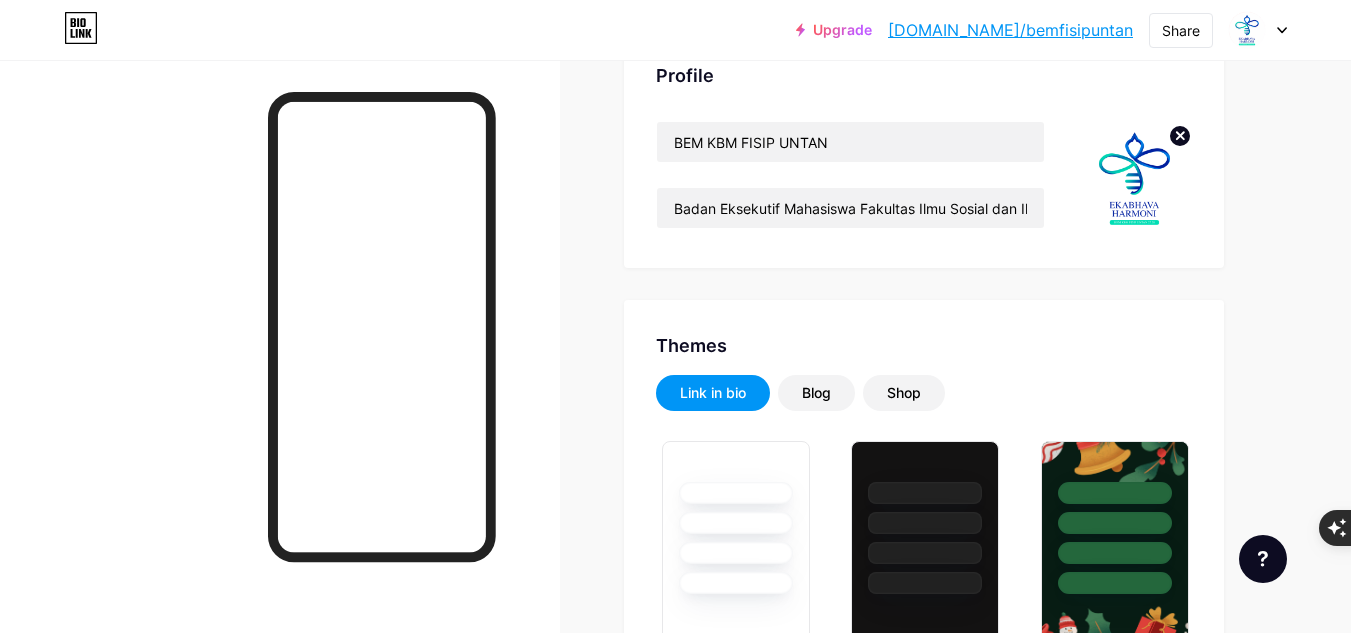 scroll, scrollTop: 0, scrollLeft: 0, axis: both 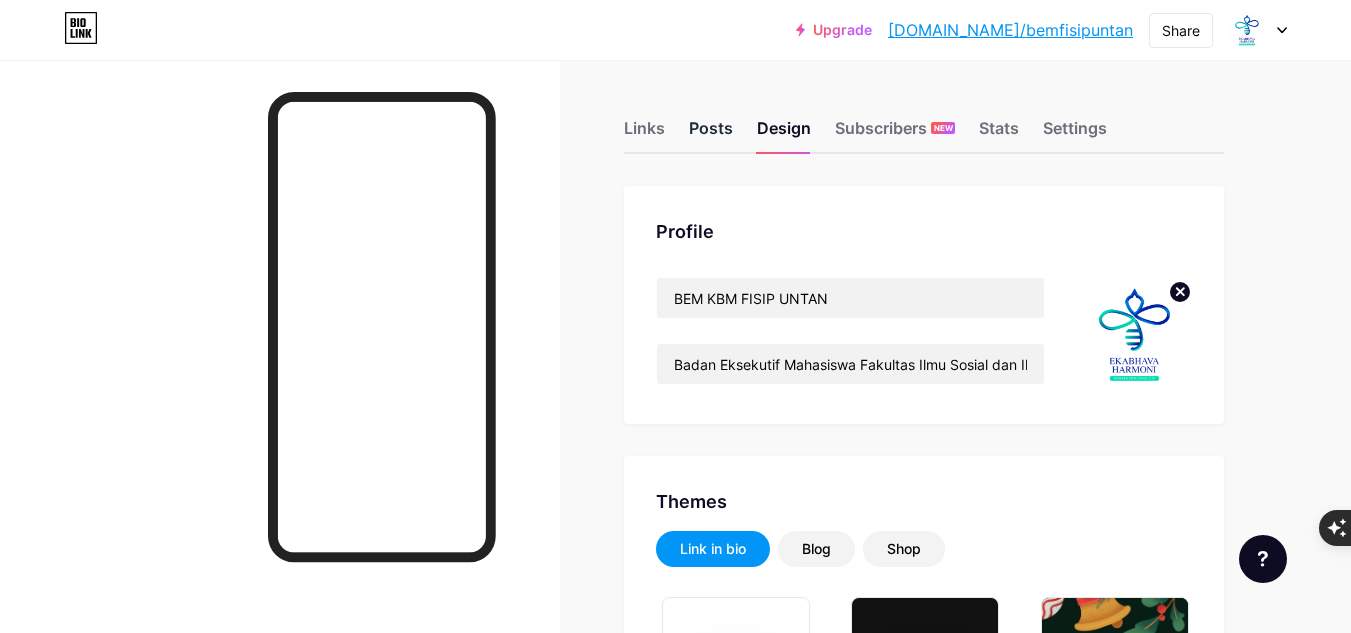 click on "Posts" at bounding box center (711, 134) 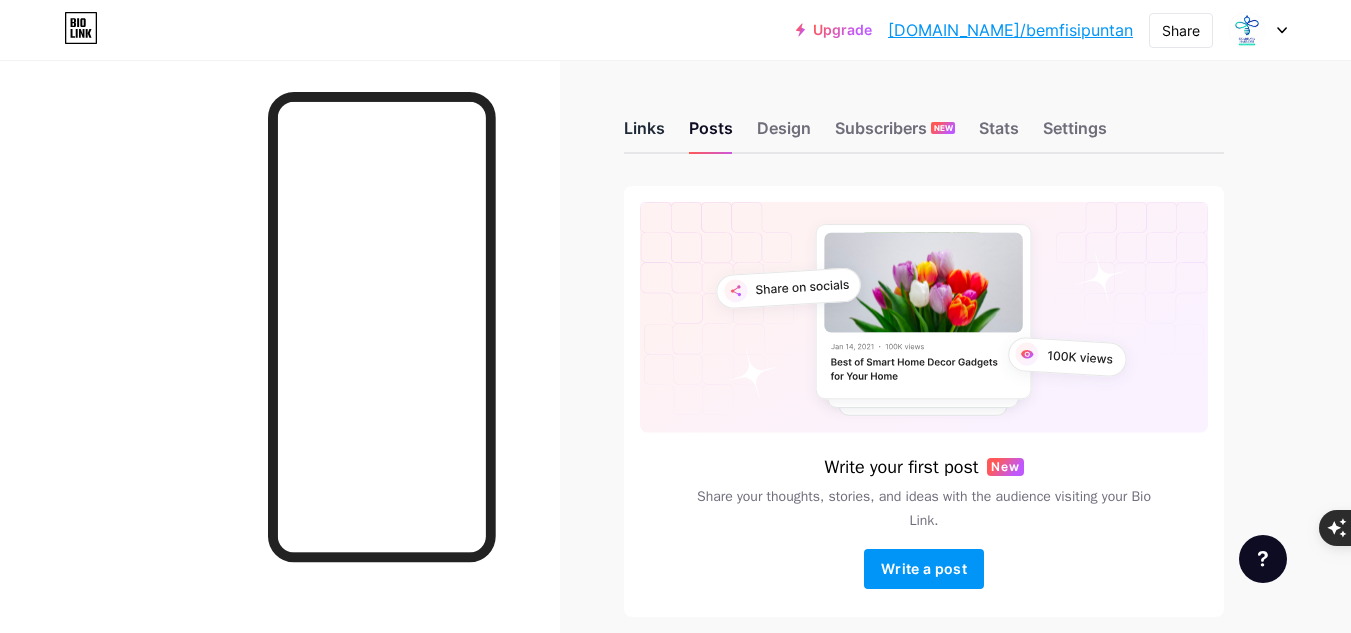 click on "Links" at bounding box center (644, 134) 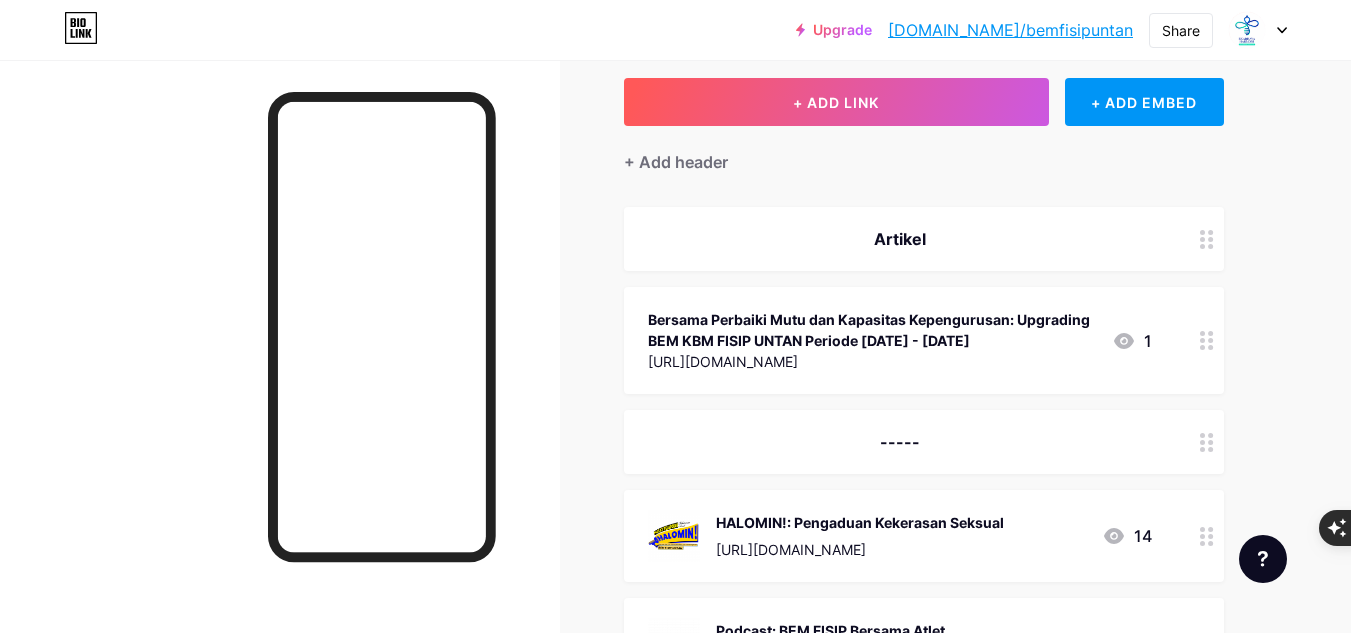 scroll, scrollTop: 0, scrollLeft: 0, axis: both 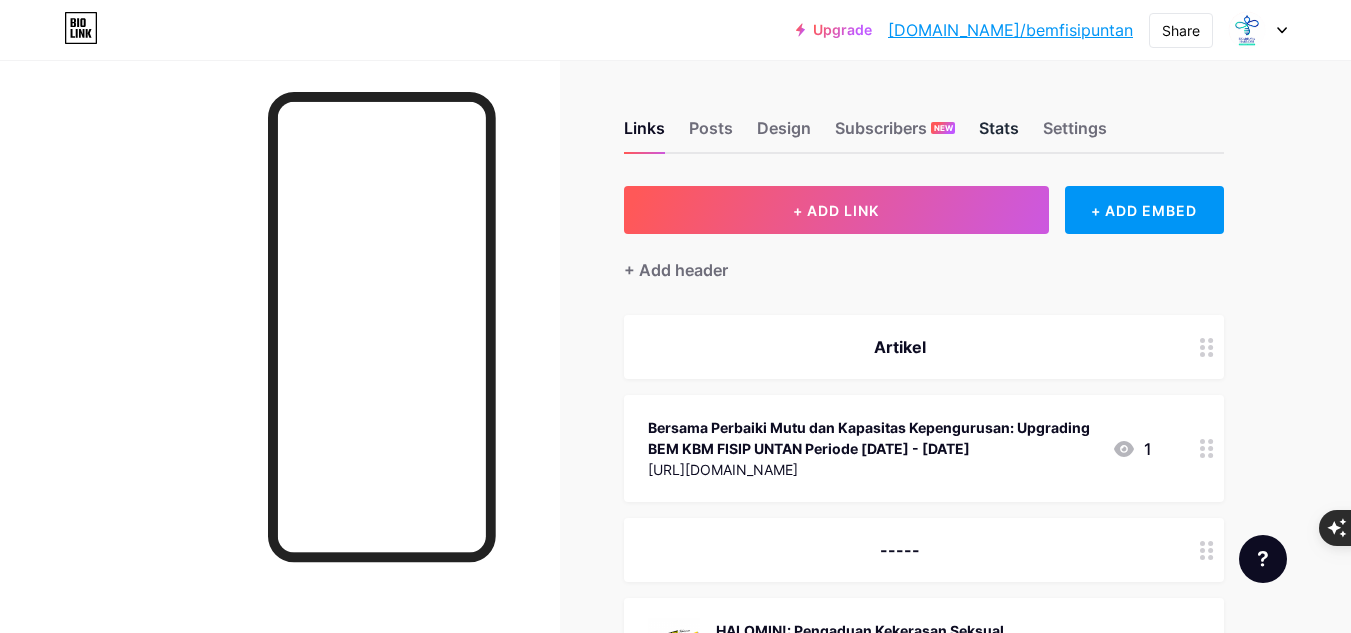 click on "Stats" at bounding box center [999, 134] 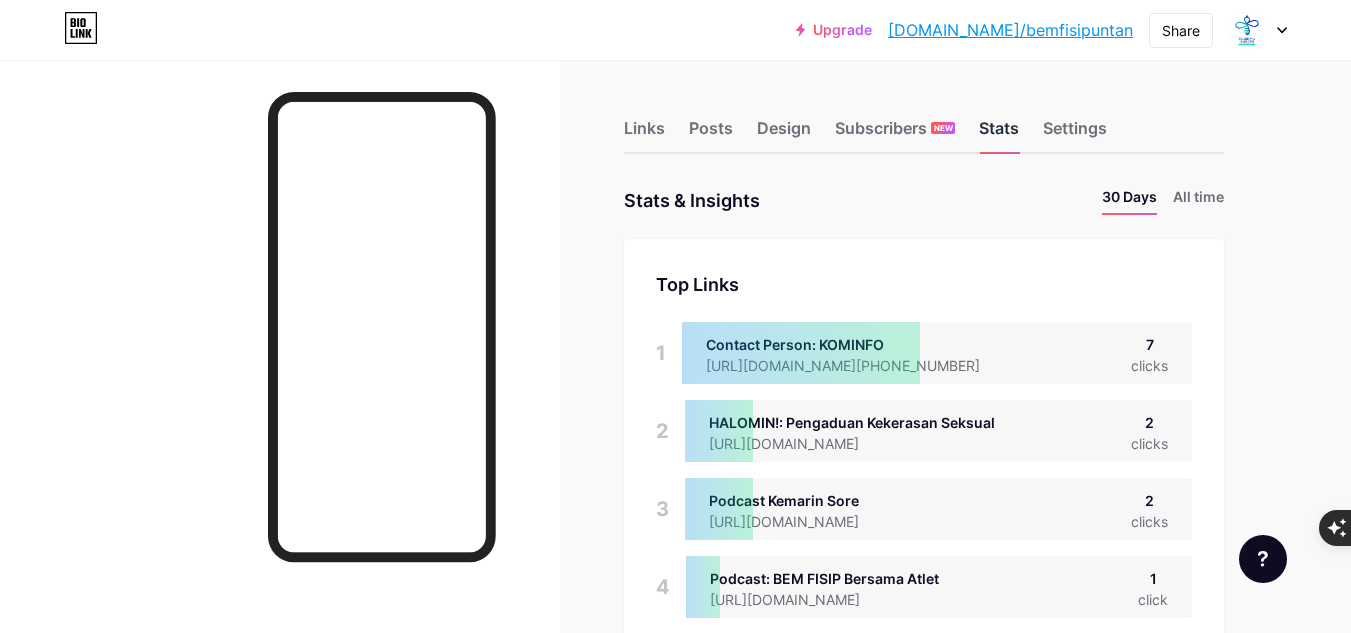 scroll, scrollTop: 999367, scrollLeft: 998649, axis: both 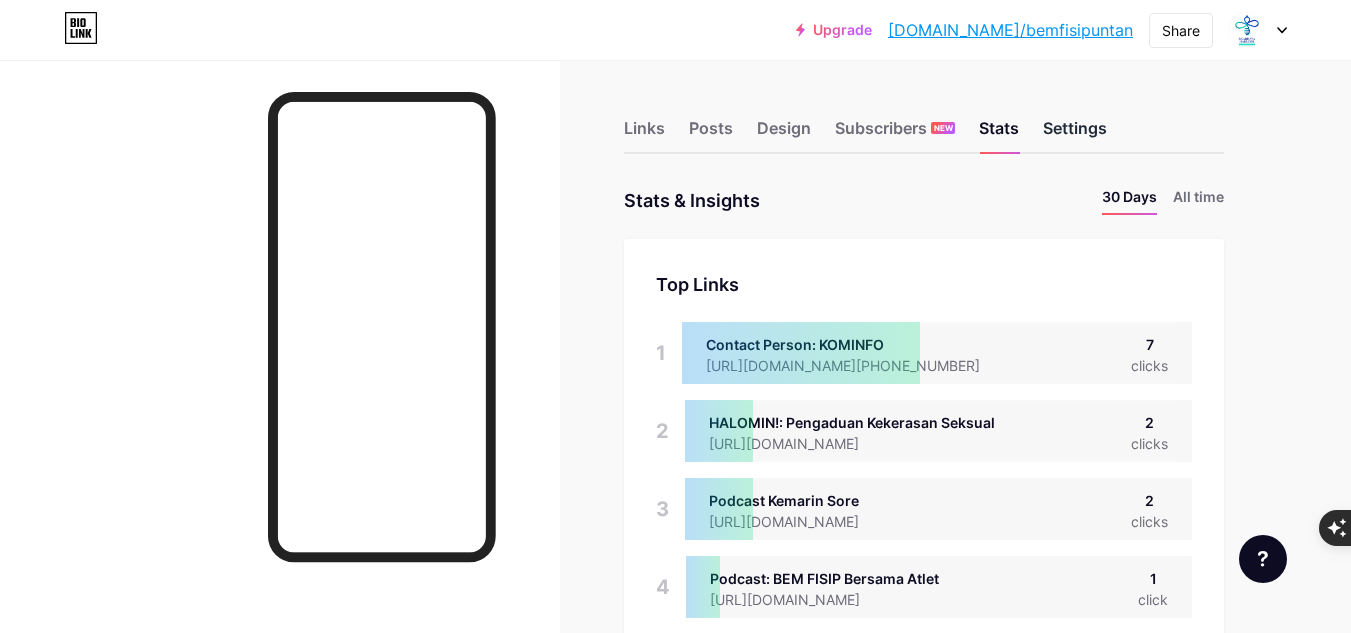 click on "Settings" at bounding box center (1075, 134) 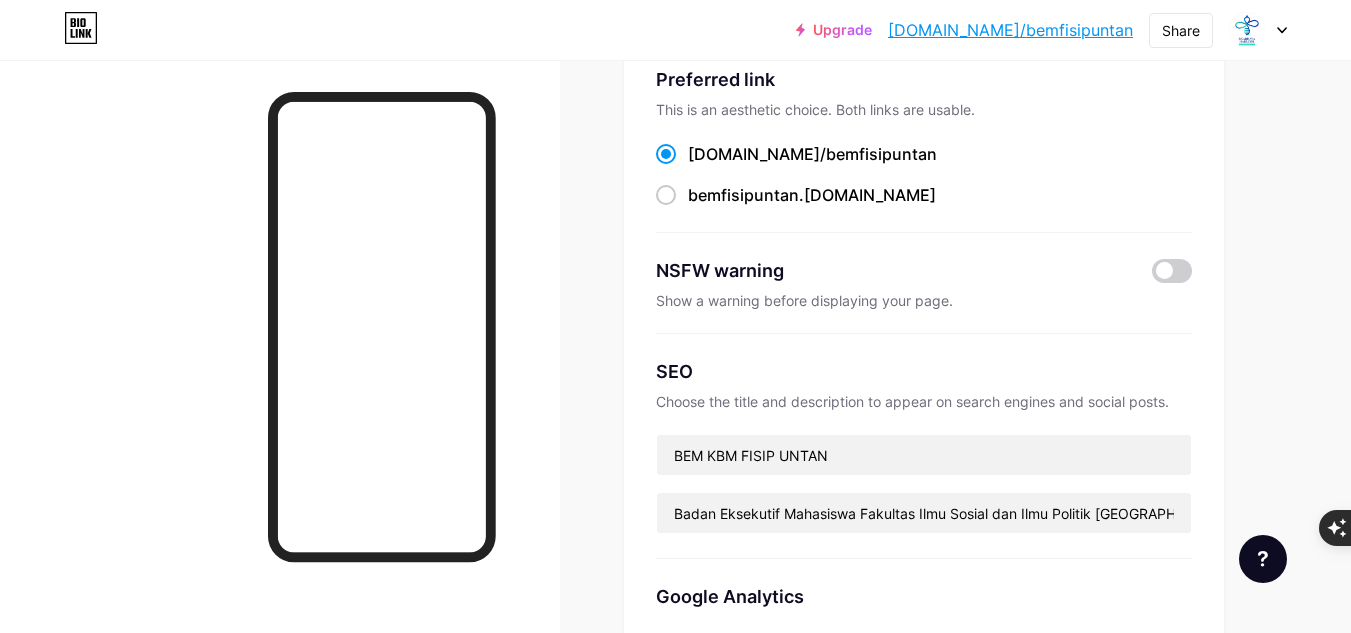 scroll, scrollTop: 0, scrollLeft: 0, axis: both 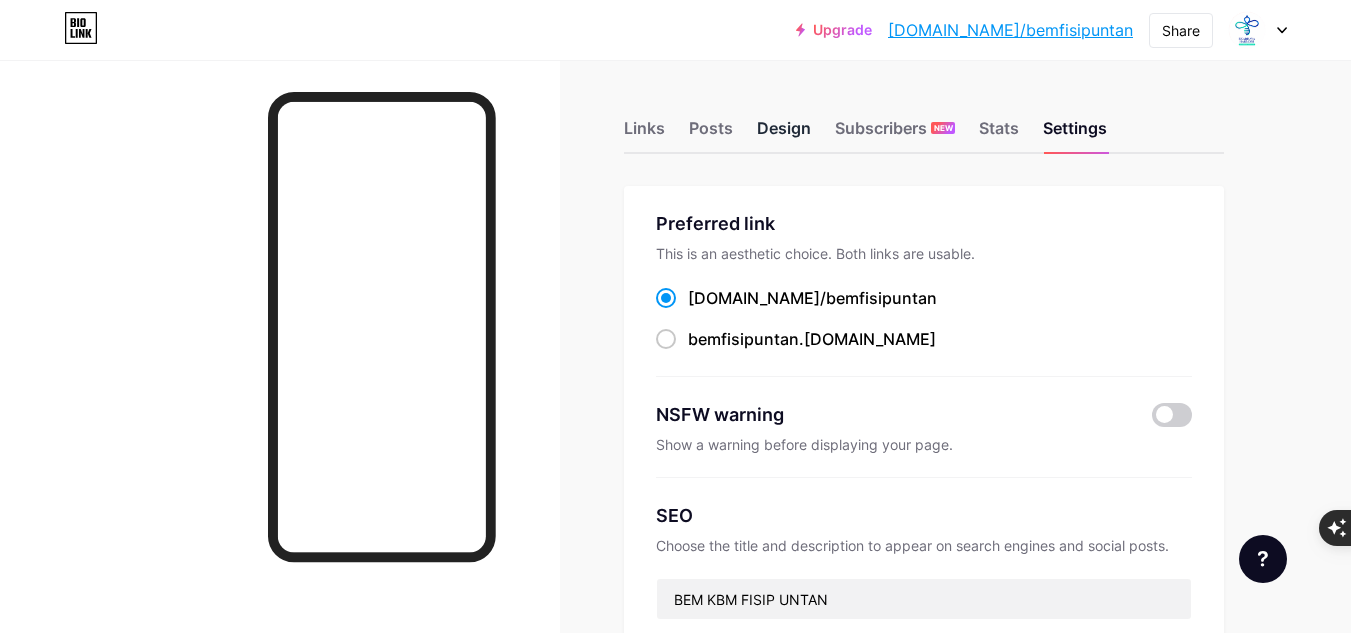 click on "Design" at bounding box center (784, 134) 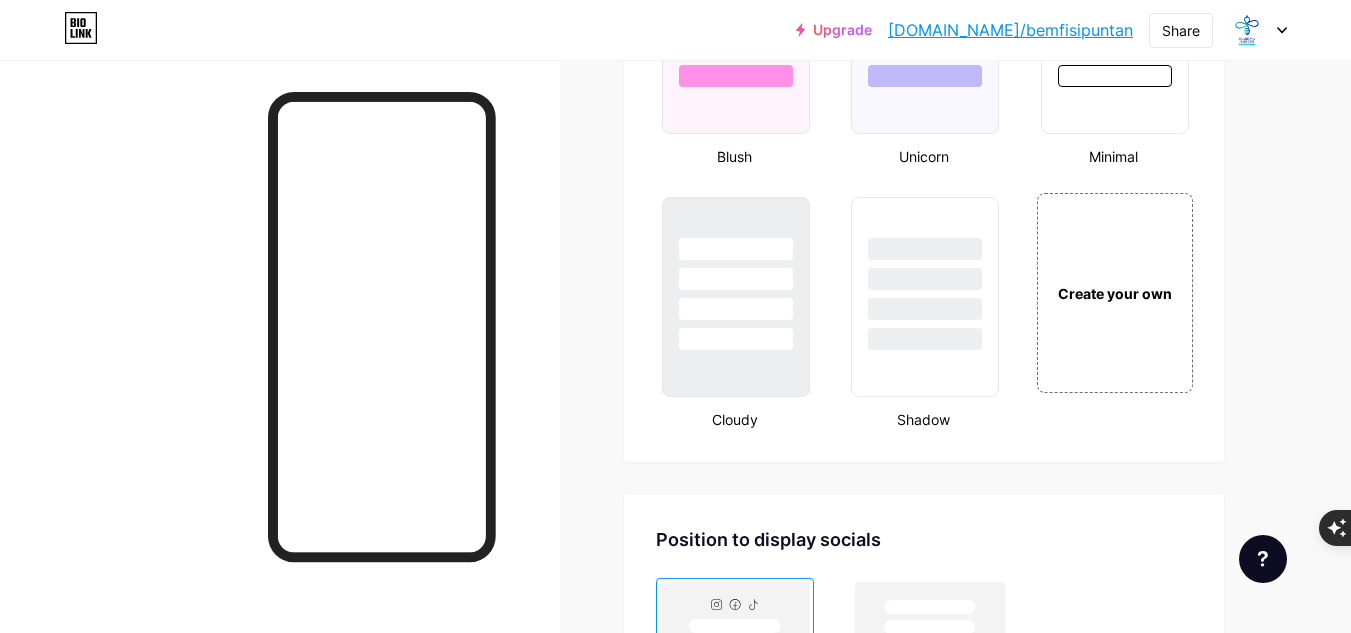 scroll, scrollTop: 2222, scrollLeft: 0, axis: vertical 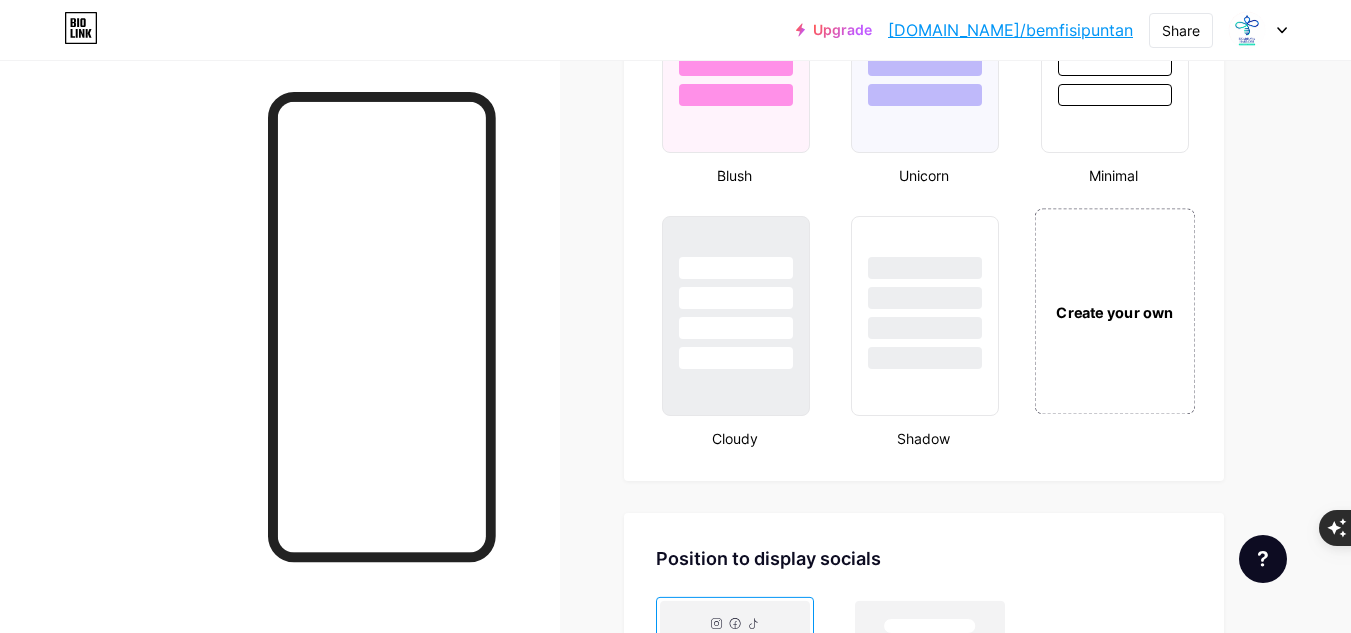 click on "Create your own" at bounding box center (1114, 311) 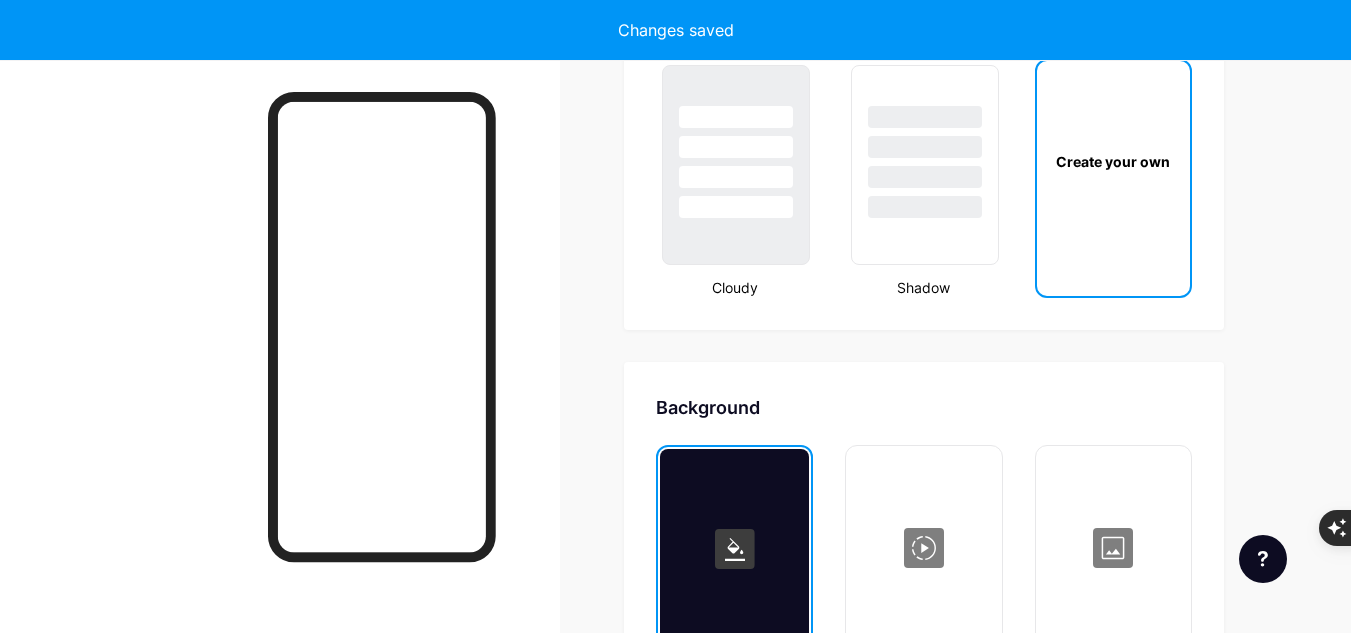 scroll, scrollTop: 2683, scrollLeft: 0, axis: vertical 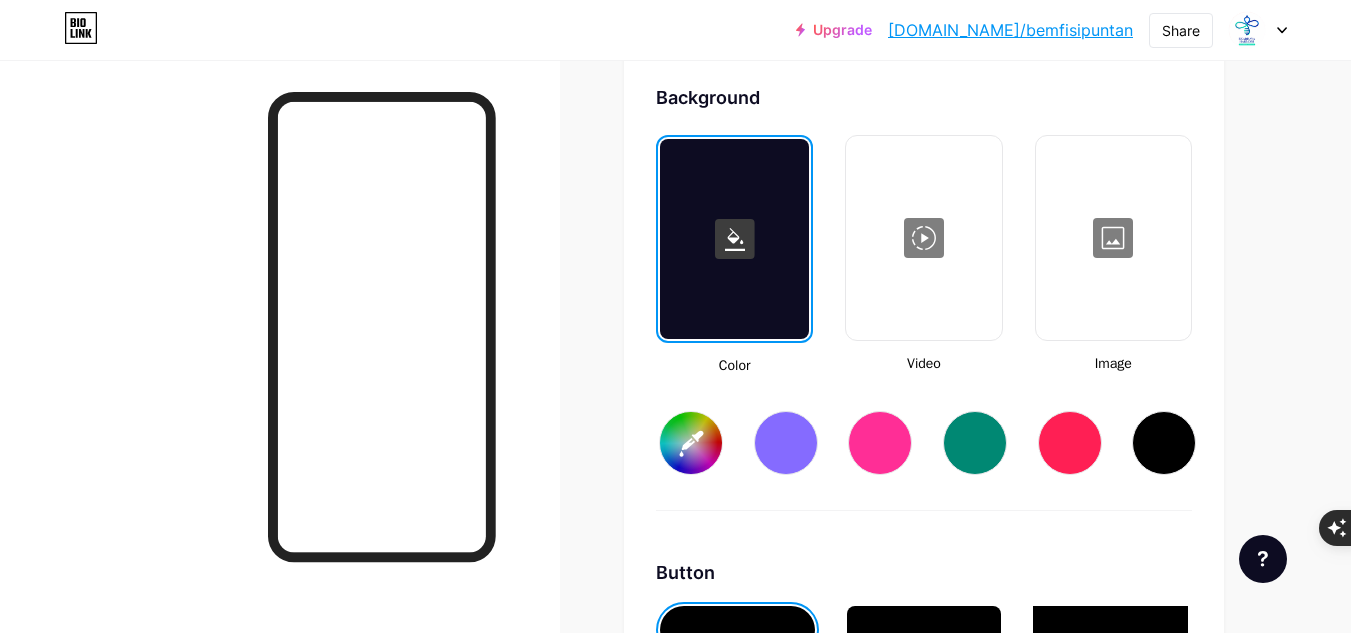 type on "#ffffff" 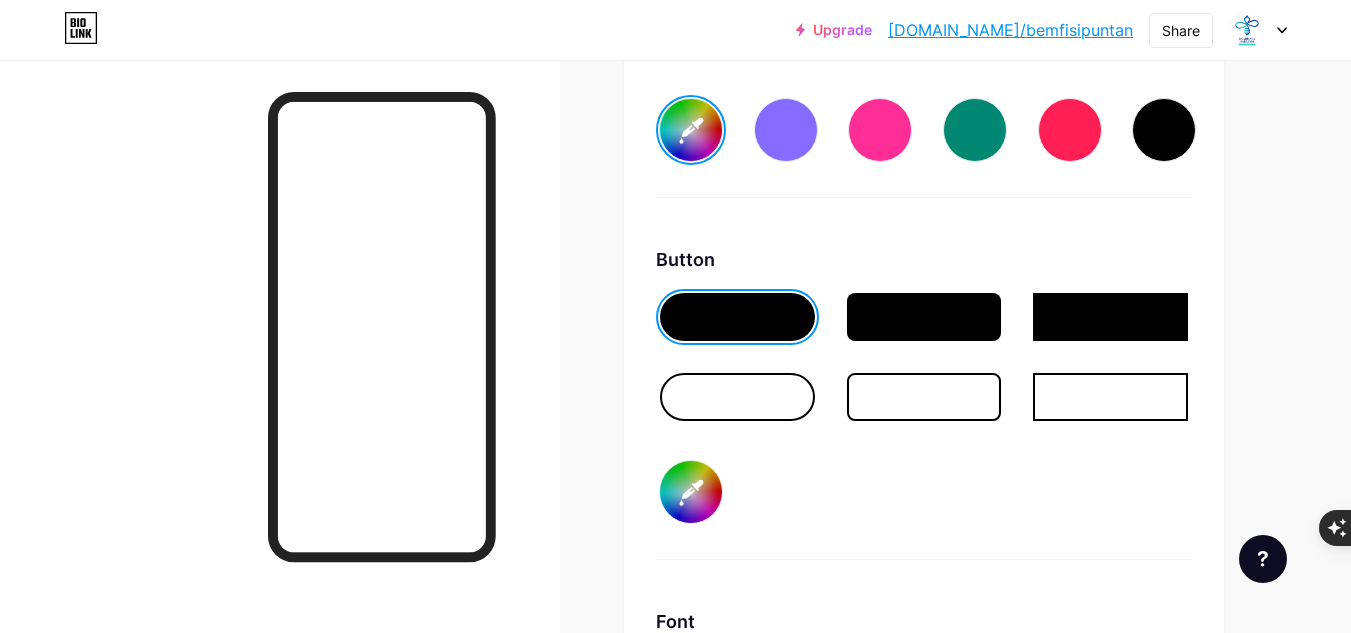 scroll, scrollTop: 2997, scrollLeft: 0, axis: vertical 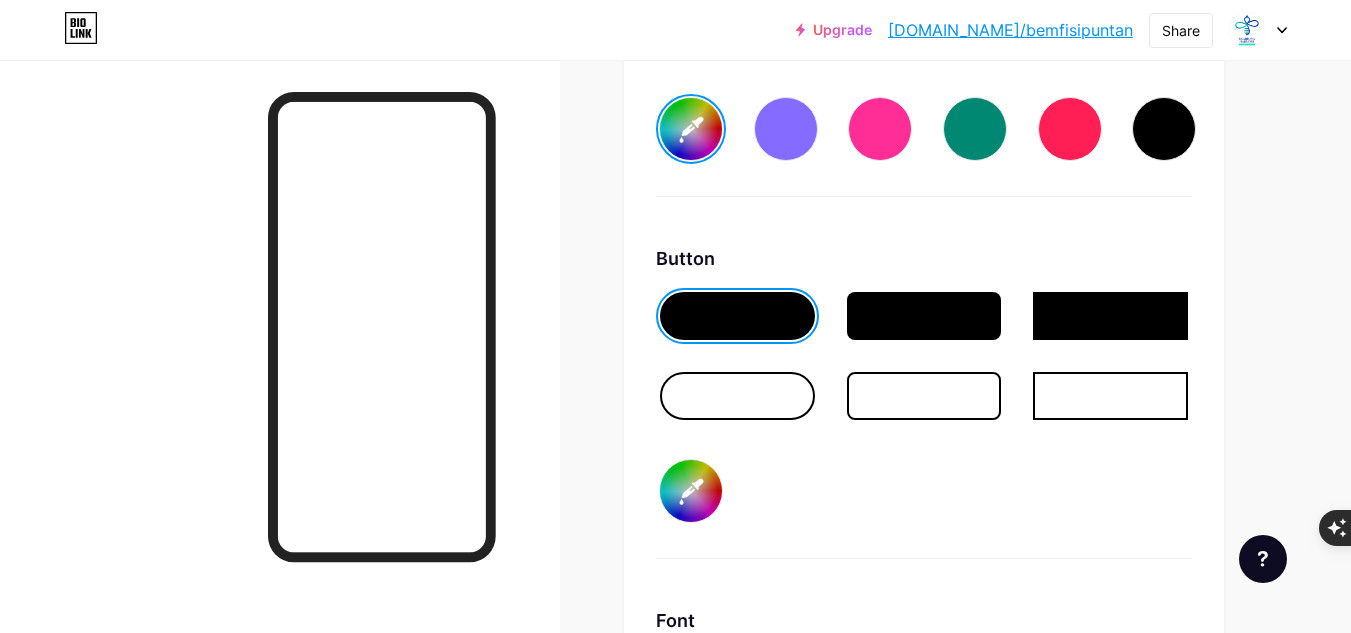 click at bounding box center [924, 316] 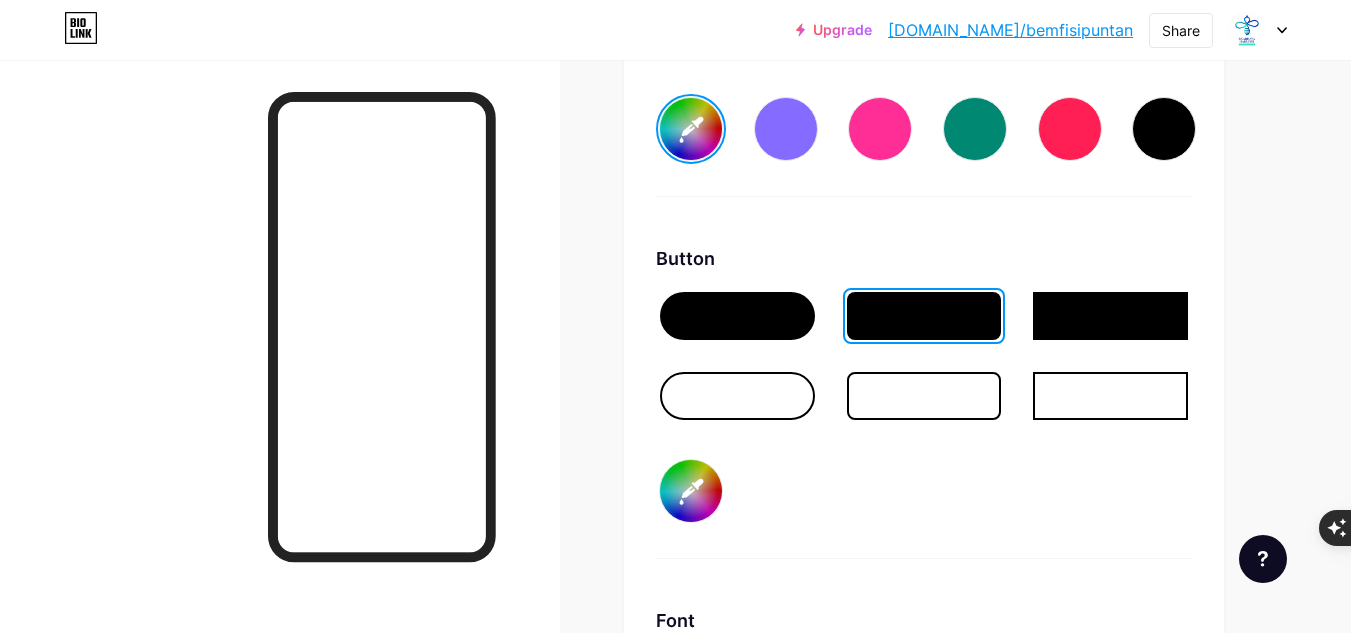 click on "#000000" at bounding box center [691, 491] 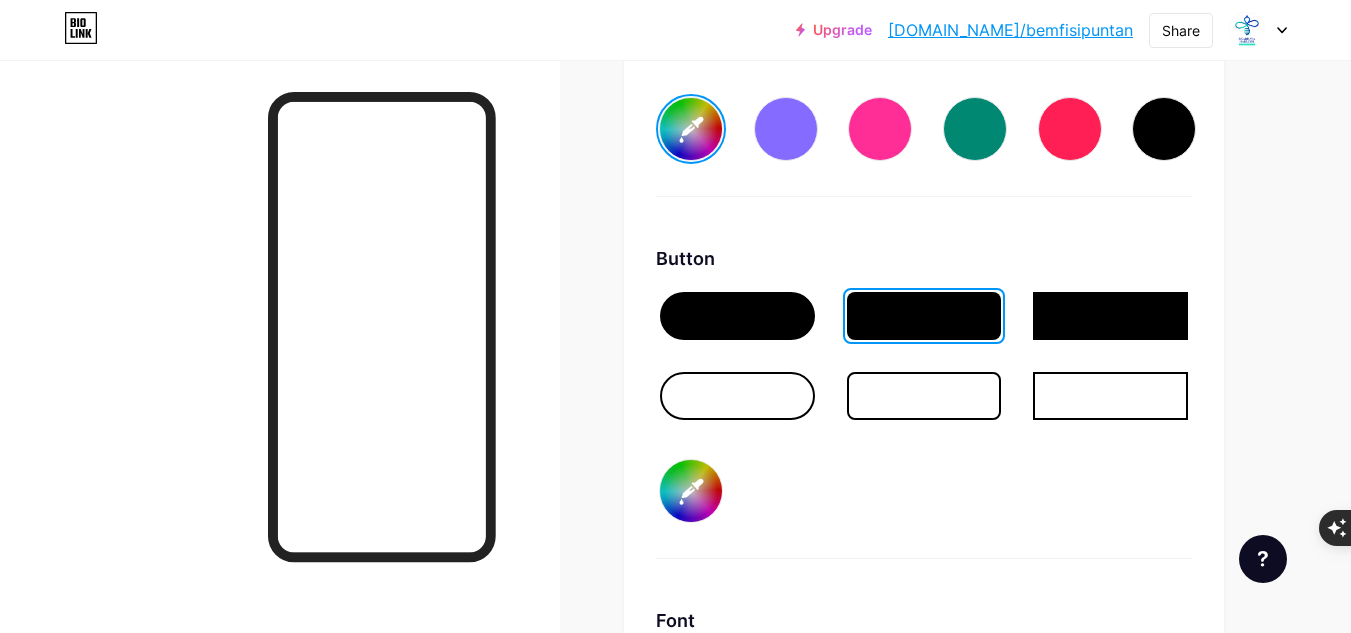 type on "#ffffff" 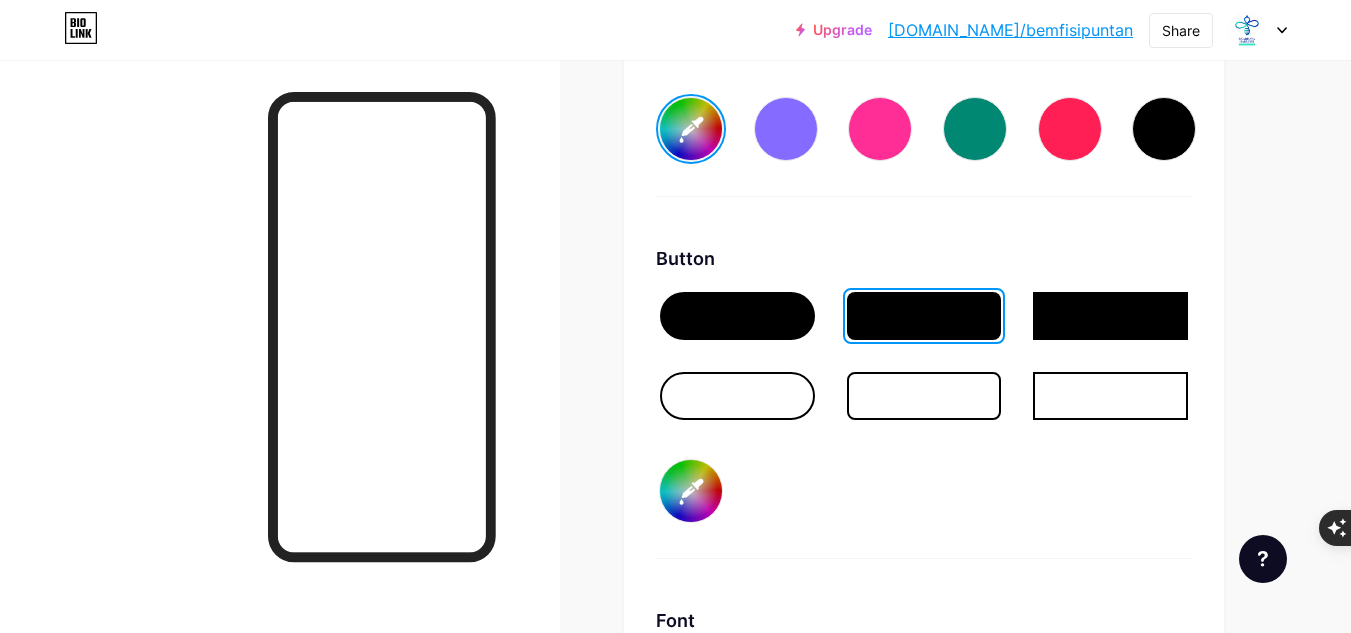 type on "#34b5d5" 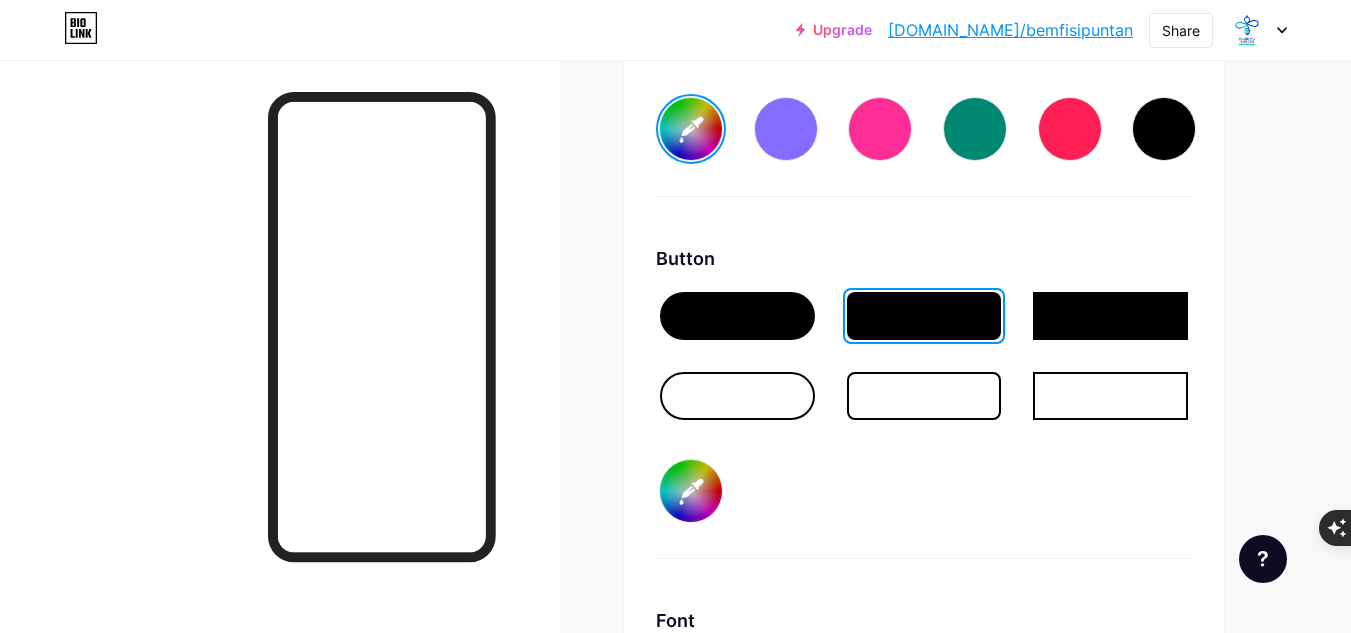 type on "#ffffff" 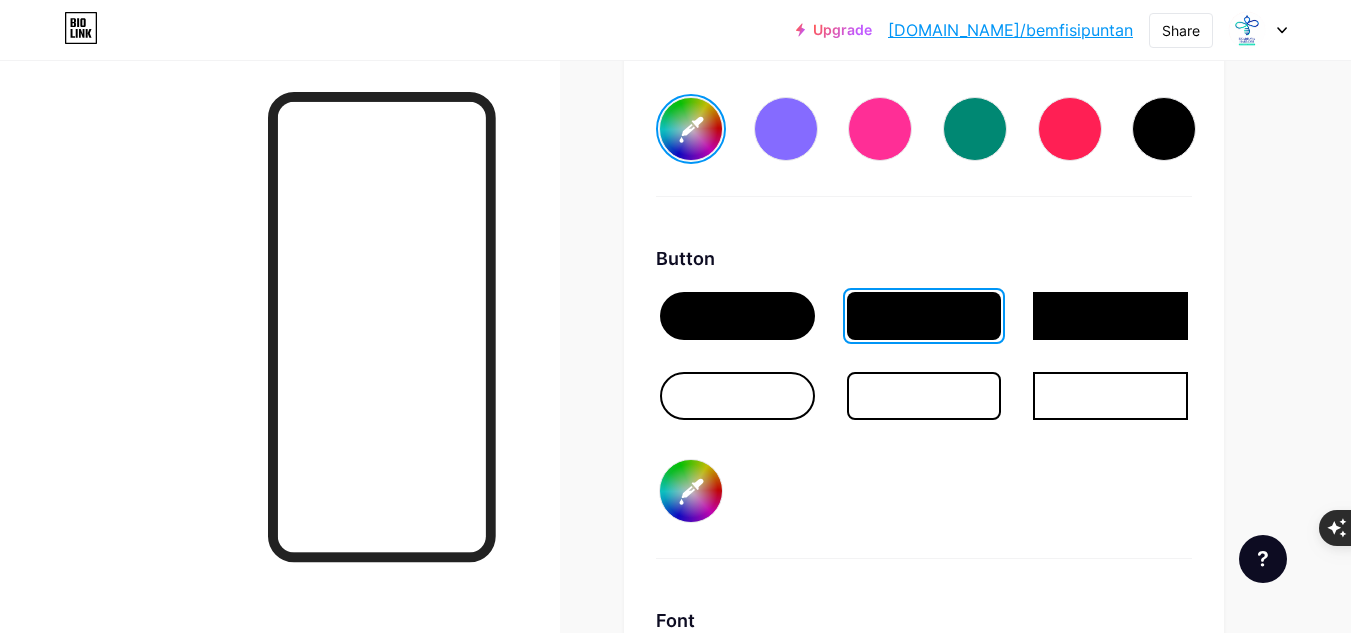 type on "#3487d5" 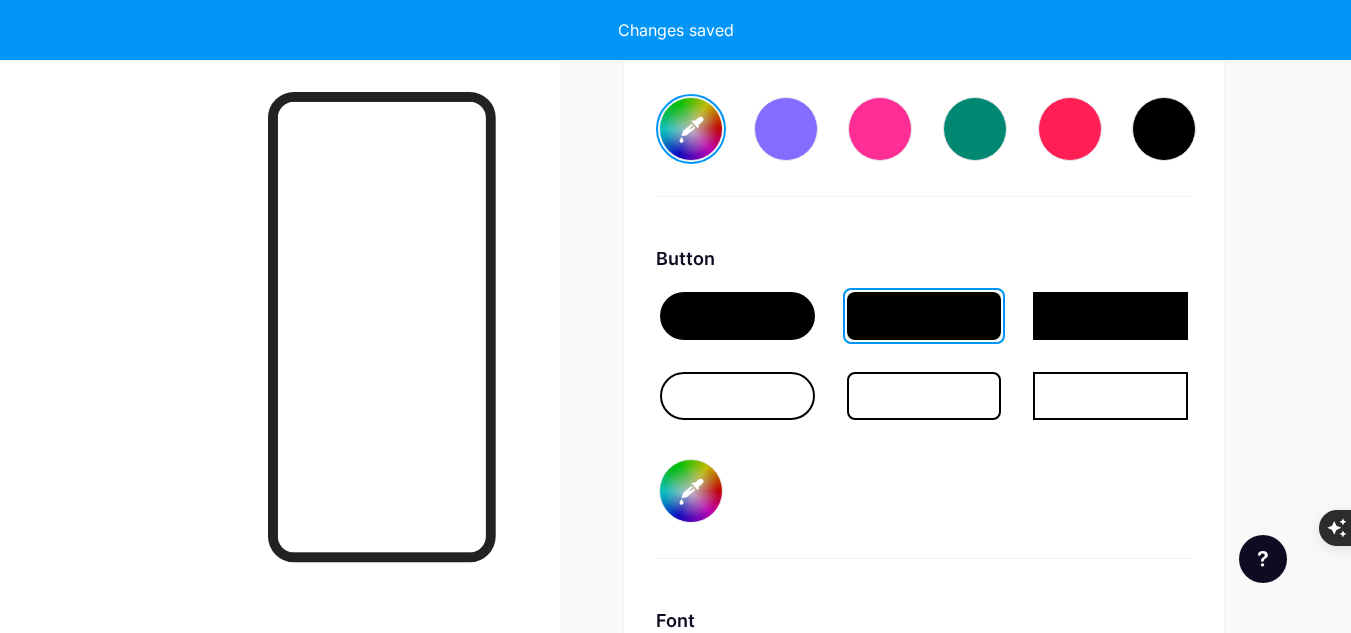 type on "#ffffff" 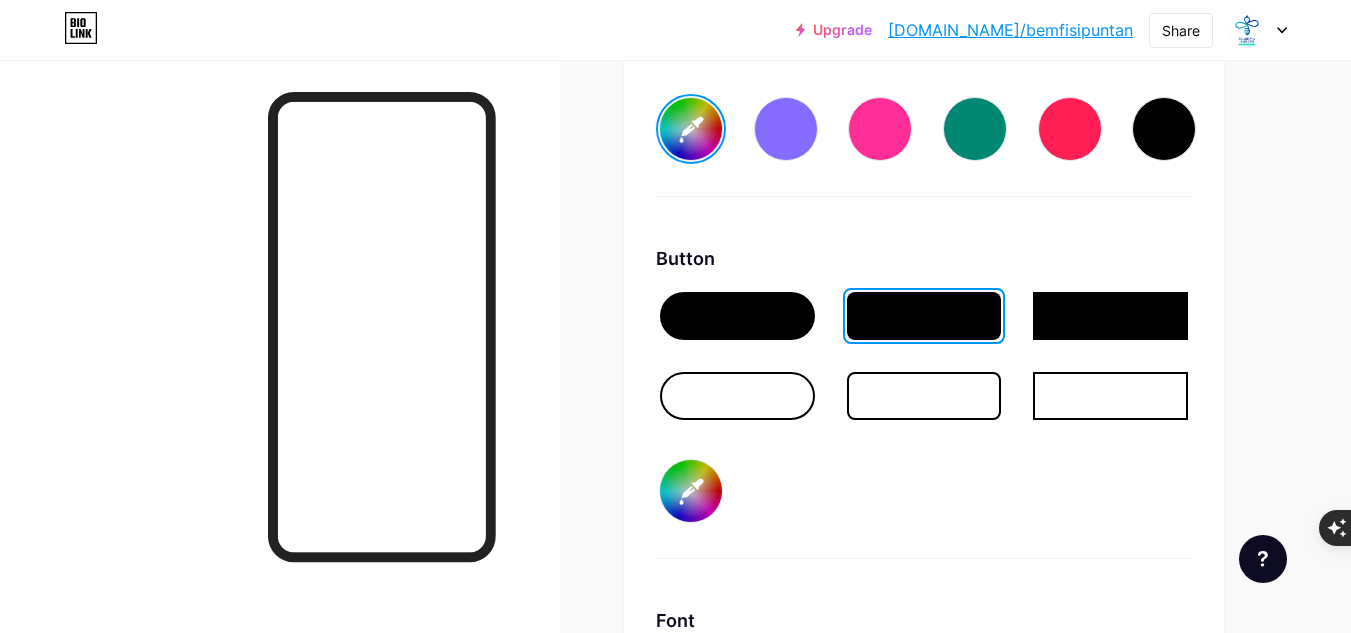 type on "#37e2c2" 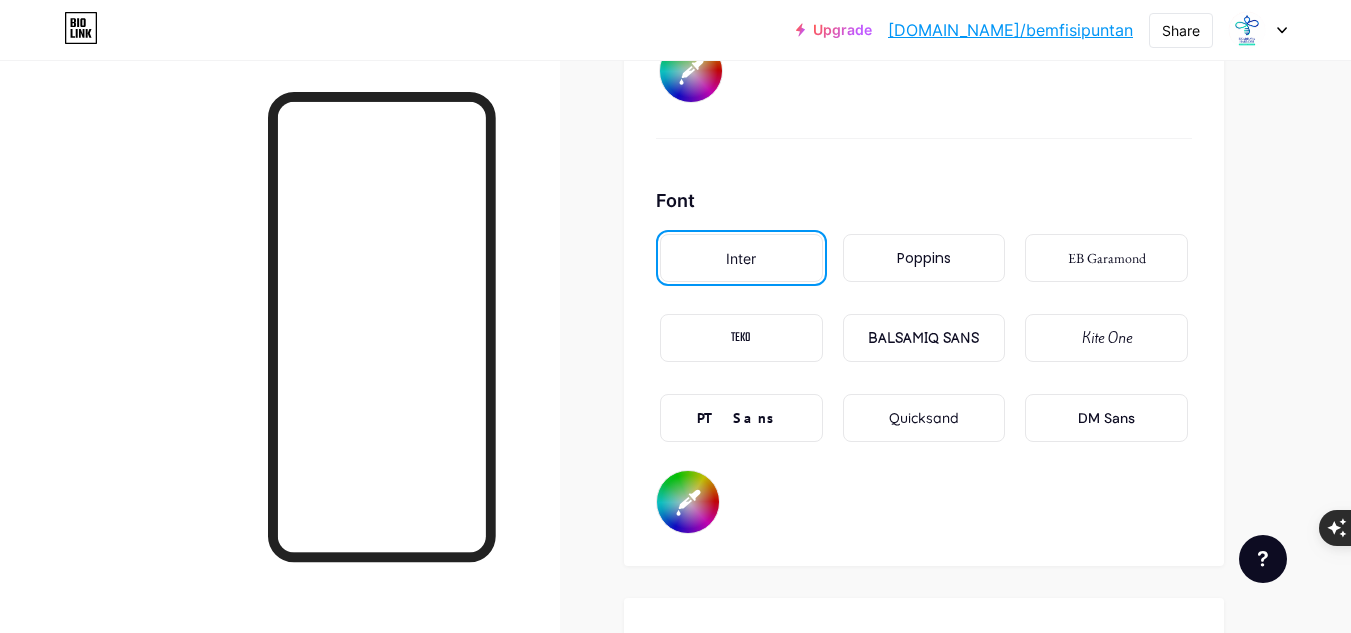 scroll, scrollTop: 3415, scrollLeft: 0, axis: vertical 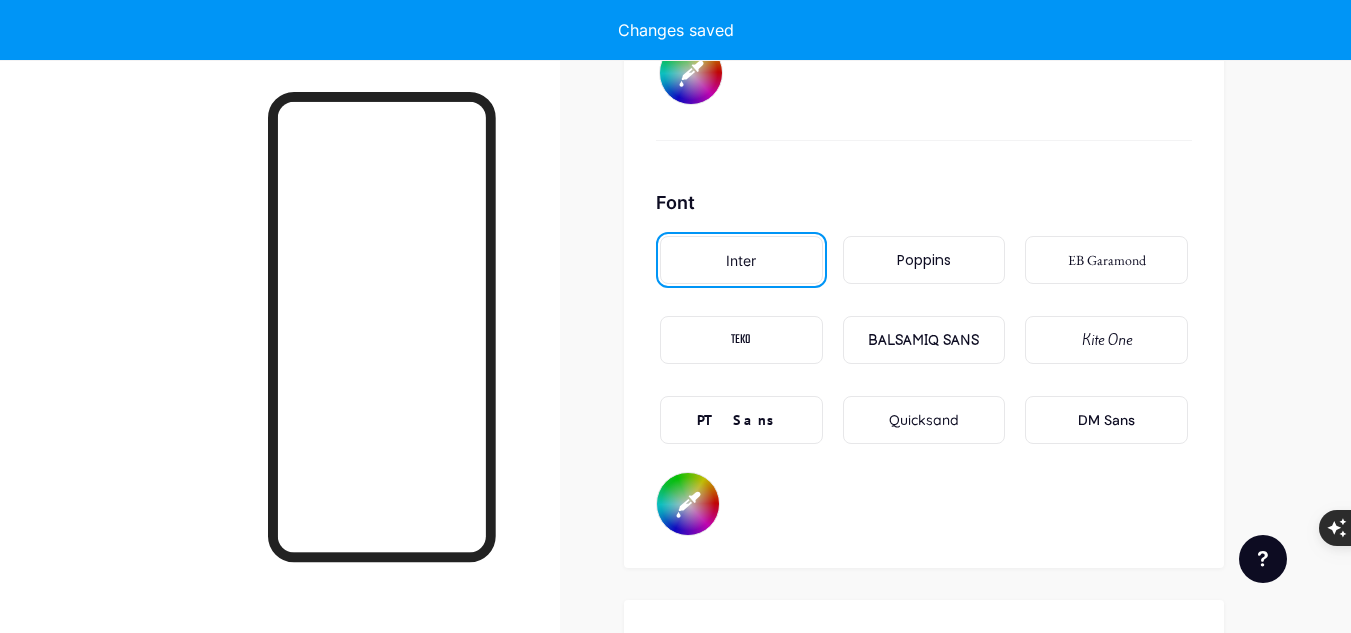 click on "Poppins" at bounding box center [924, 260] 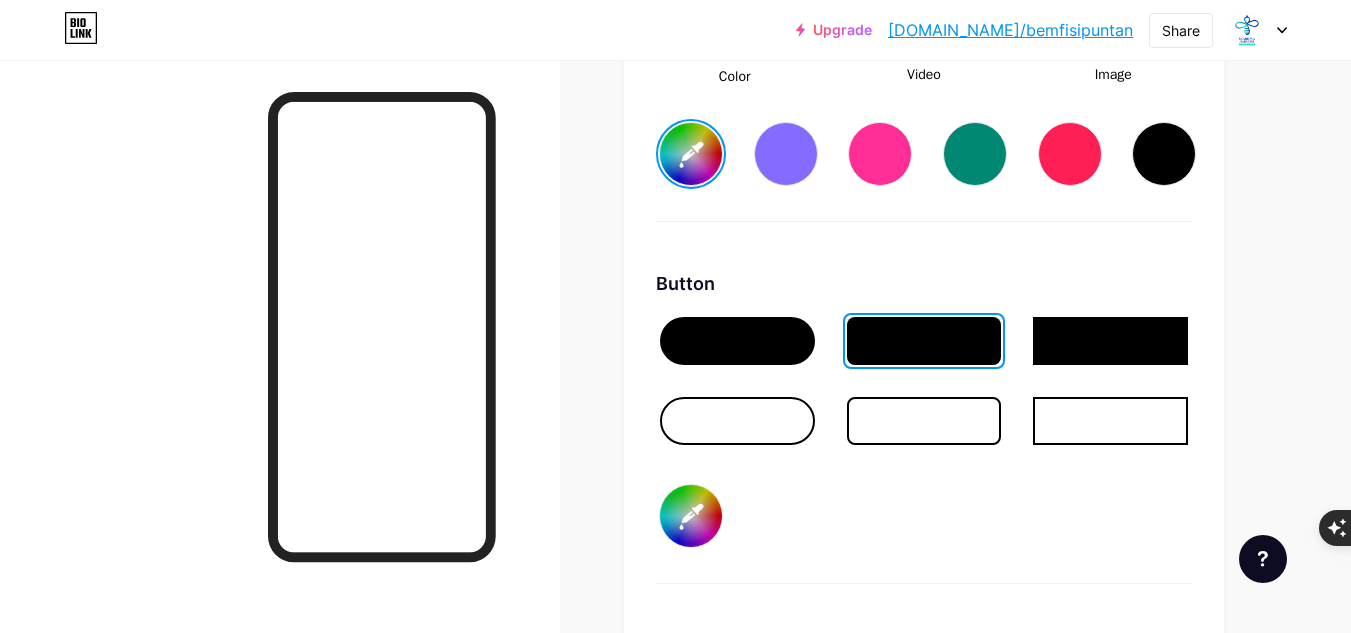scroll, scrollTop: 3022, scrollLeft: 0, axis: vertical 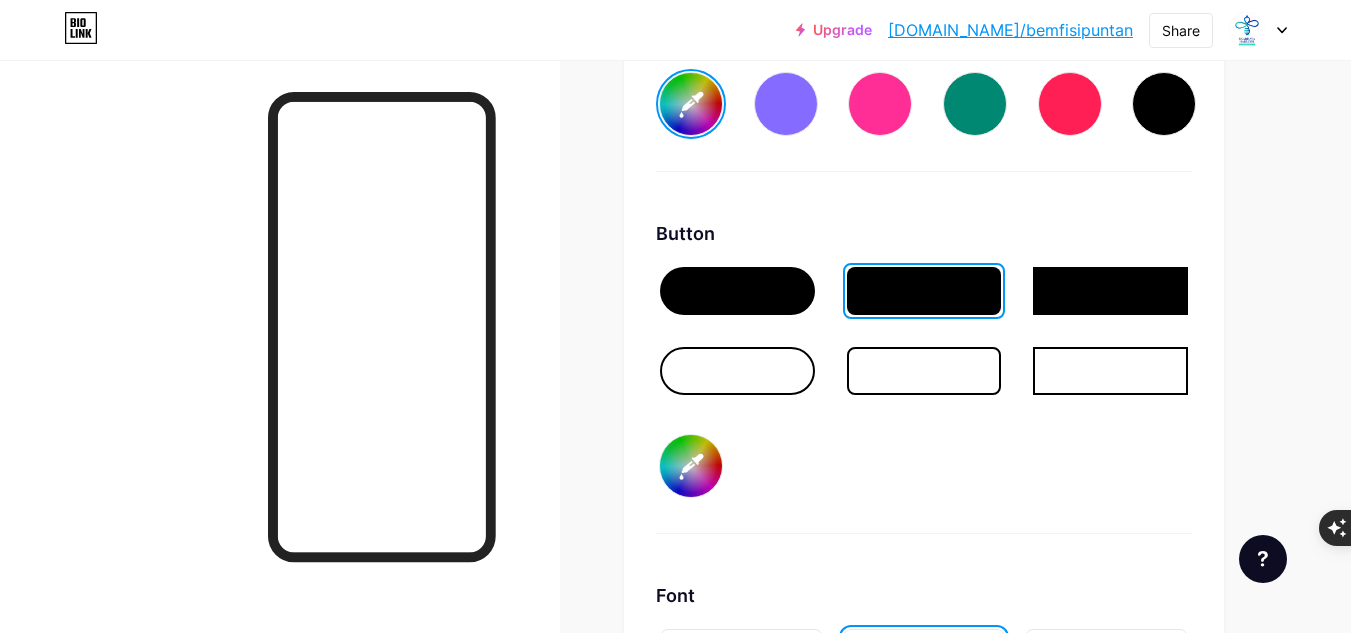 click at bounding box center [737, 291] 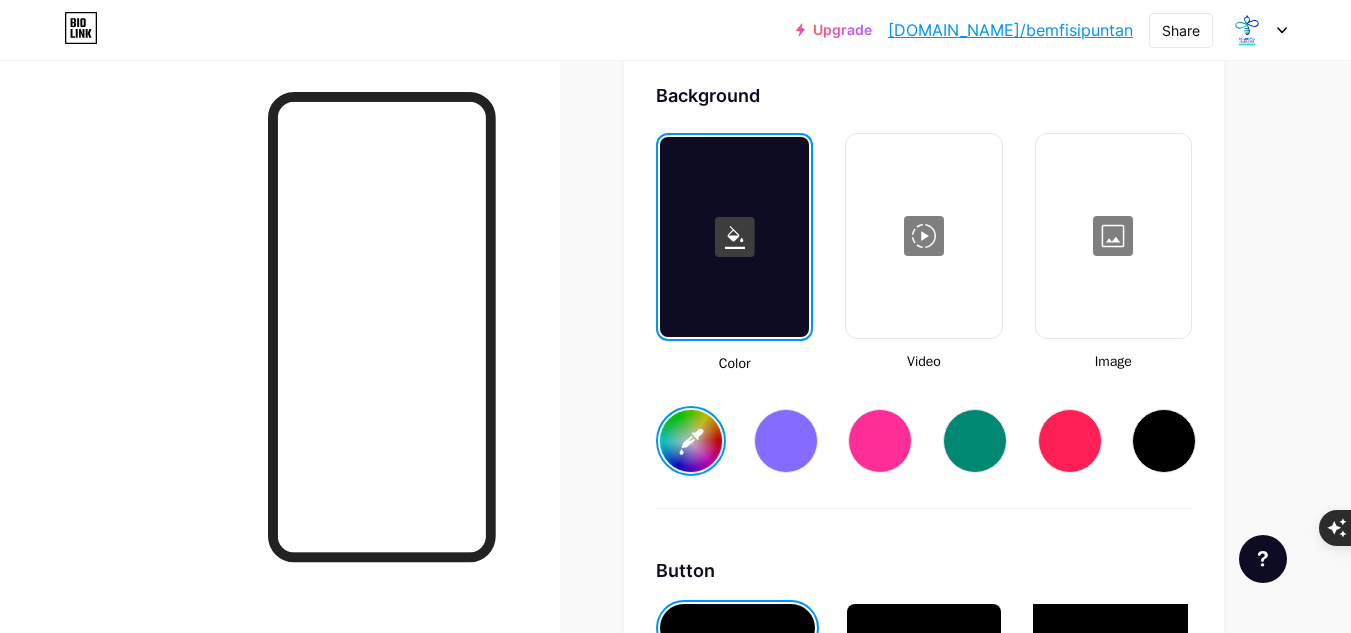 scroll, scrollTop: 2684, scrollLeft: 0, axis: vertical 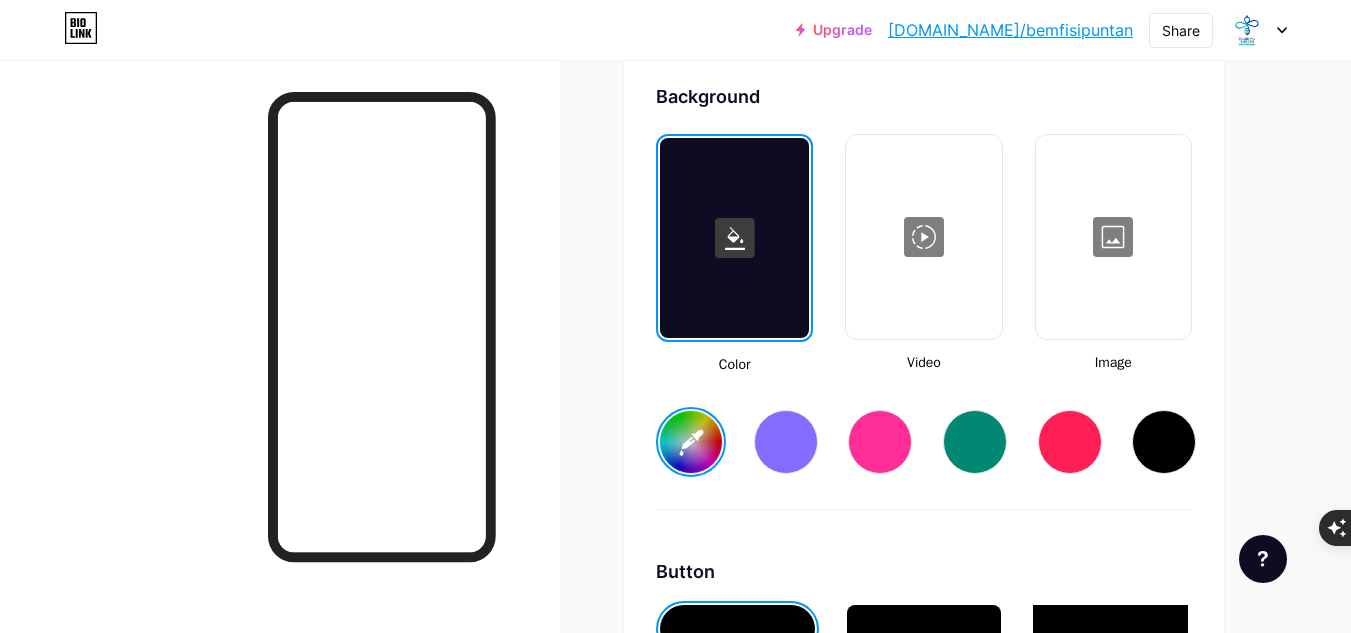 click on "#ffffff" at bounding box center (691, 442) 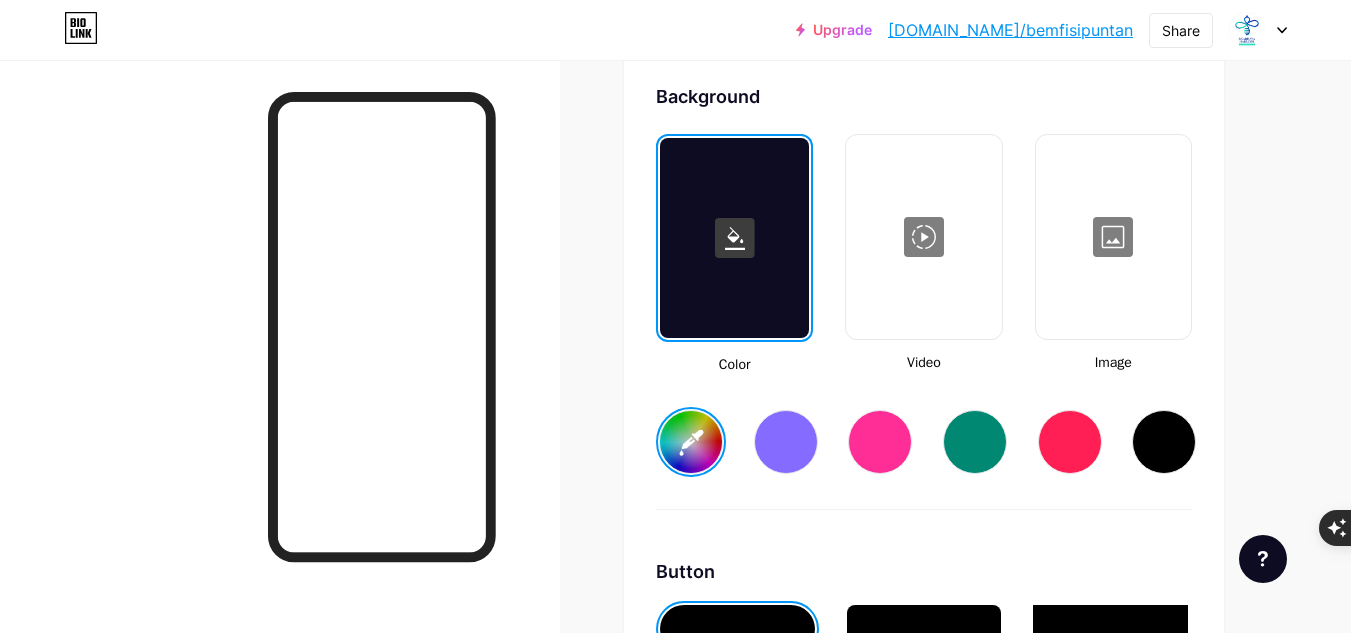 type on "#dbdeed" 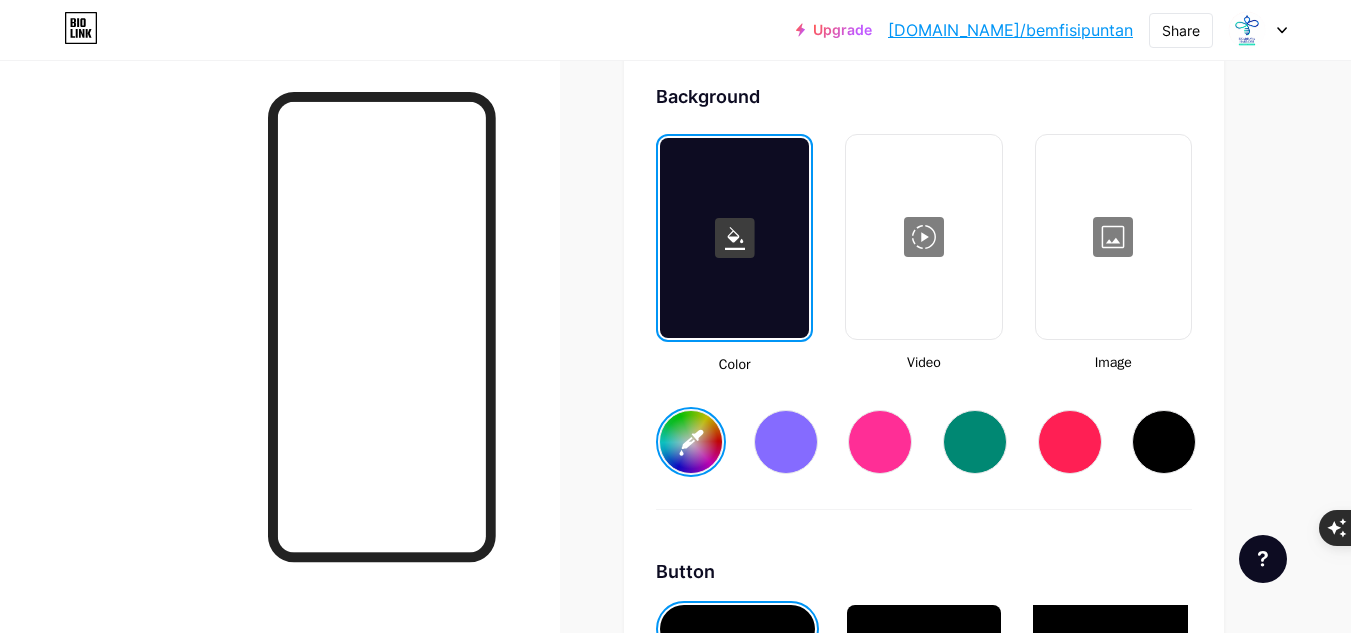 click on "#dbdeed" at bounding box center (691, 442) 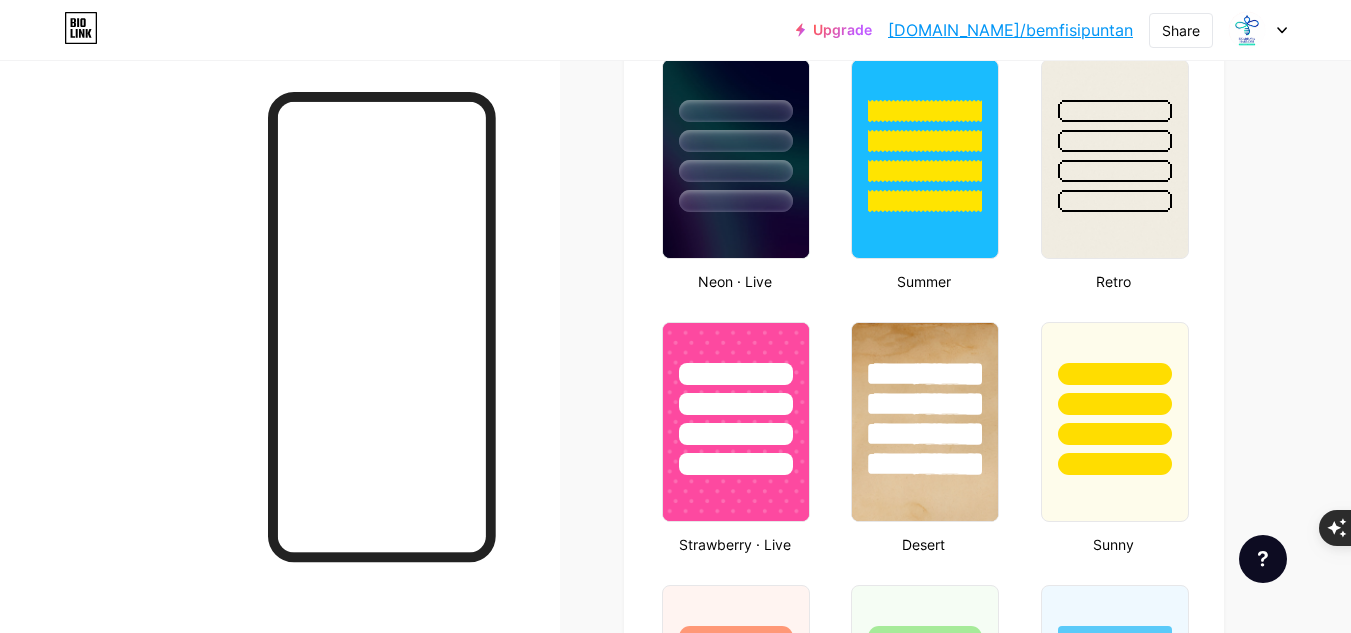 scroll, scrollTop: 1329, scrollLeft: 0, axis: vertical 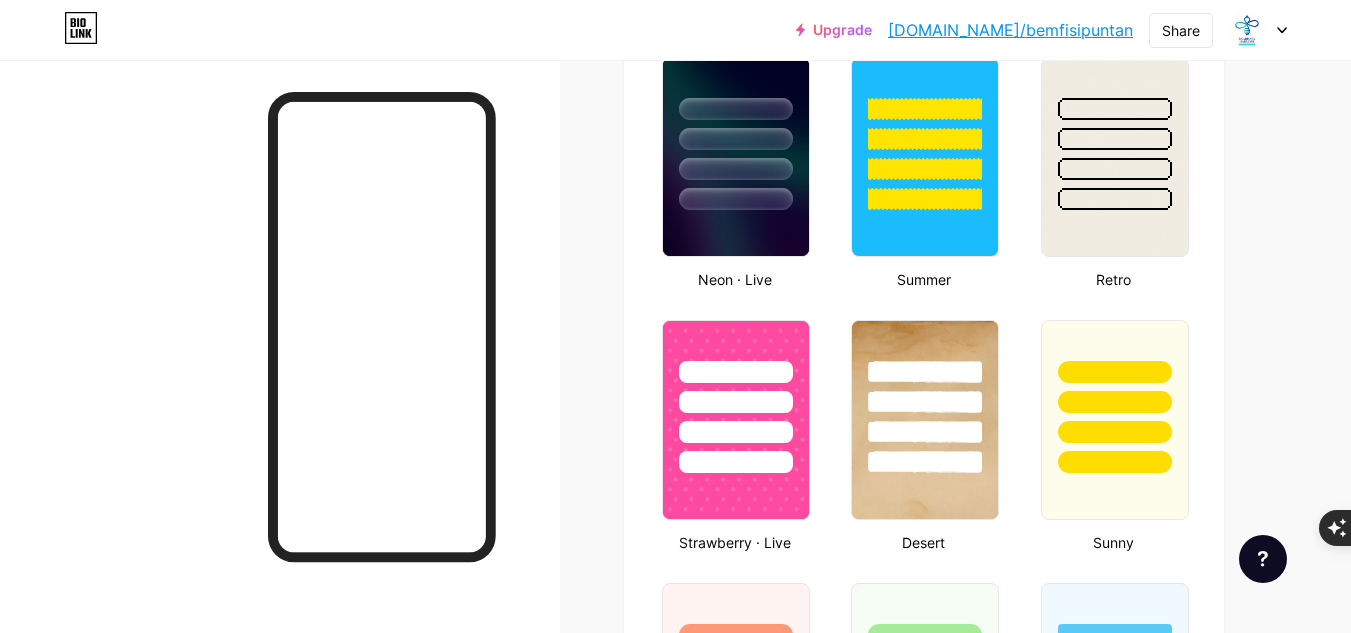 drag, startPoint x: 1110, startPoint y: 390, endPoint x: 1272, endPoint y: 349, distance: 167.10774 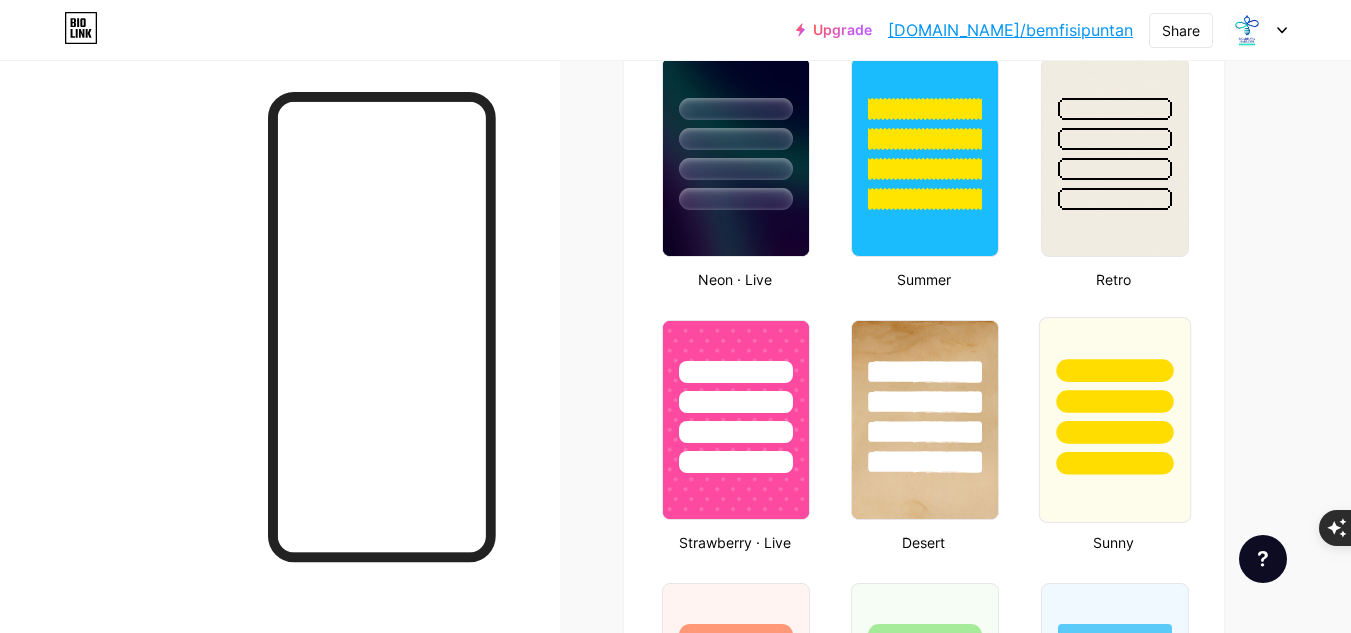 click at bounding box center (1114, 396) 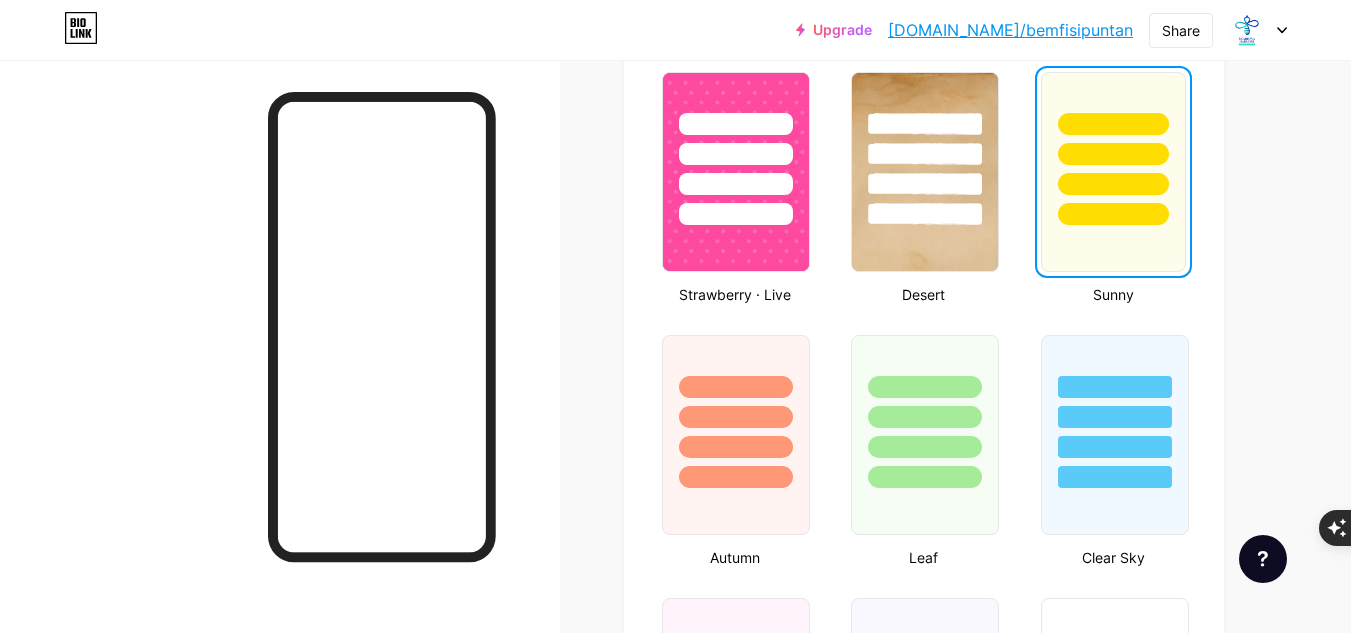 scroll, scrollTop: 1571, scrollLeft: 0, axis: vertical 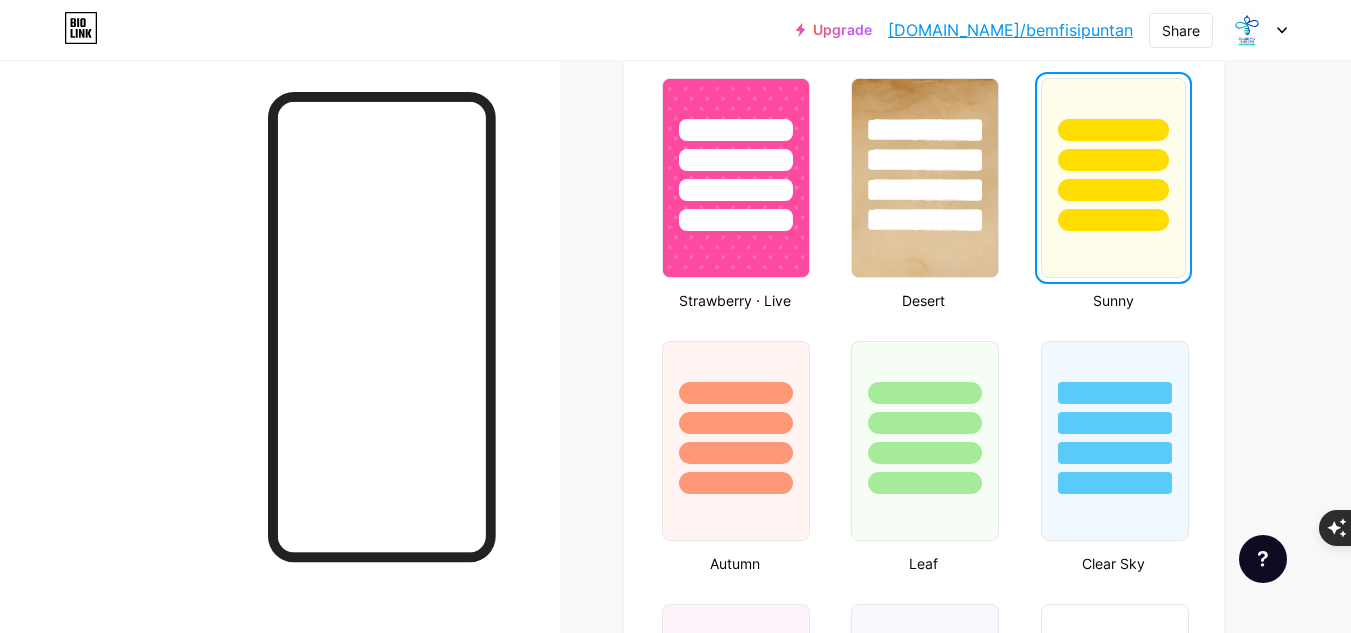 click at bounding box center [1113, 220] 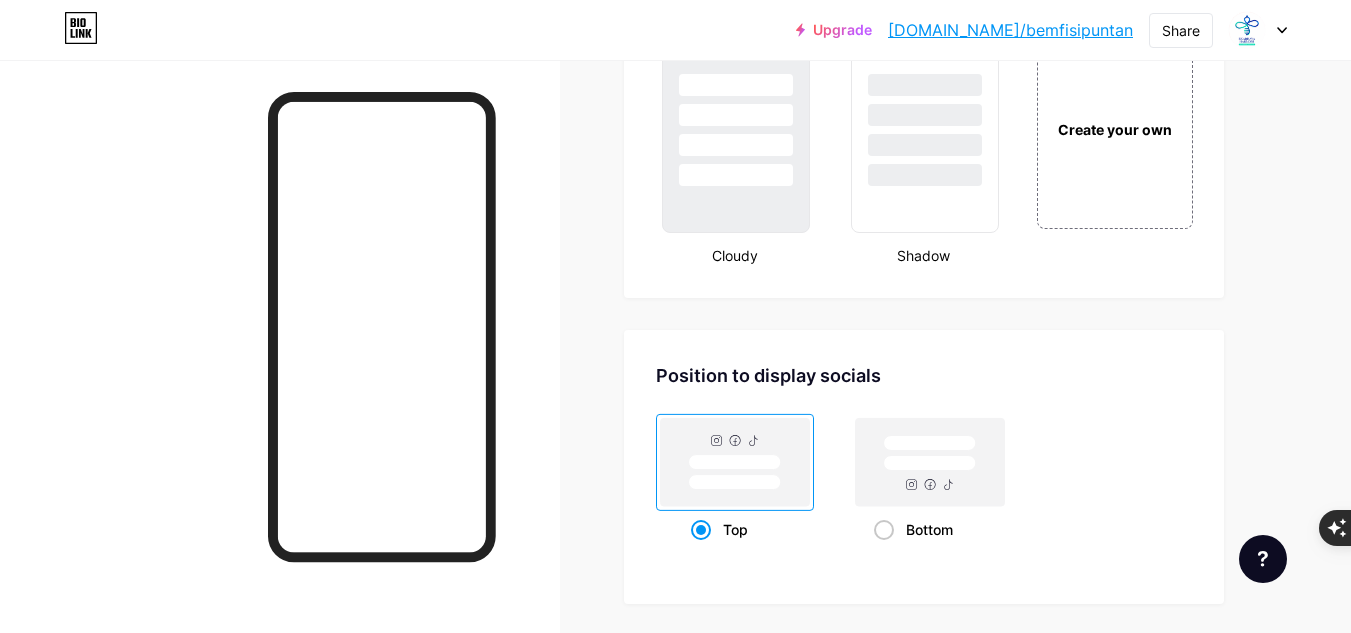 scroll, scrollTop: 2411, scrollLeft: 0, axis: vertical 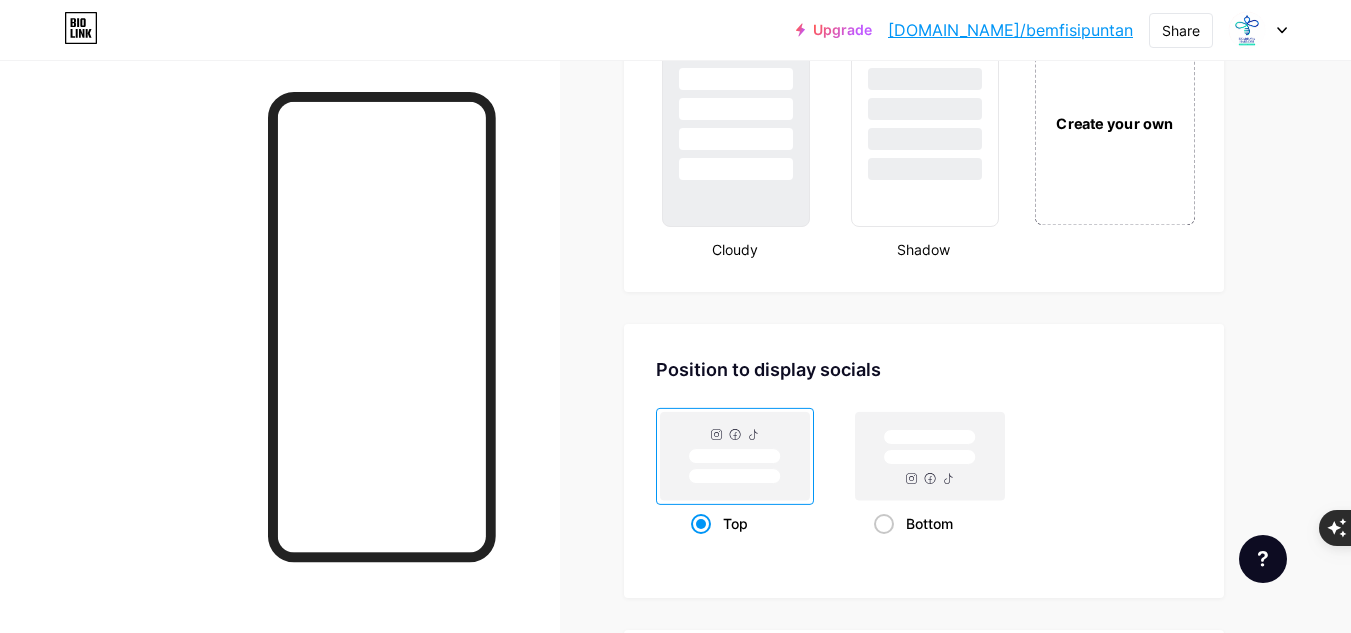 click on "Create your own" at bounding box center [1114, 123] 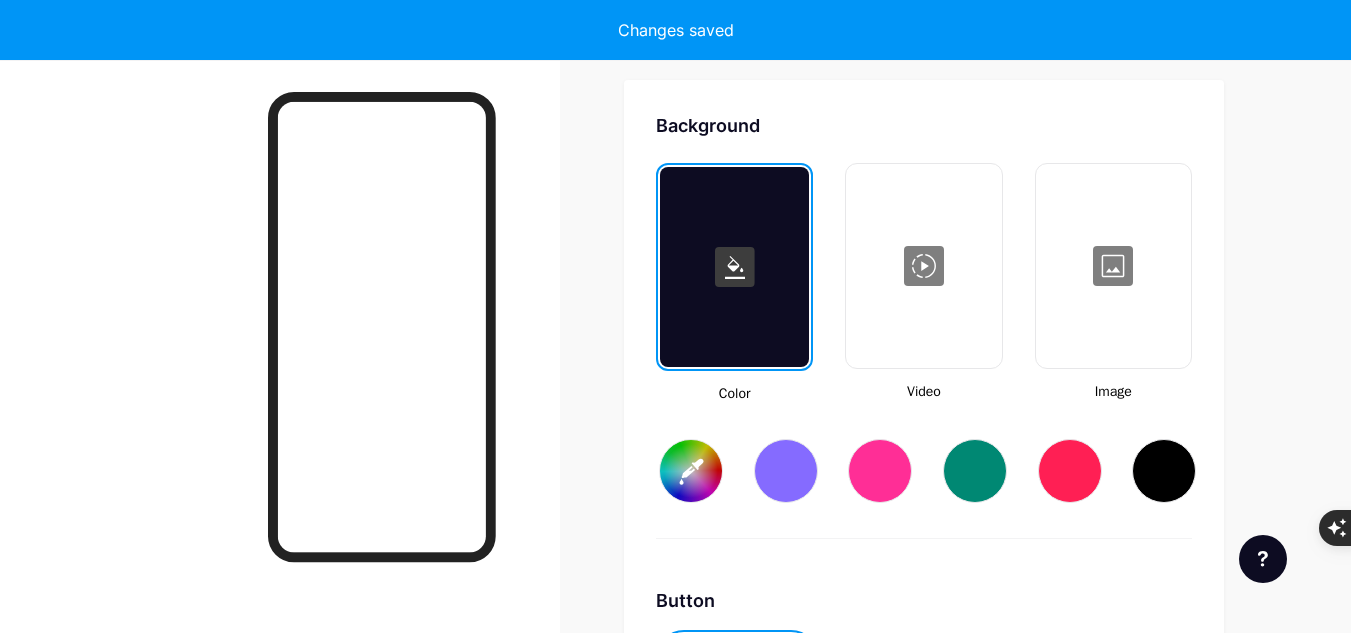 type on "#ffffff" 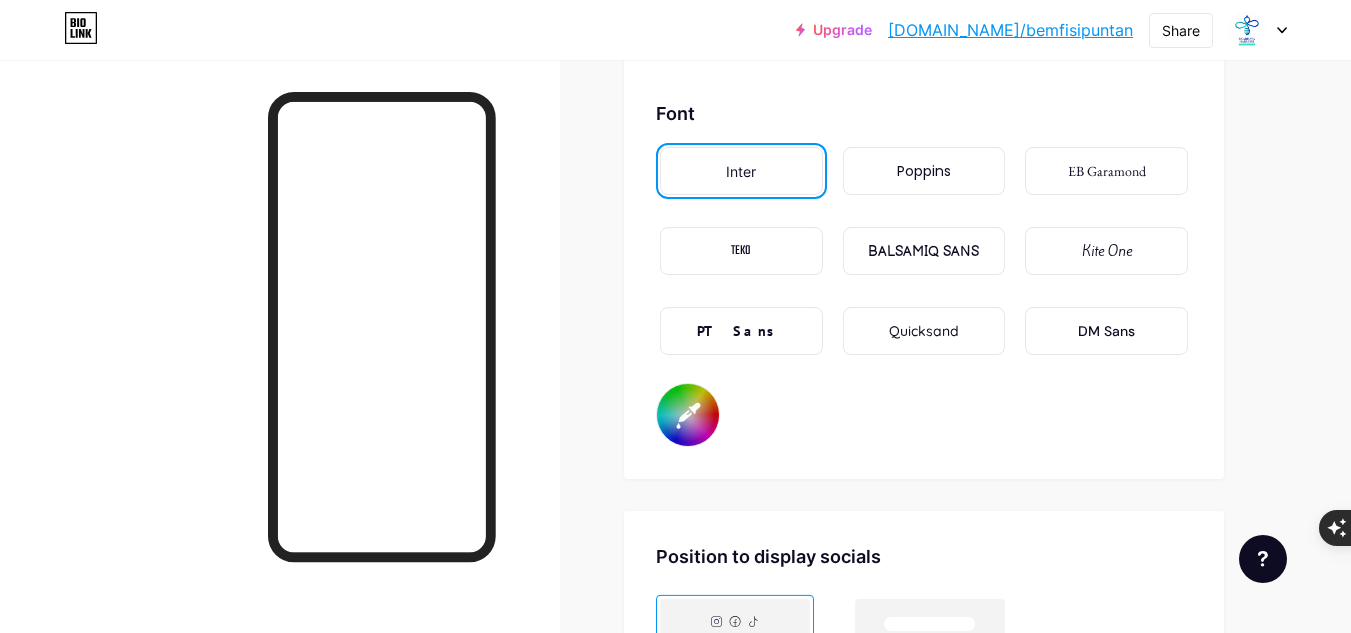 scroll, scrollTop: 3439, scrollLeft: 0, axis: vertical 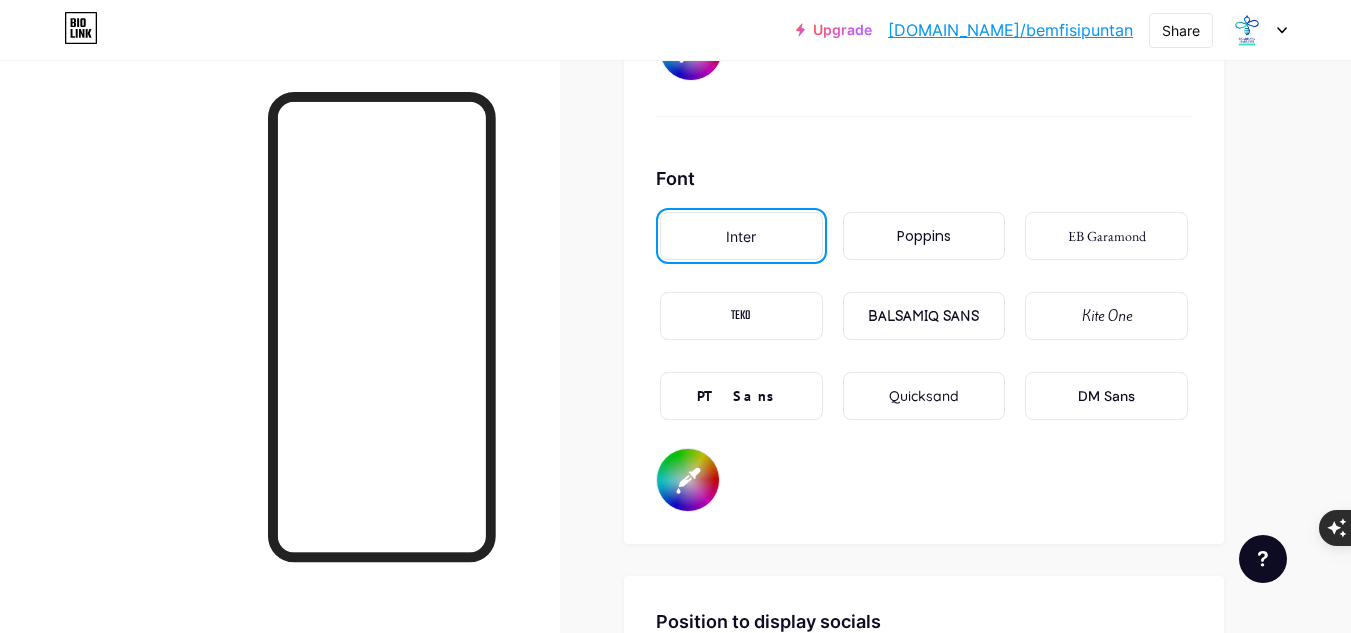 click on "Poppins" at bounding box center [924, 236] 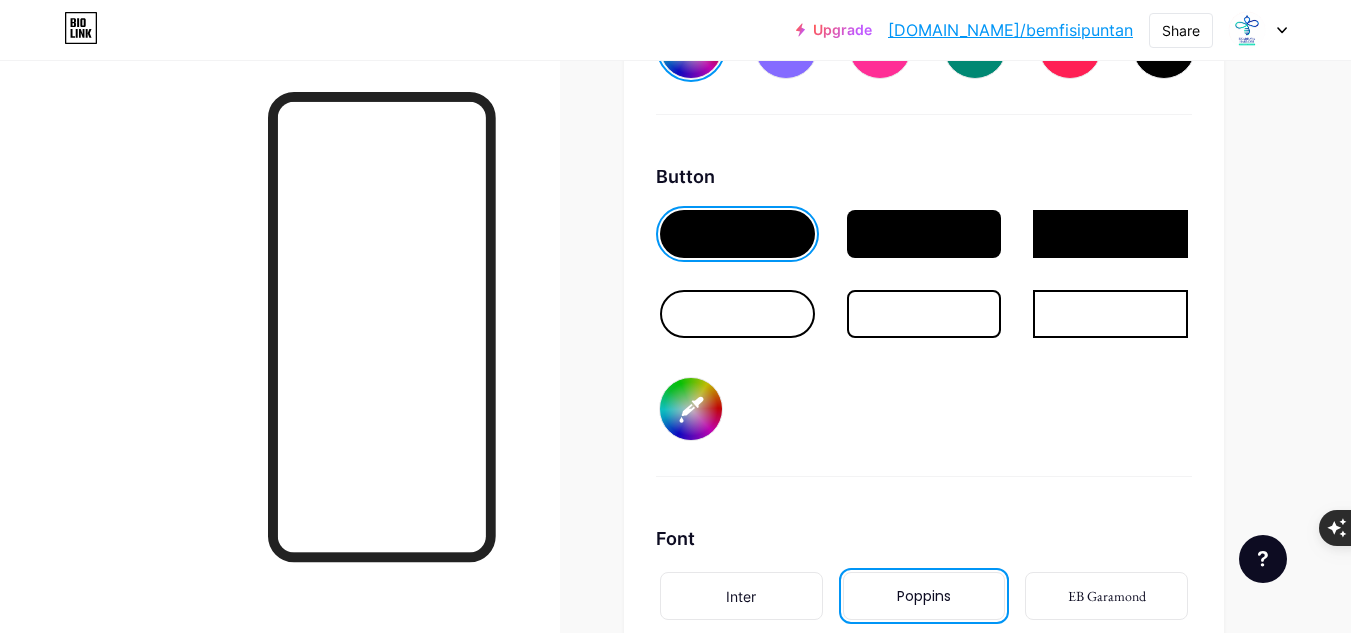scroll, scrollTop: 3091, scrollLeft: 0, axis: vertical 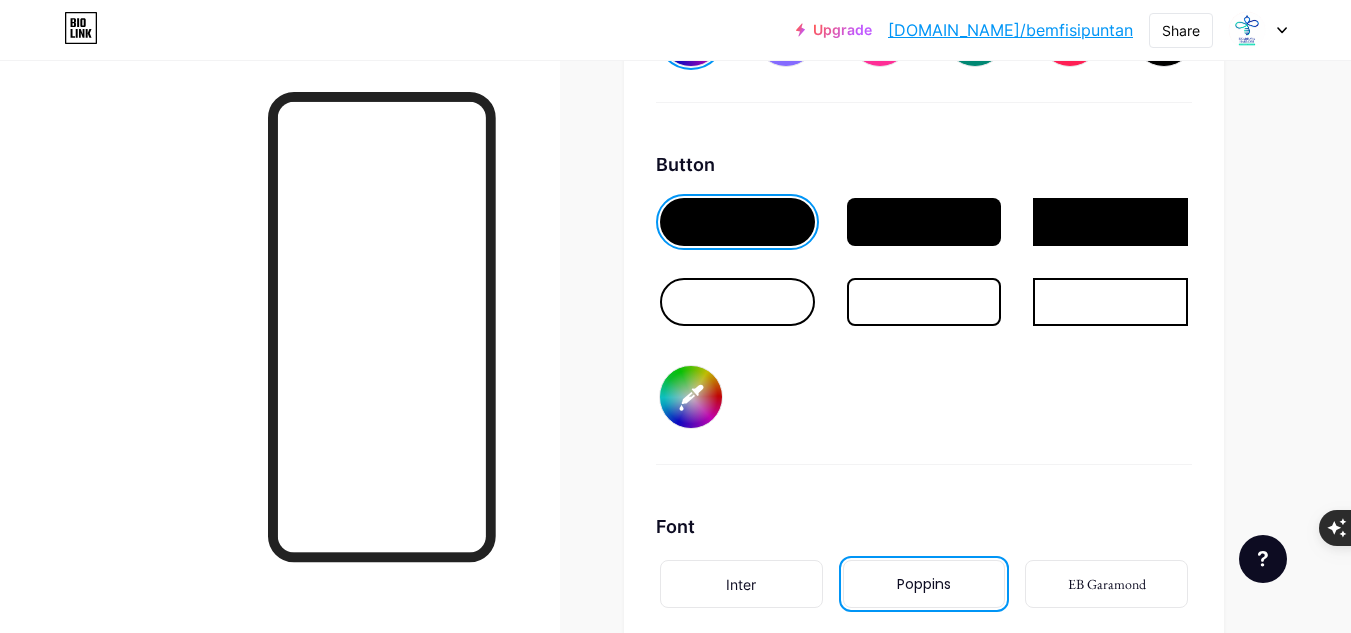 click at bounding box center [737, 302] 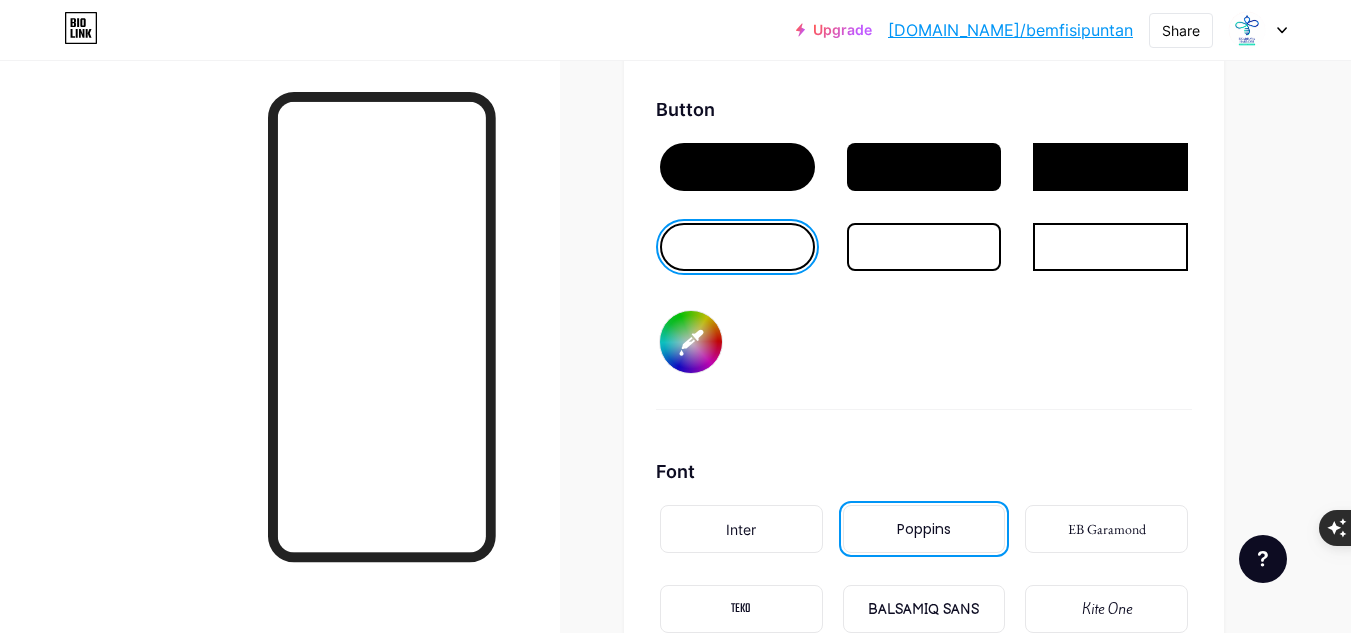 scroll, scrollTop: 3180, scrollLeft: 0, axis: vertical 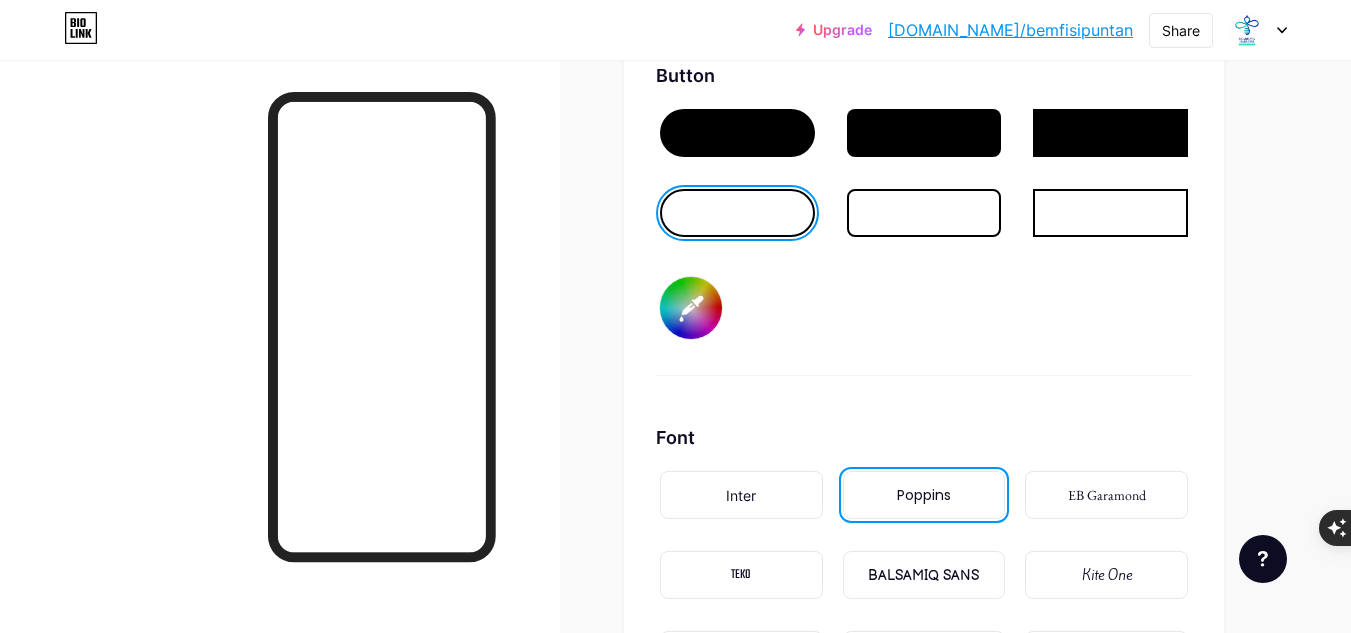 click at bounding box center [737, 133] 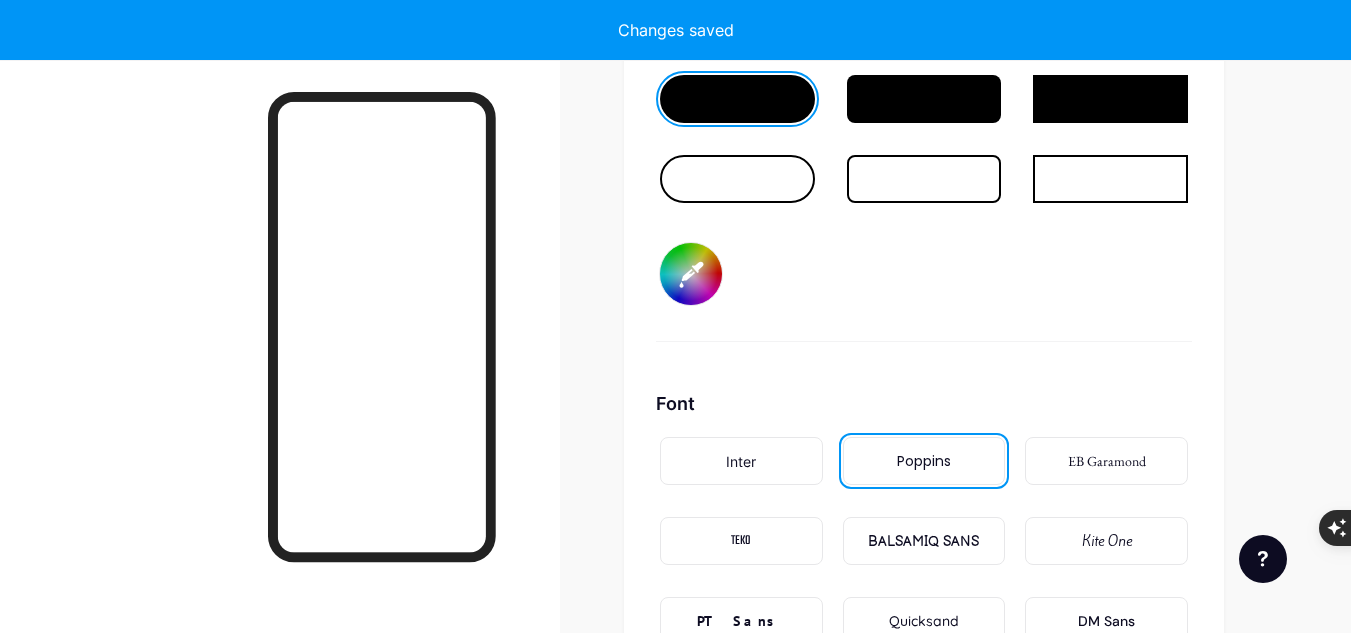 scroll, scrollTop: 3192, scrollLeft: 0, axis: vertical 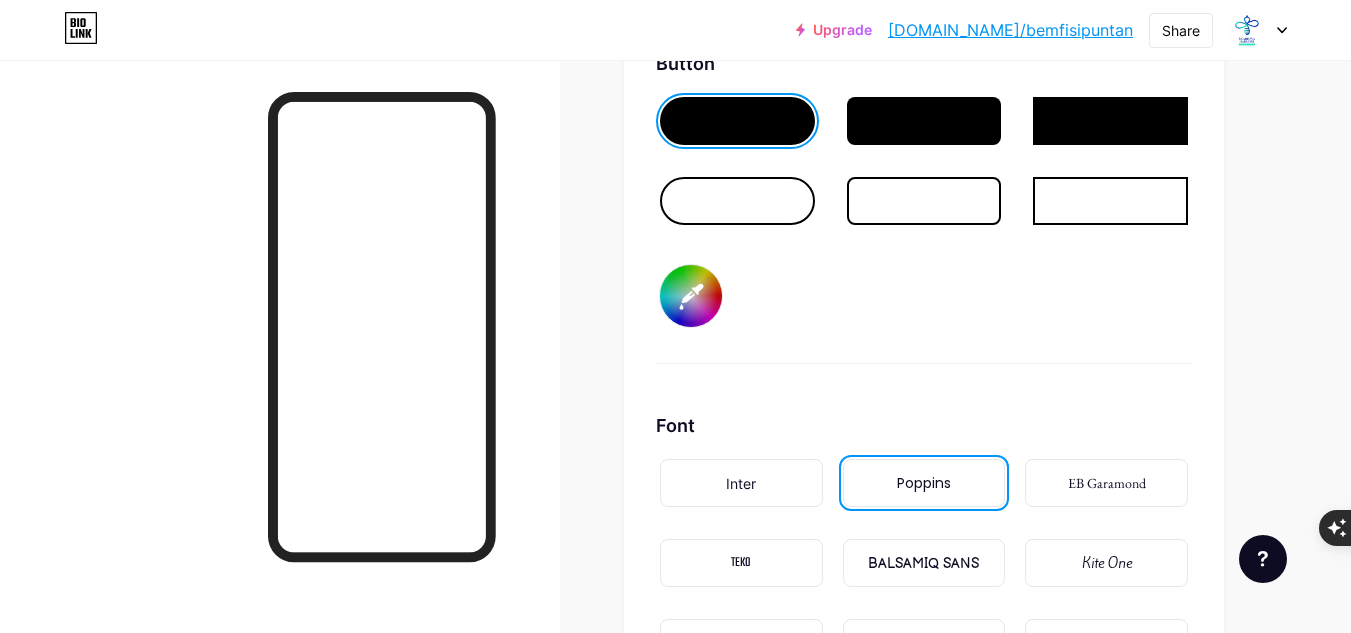 click on "#000000" at bounding box center (691, 296) 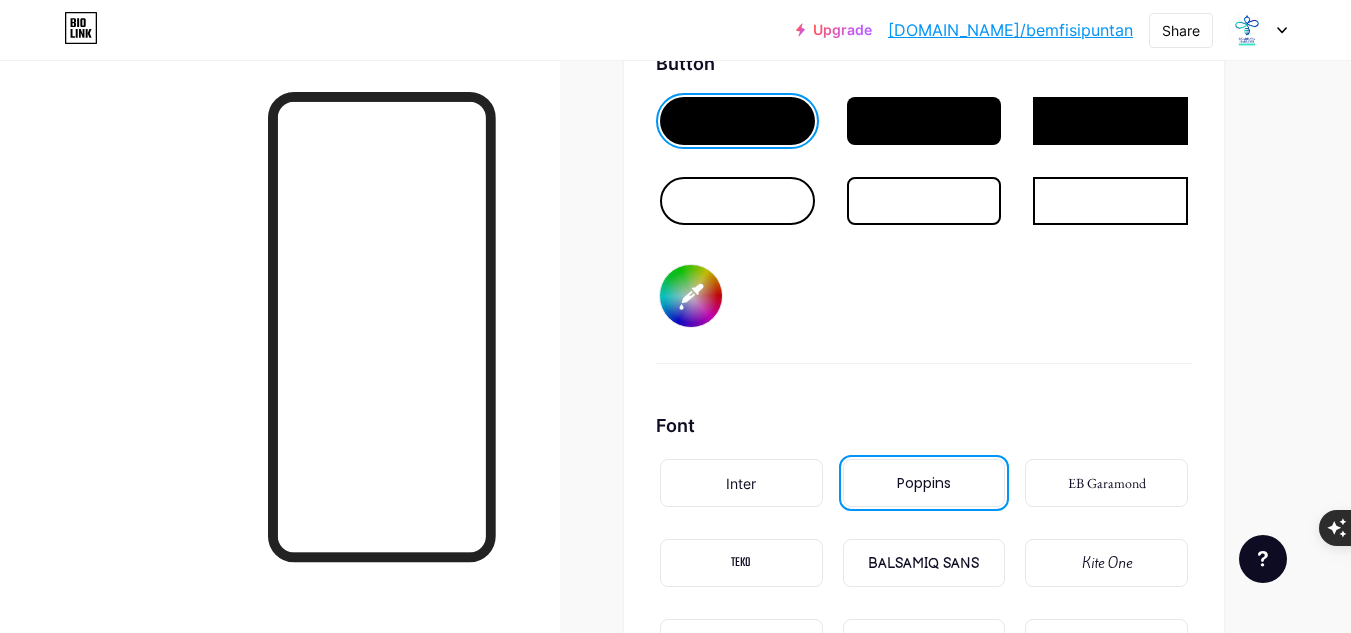 type on "#ffffff" 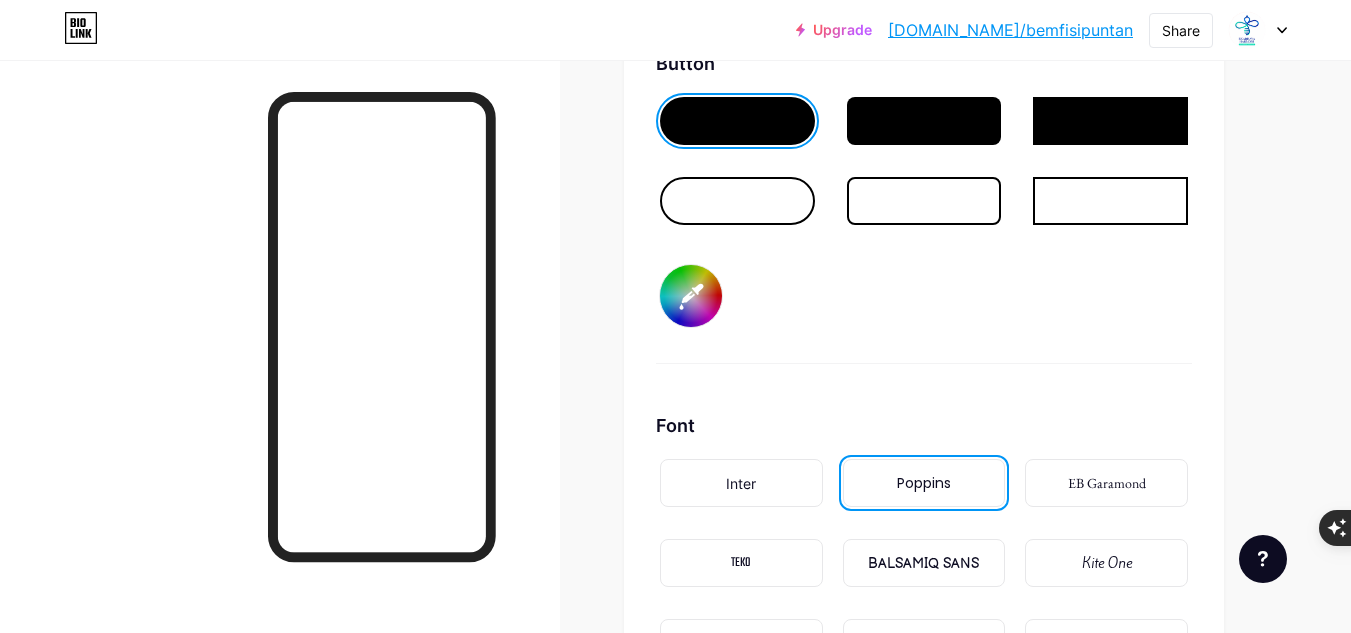 type on "#c9f7ee" 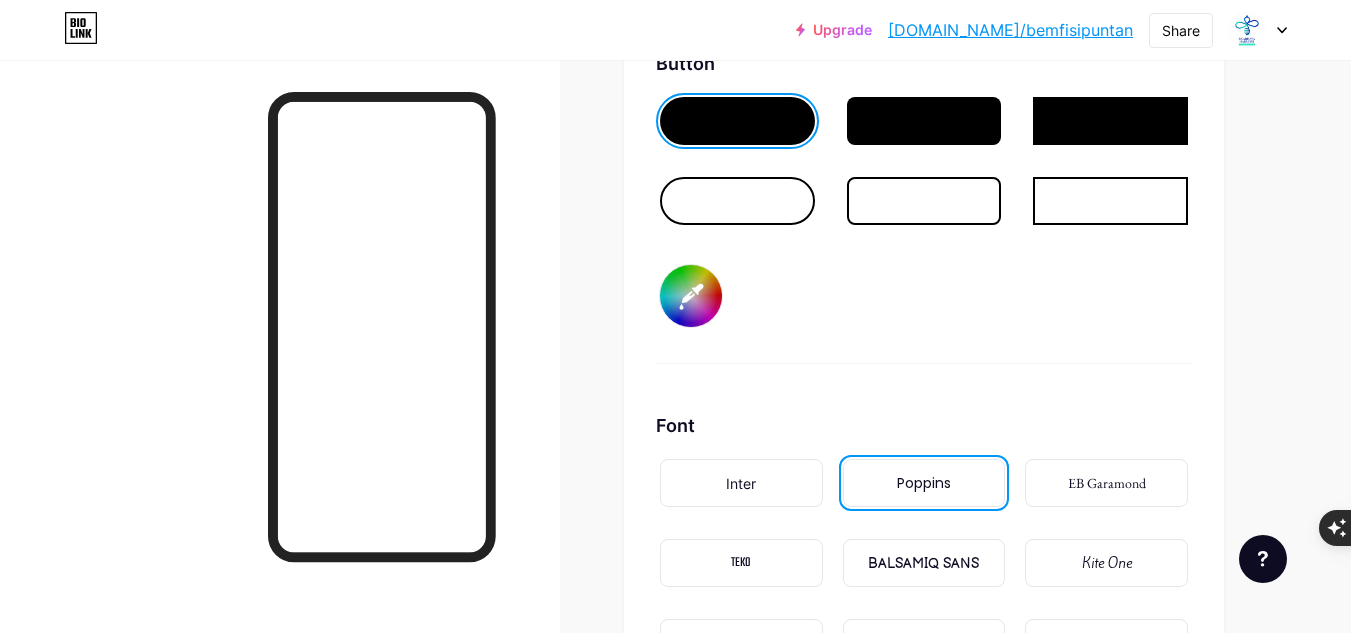 type on "#ffffff" 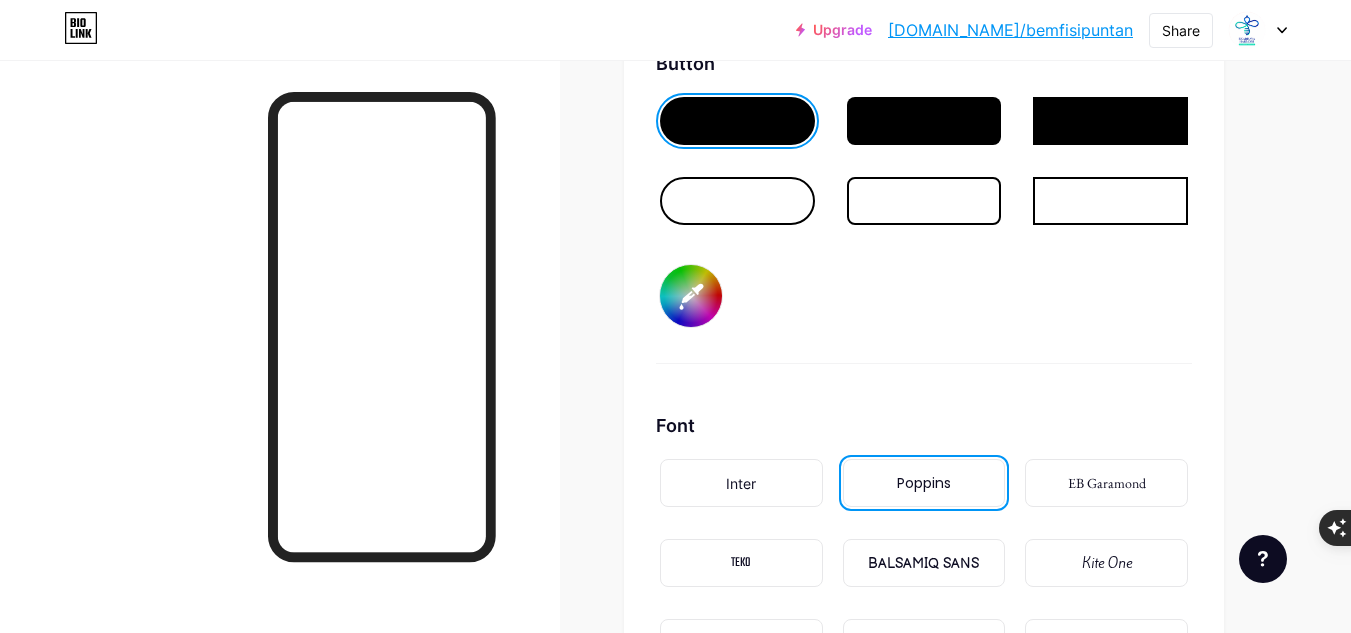 type on "#44e3c5" 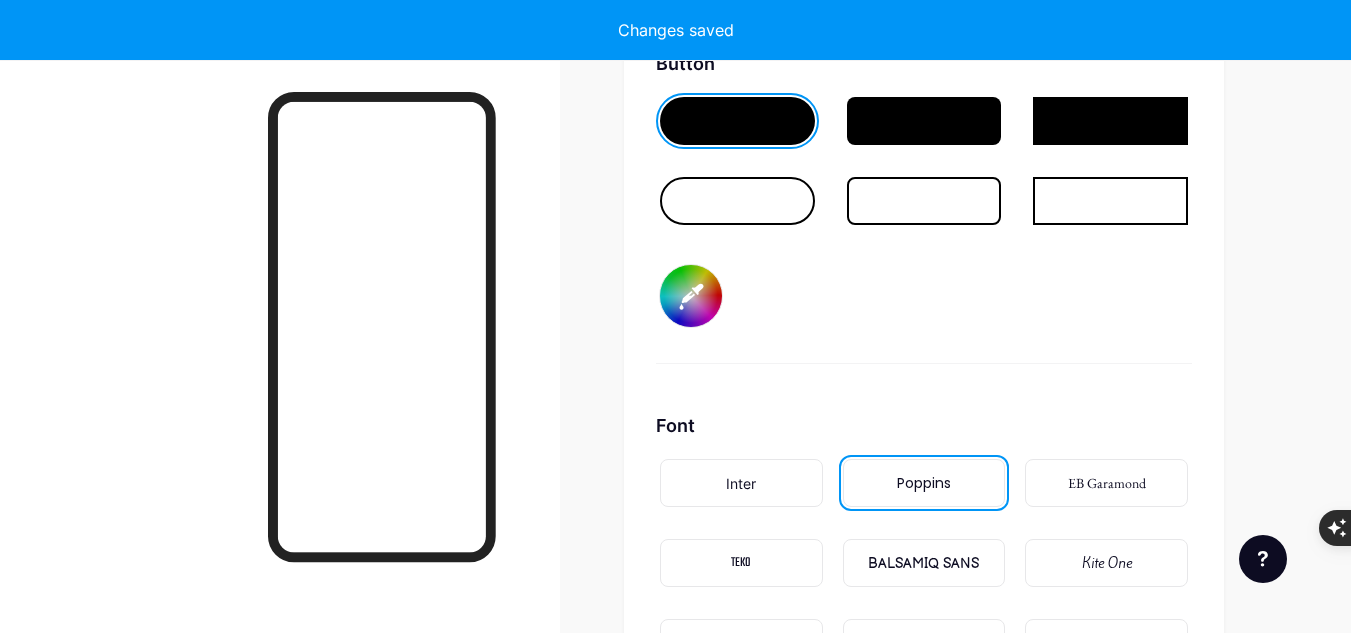 type on "#ffffff" 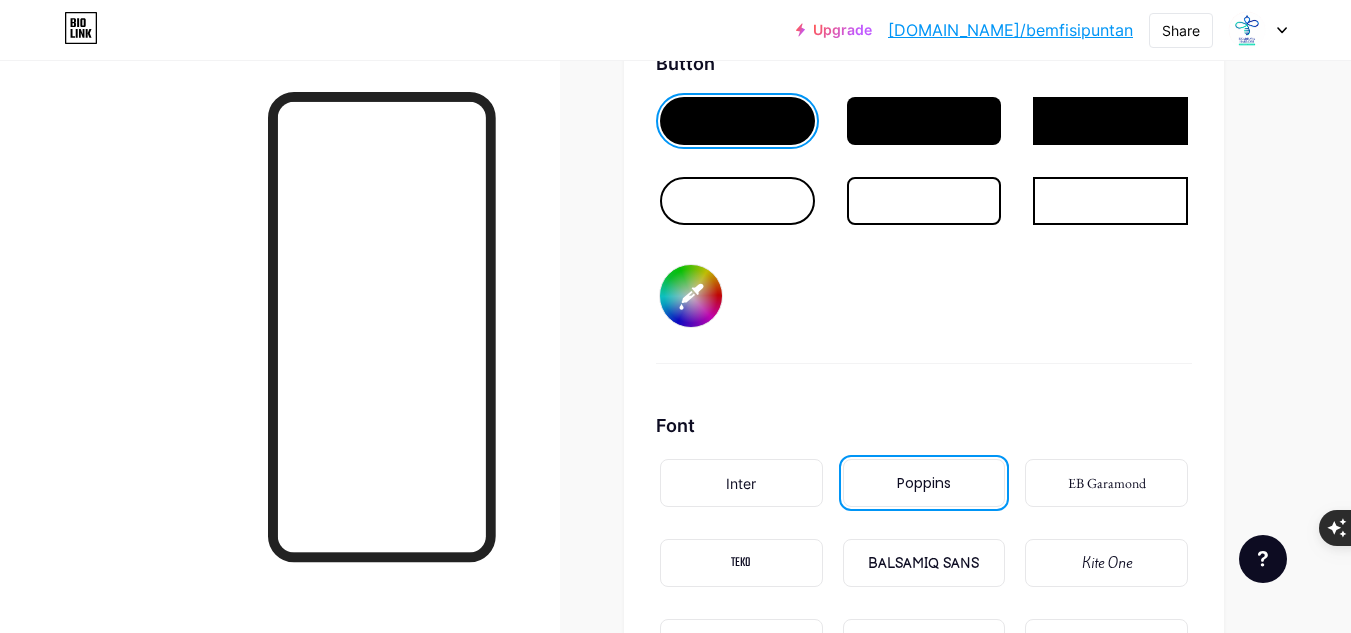 type on "#44e3c5" 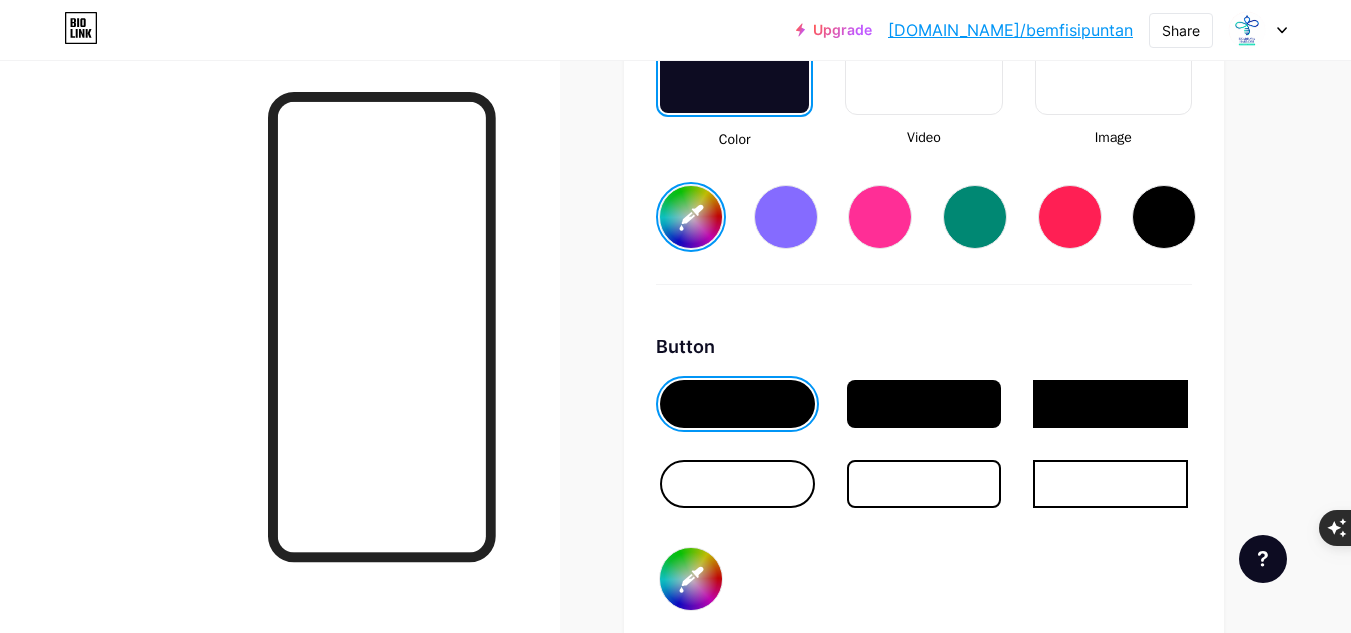 scroll, scrollTop: 2798, scrollLeft: 0, axis: vertical 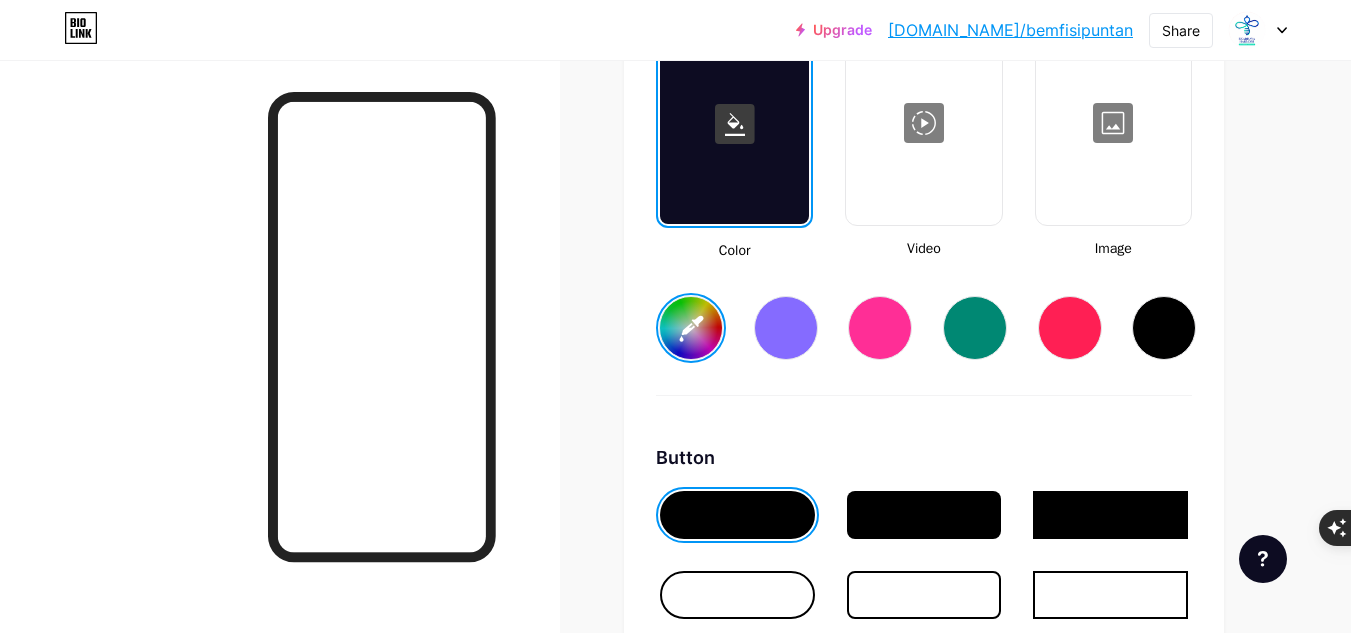 click on "#ffffff" at bounding box center (691, 328) 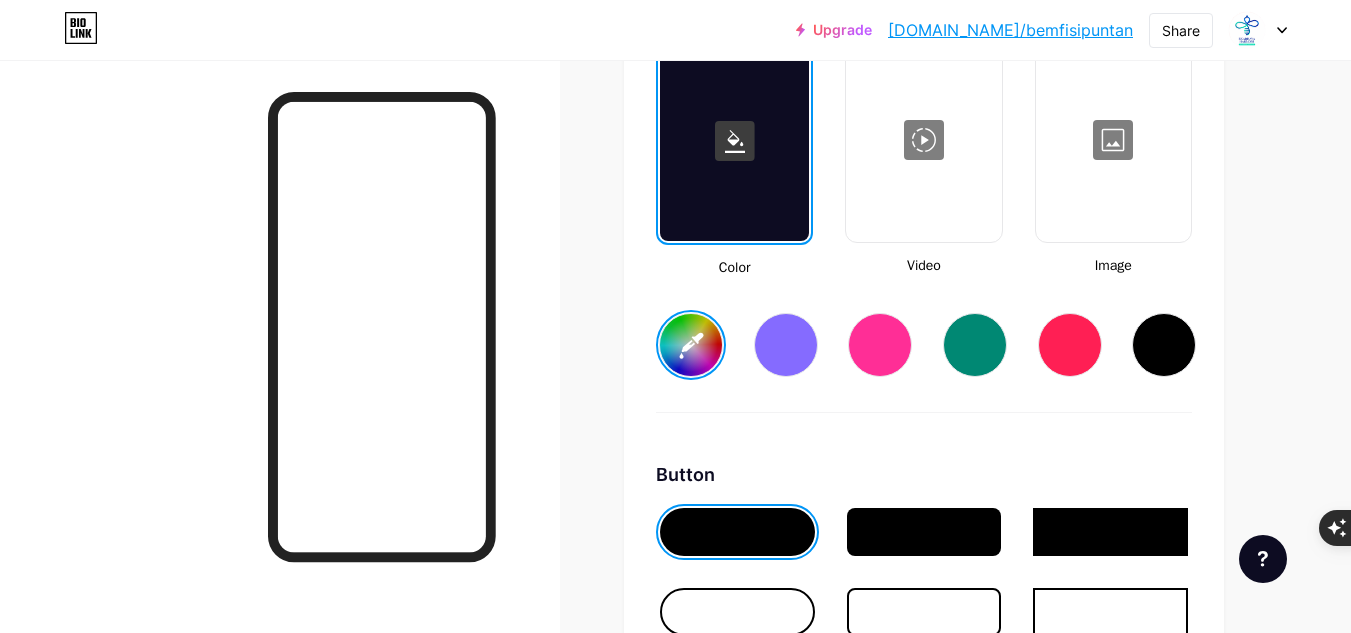 scroll, scrollTop: 2782, scrollLeft: 0, axis: vertical 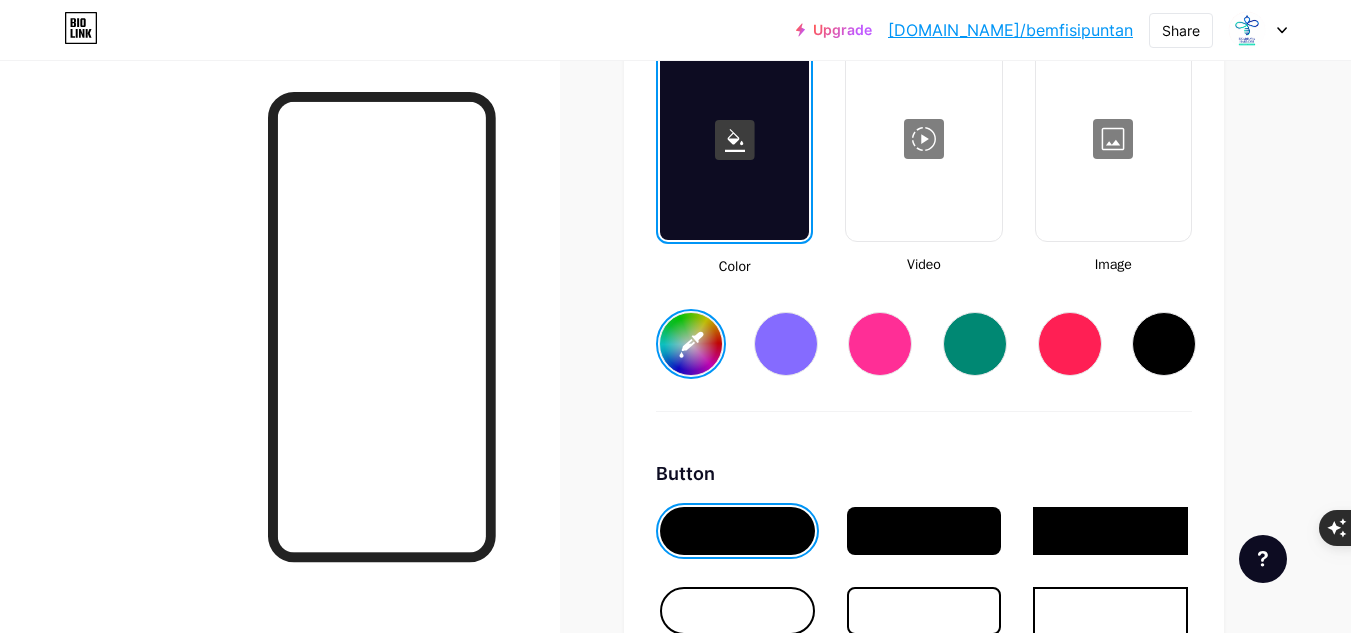 click on "#c9f7ee" at bounding box center (691, 344) 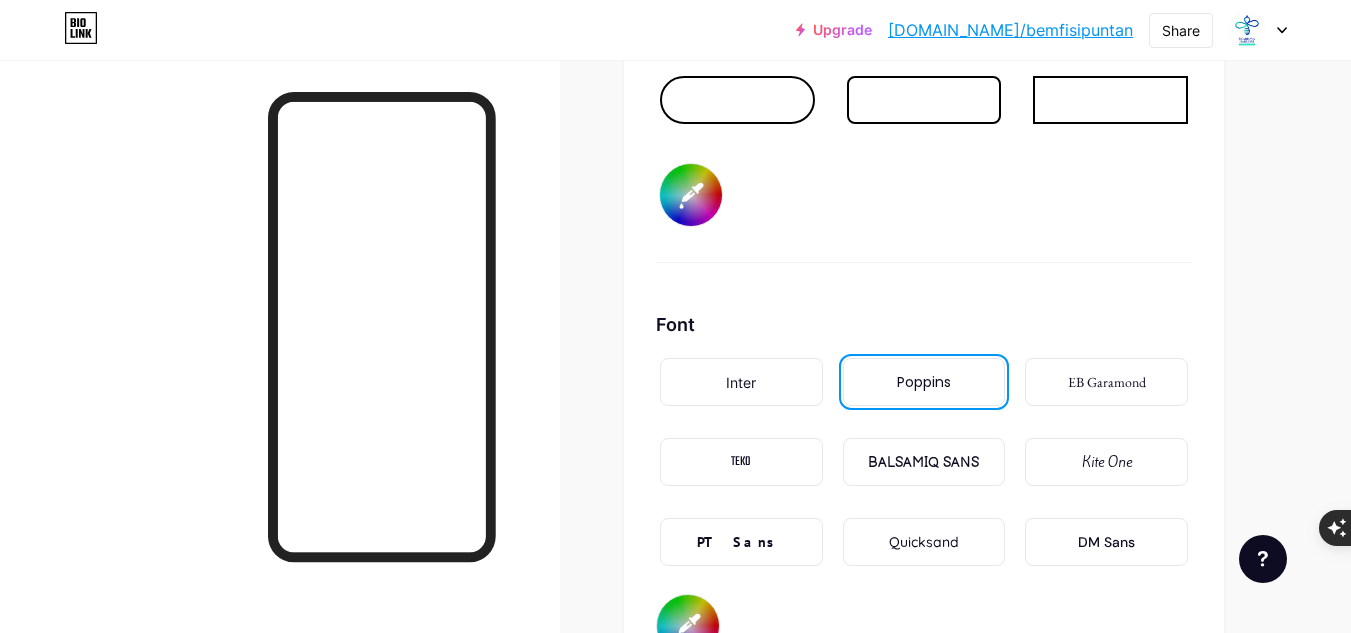 scroll, scrollTop: 3294, scrollLeft: 0, axis: vertical 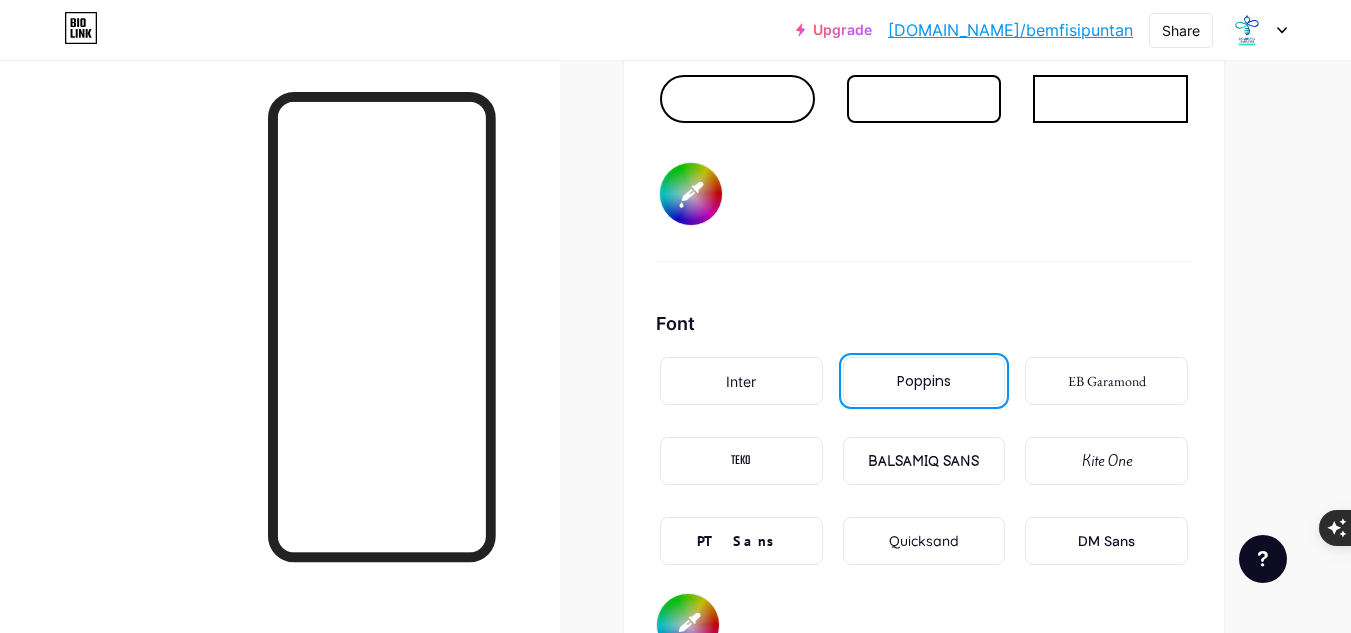 click on "Inter" at bounding box center (741, 381) 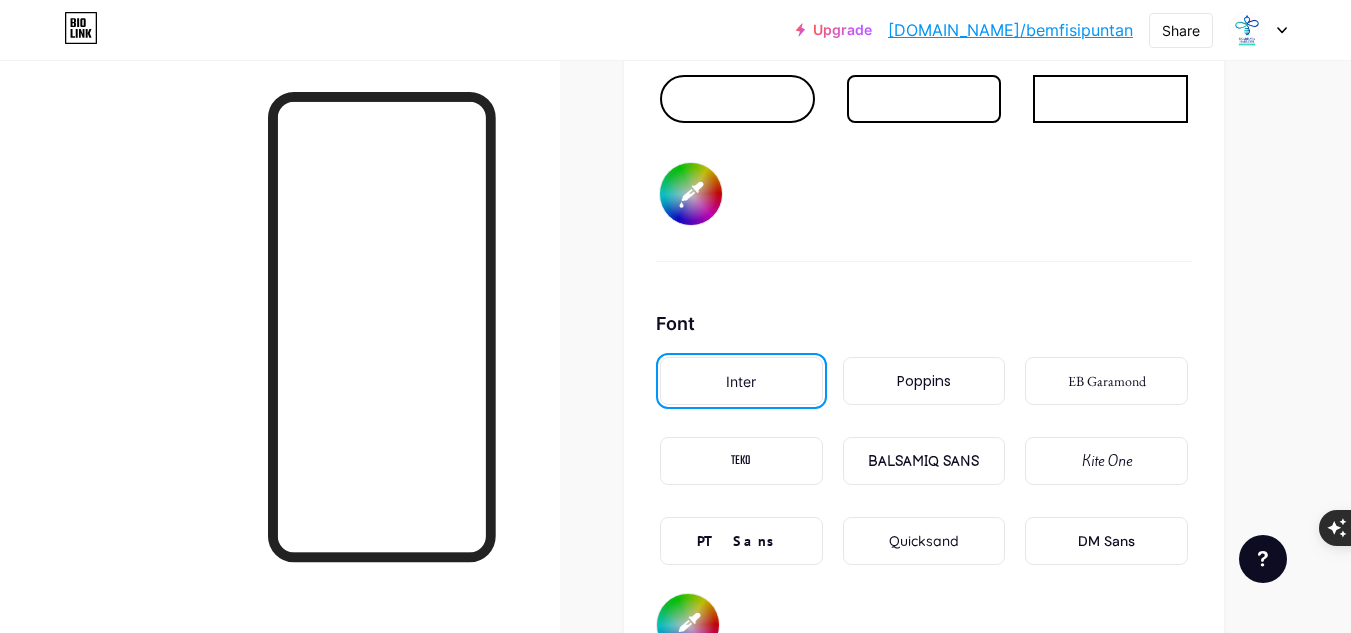 click on "EB Garamond" at bounding box center [1107, 381] 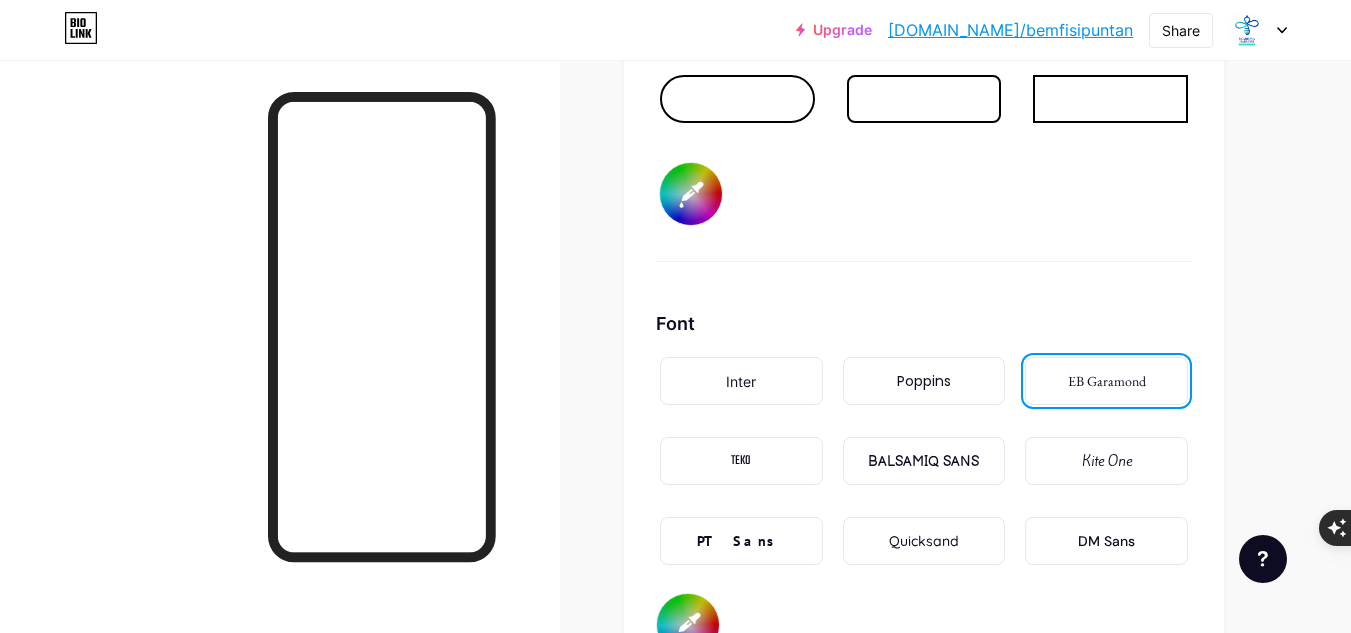 click on "Poppins" at bounding box center (924, 381) 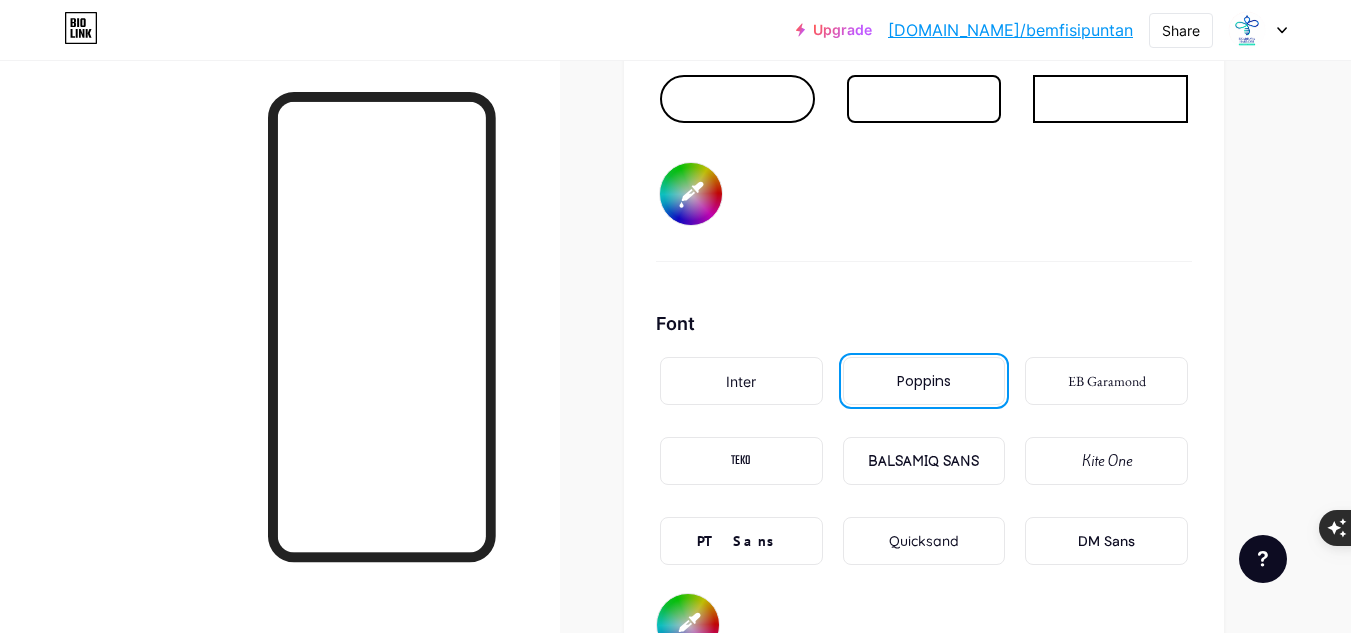 click on "Inter" at bounding box center (741, 381) 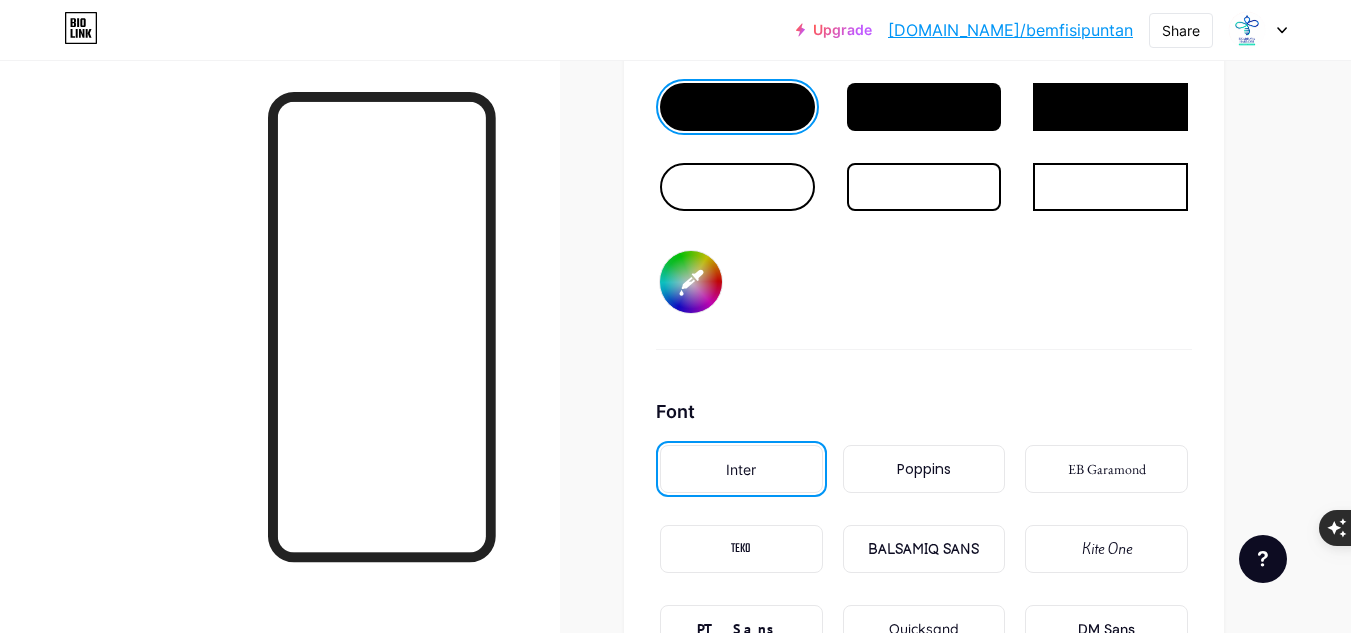 scroll, scrollTop: 3204, scrollLeft: 0, axis: vertical 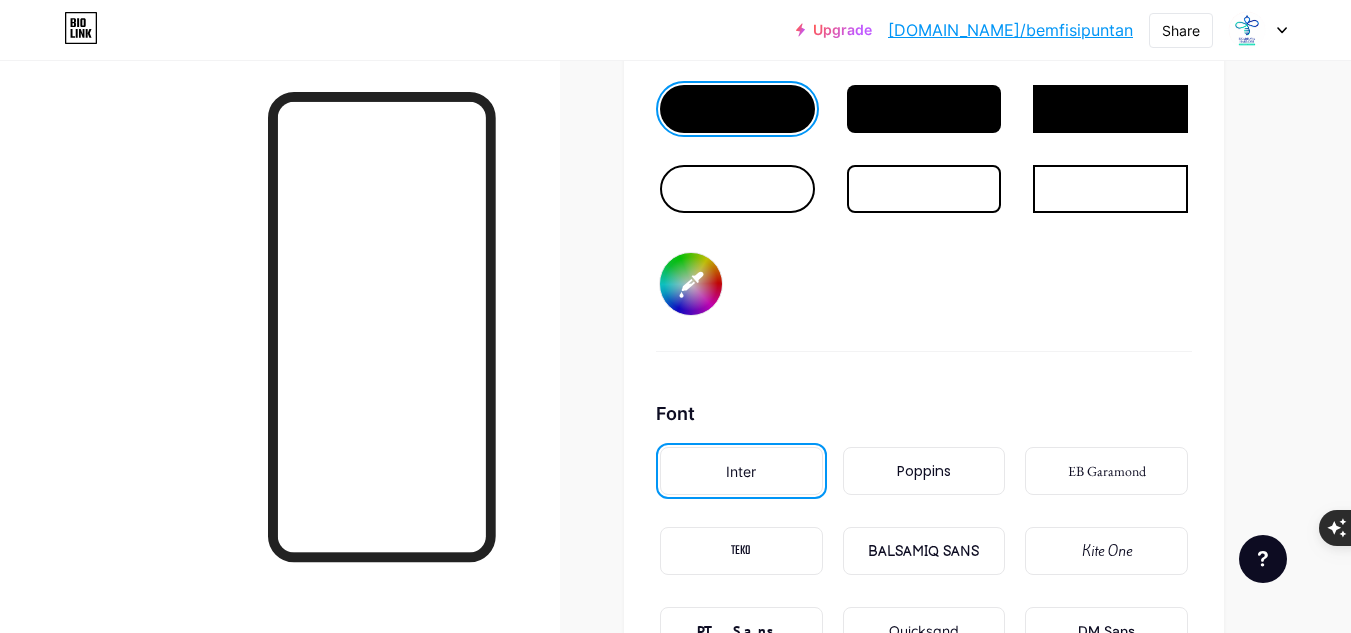 click on "#44e3c5" at bounding box center [691, 284] 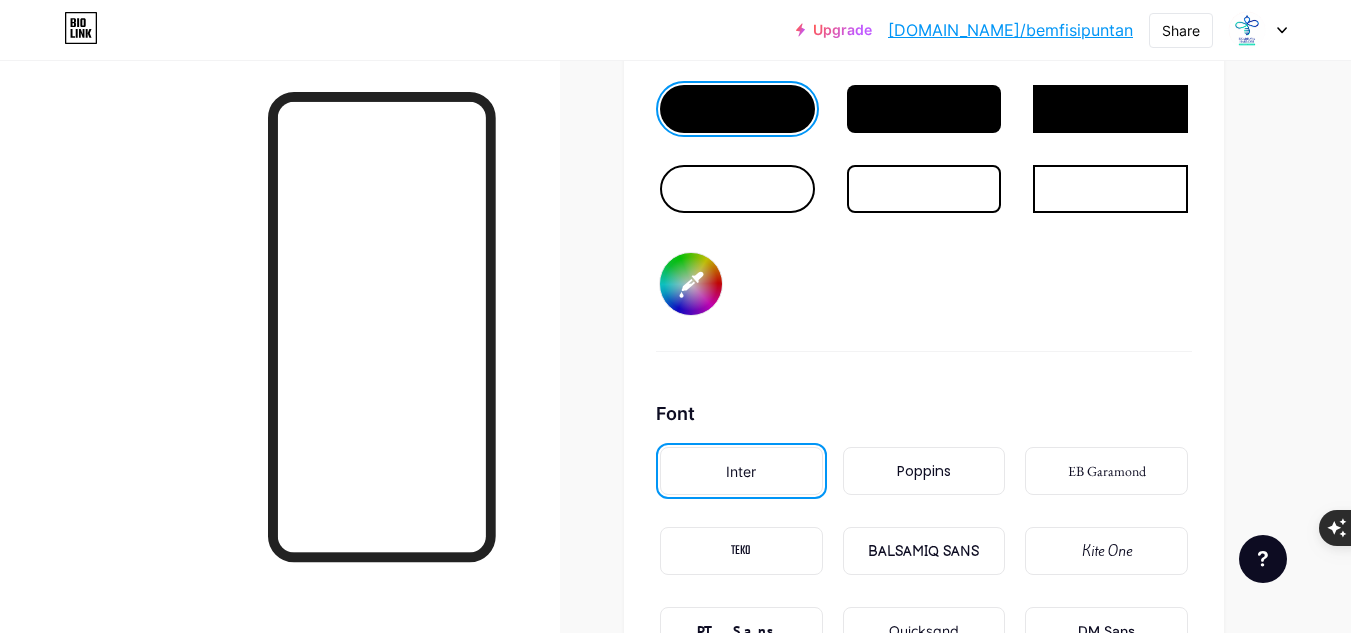type on "#dde9e7" 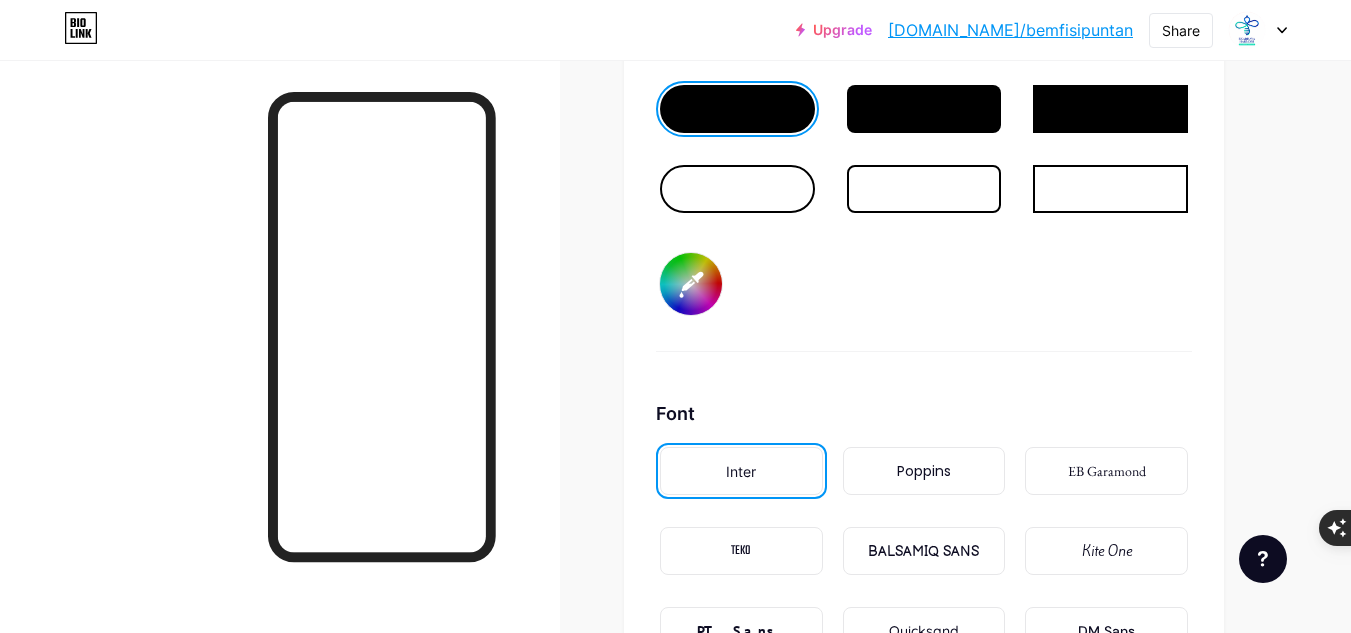 type on "#49e9cb" 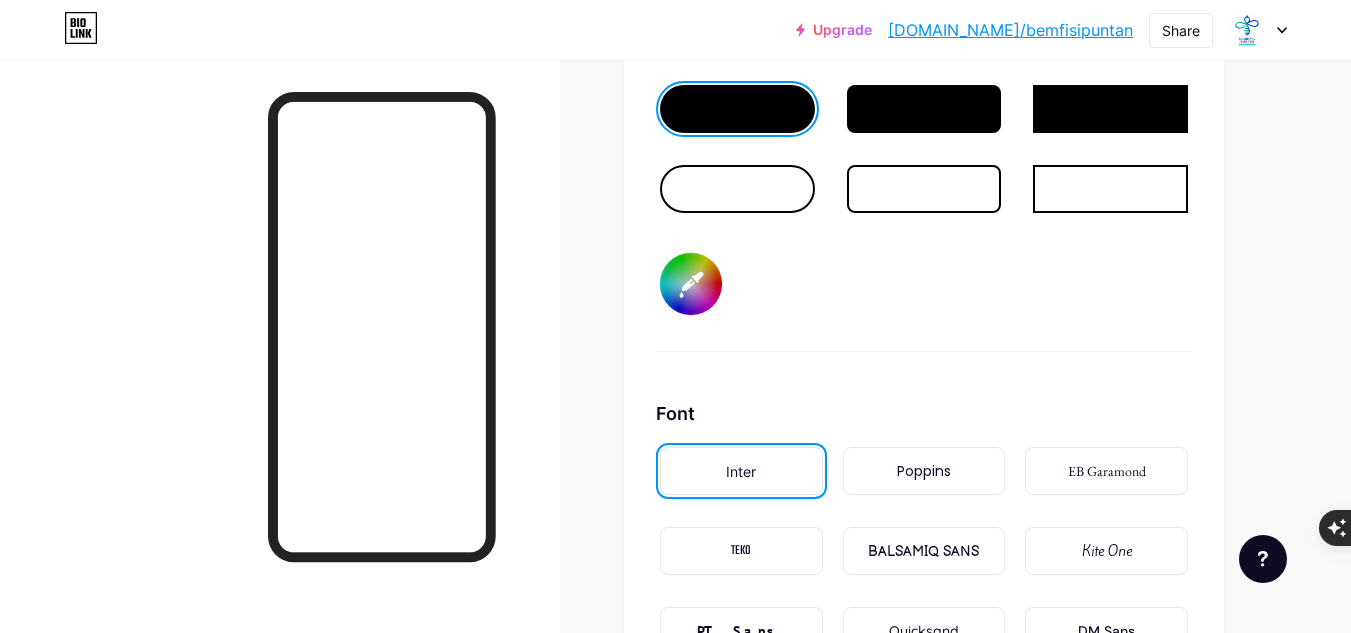 type on "#dde9e7" 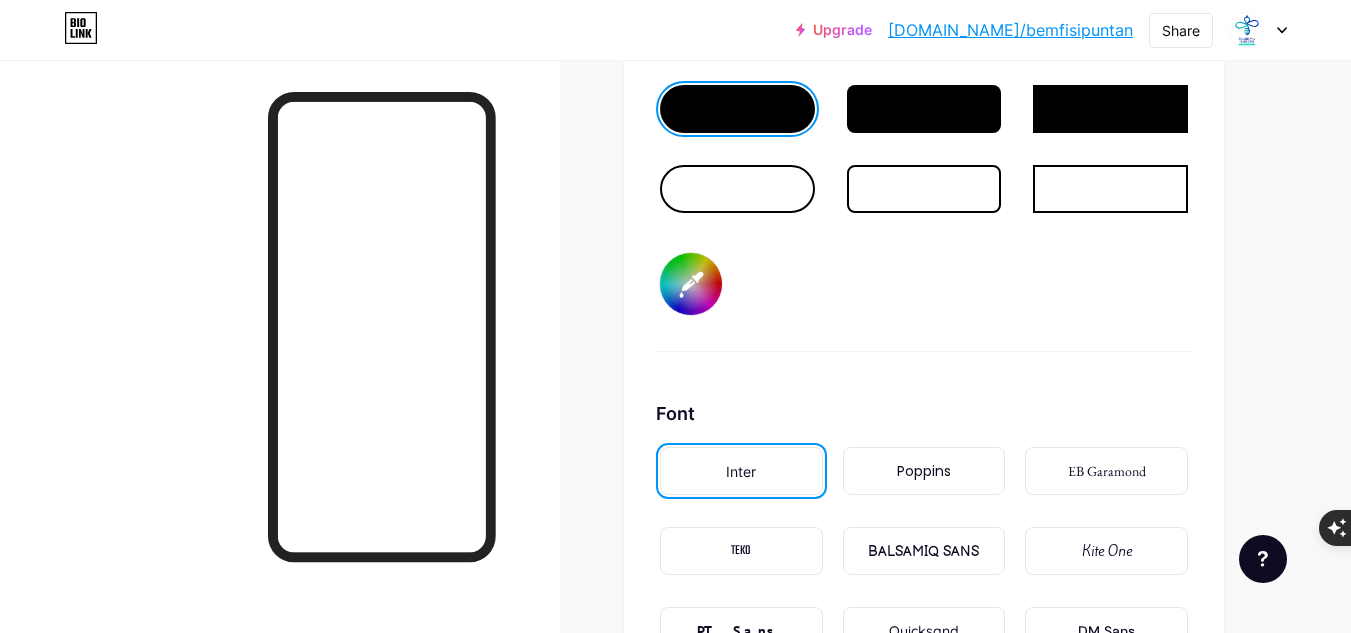 type on "#50edd0" 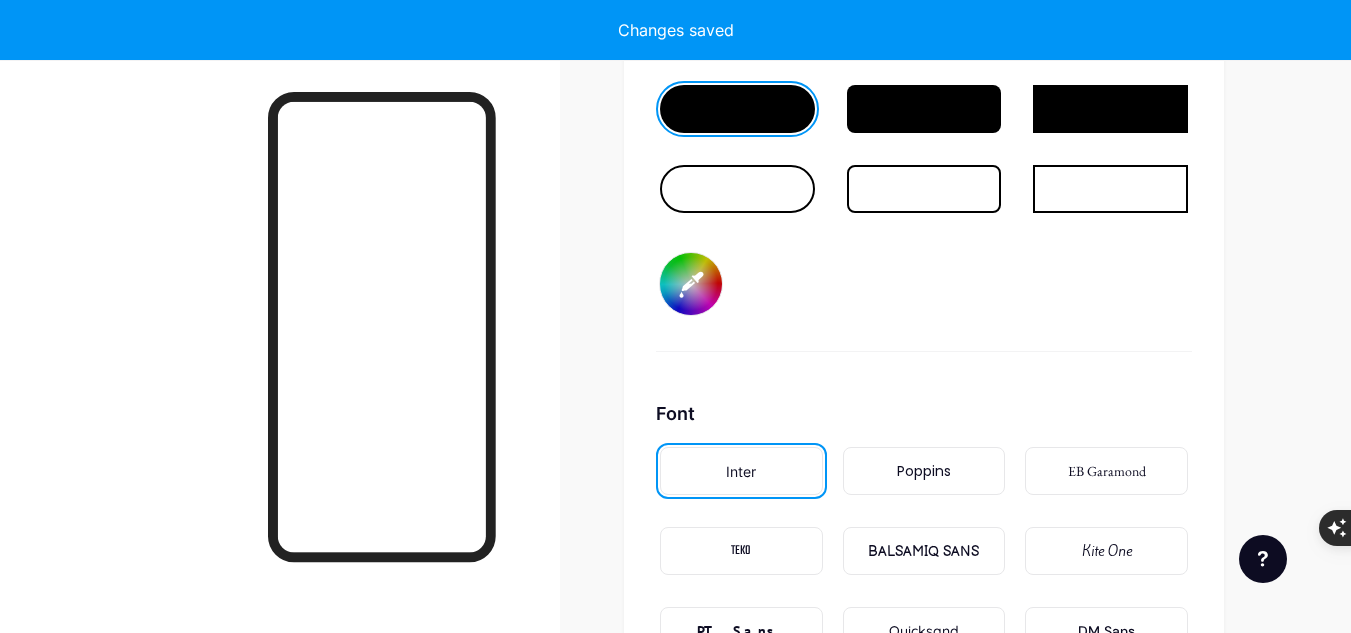 type on "#dde9e7" 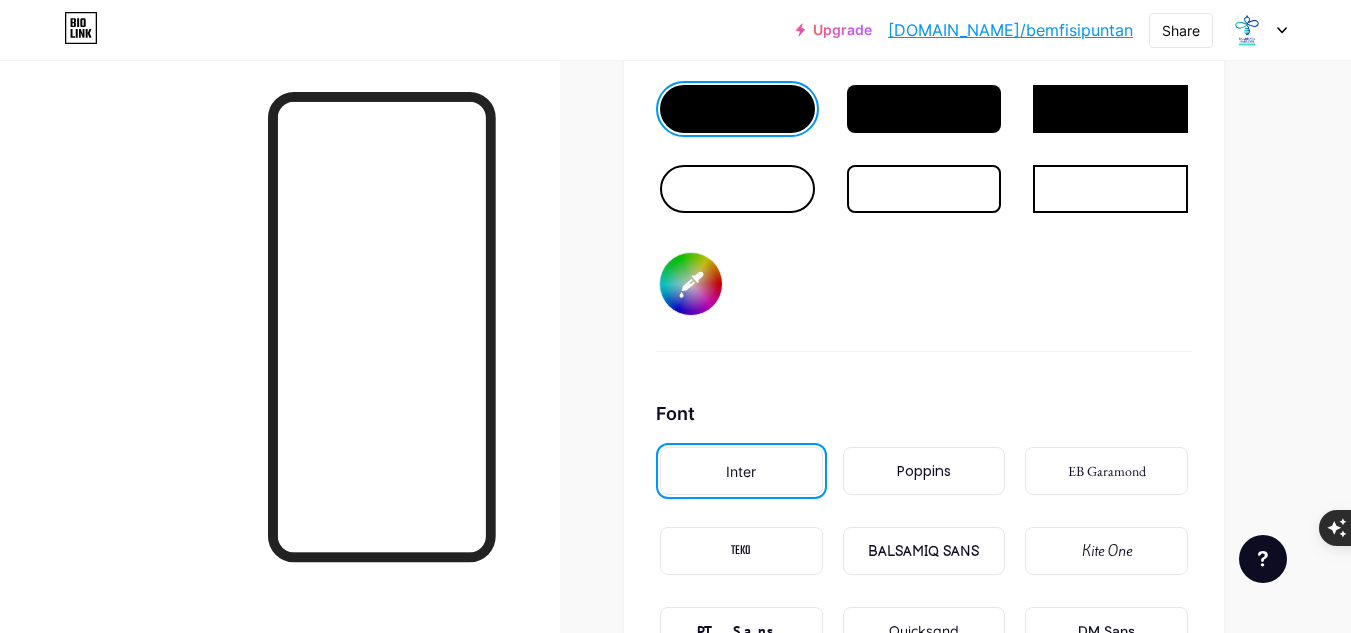 type on "#4deacd" 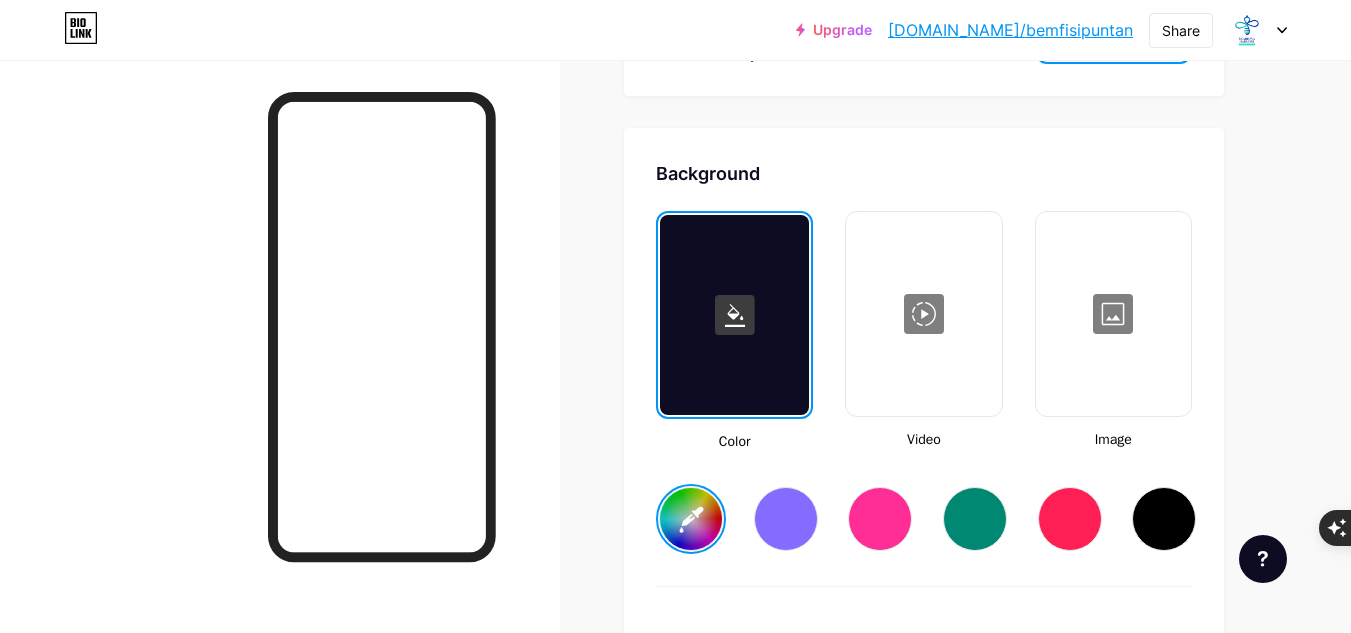 scroll, scrollTop: 2606, scrollLeft: 0, axis: vertical 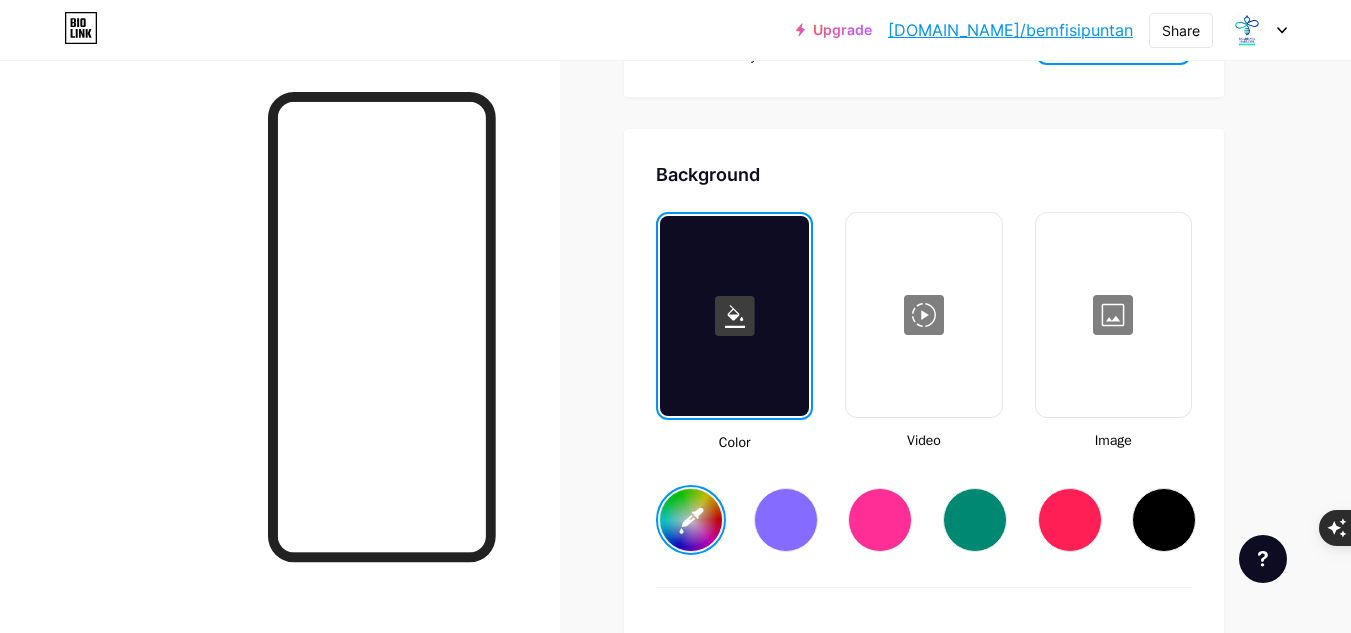 click on "#dde9e7" at bounding box center (691, 520) 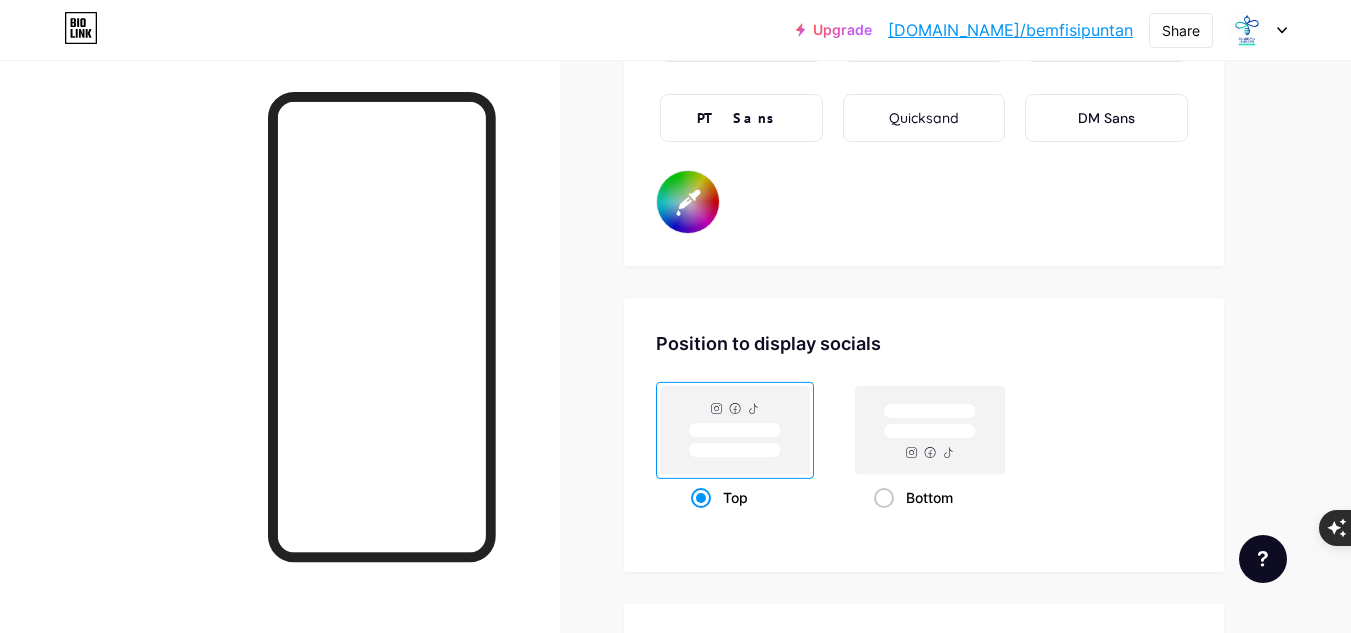 scroll, scrollTop: 3951, scrollLeft: 0, axis: vertical 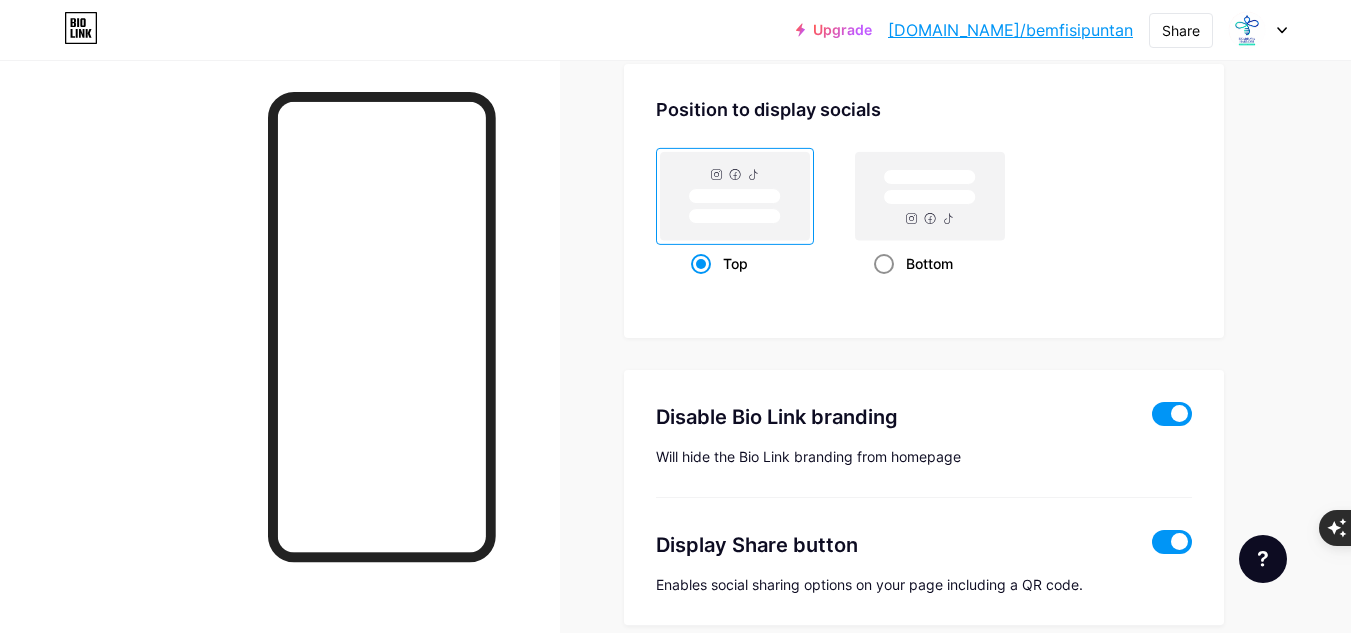 click 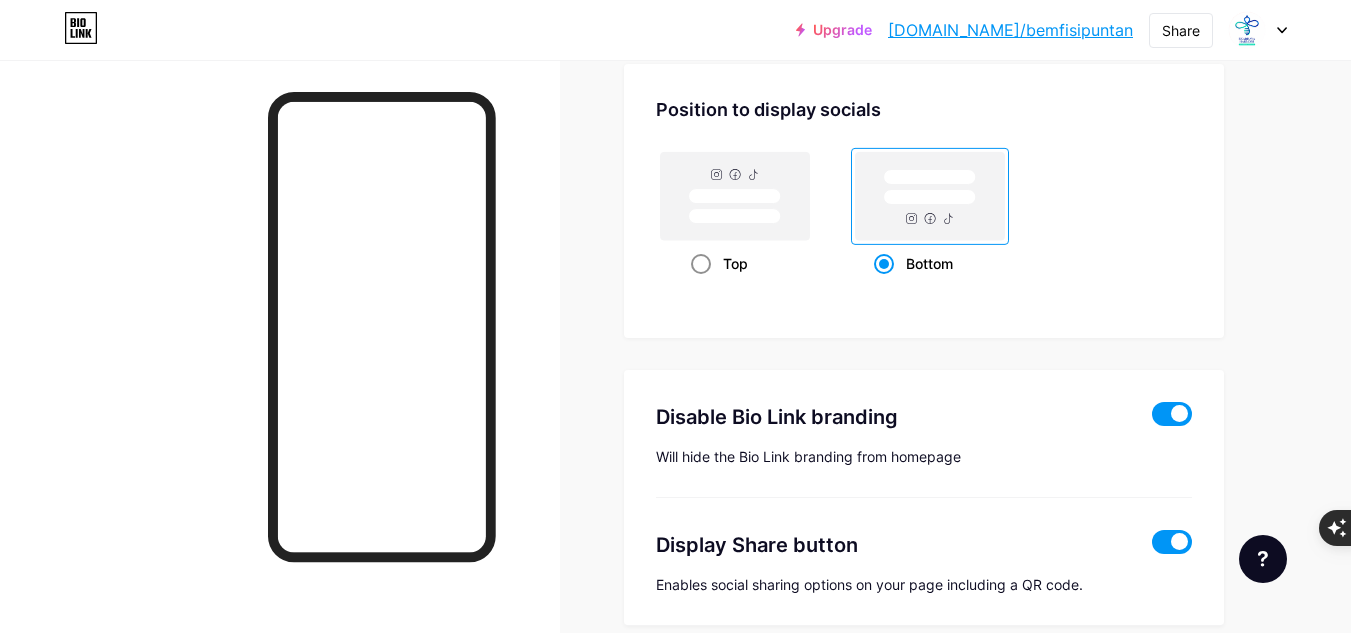 click 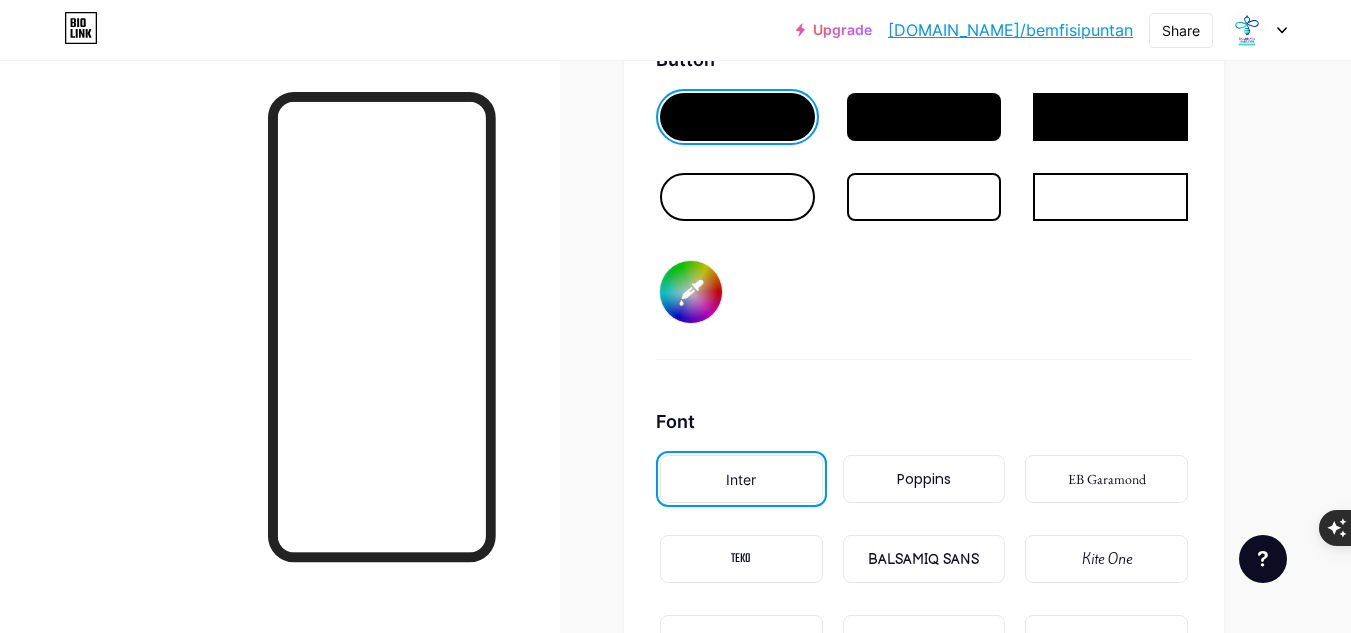 scroll, scrollTop: 3197, scrollLeft: 0, axis: vertical 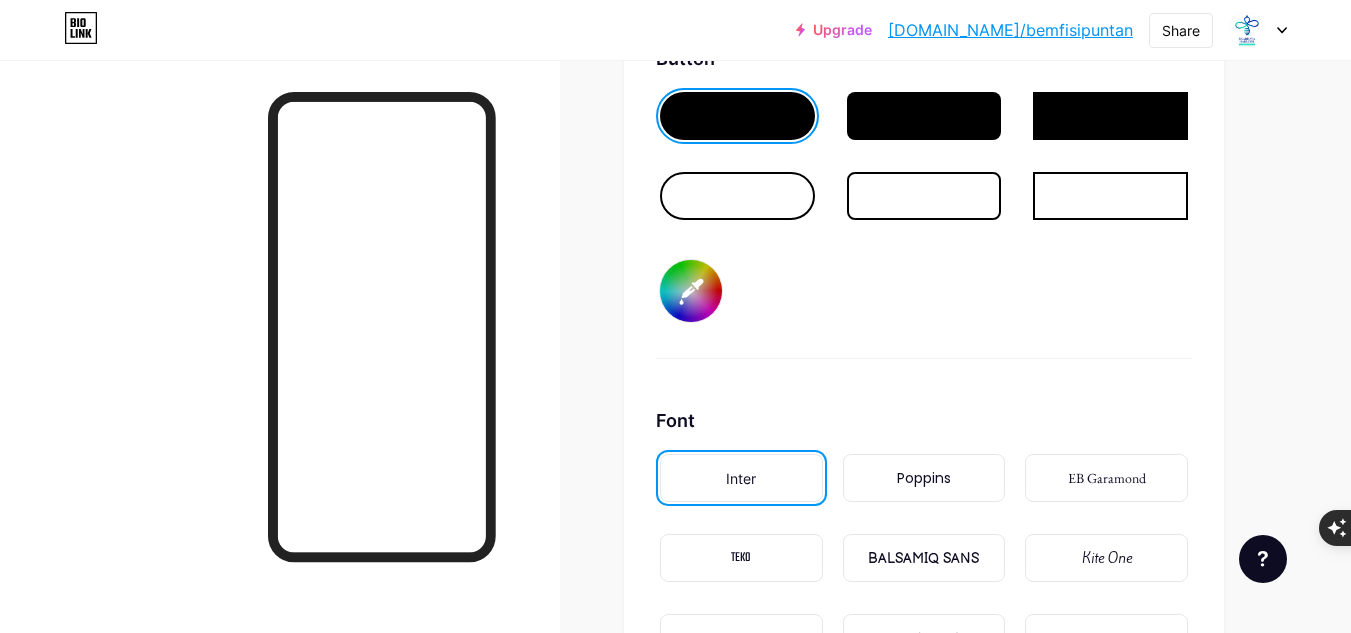 click on "#4deacd" at bounding box center (691, 291) 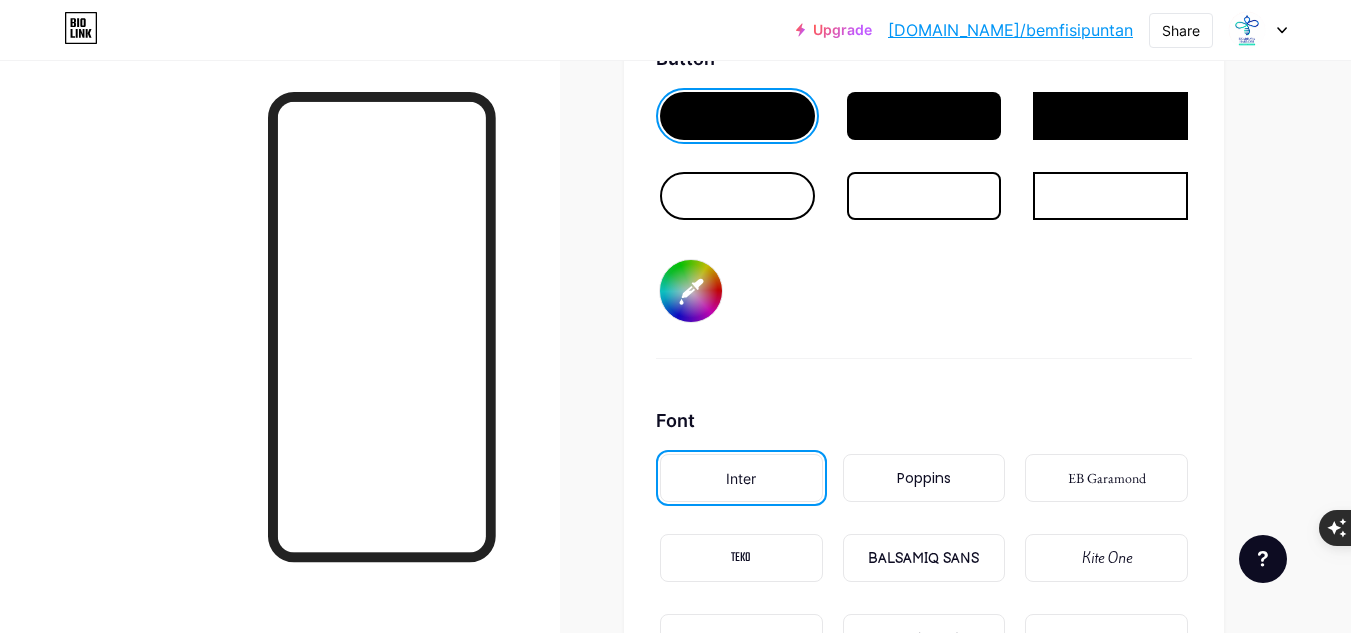 type on "#dde9e7" 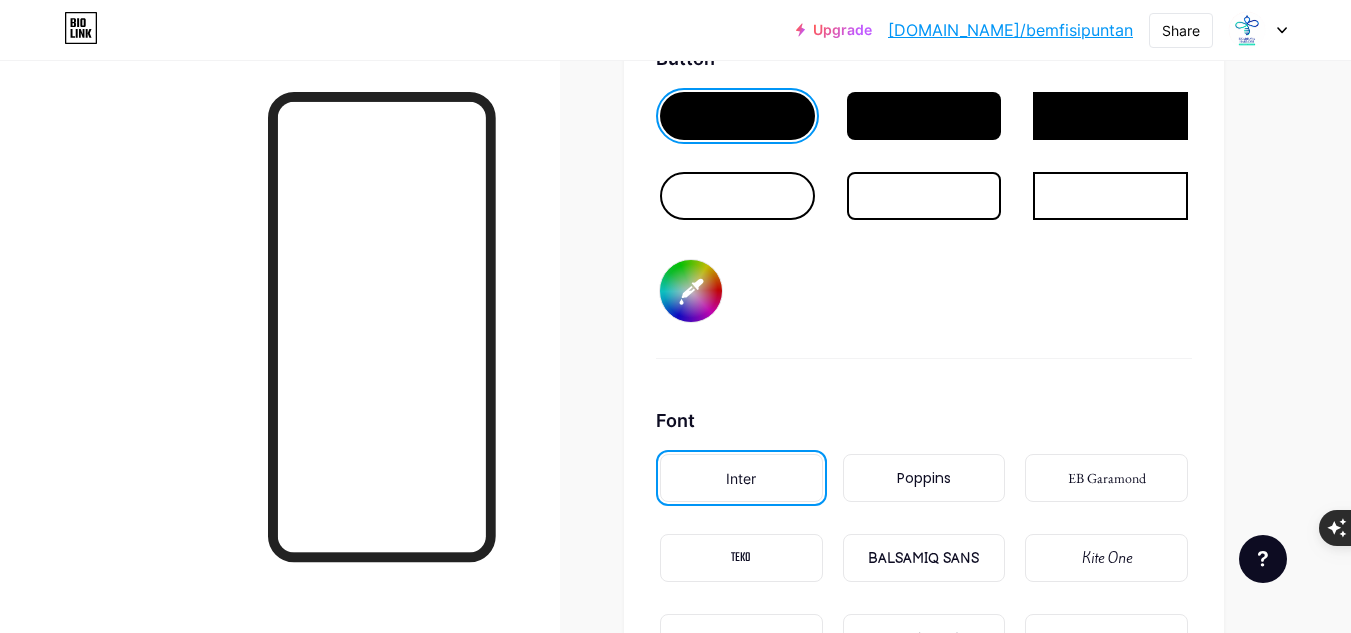 type on "#000000" 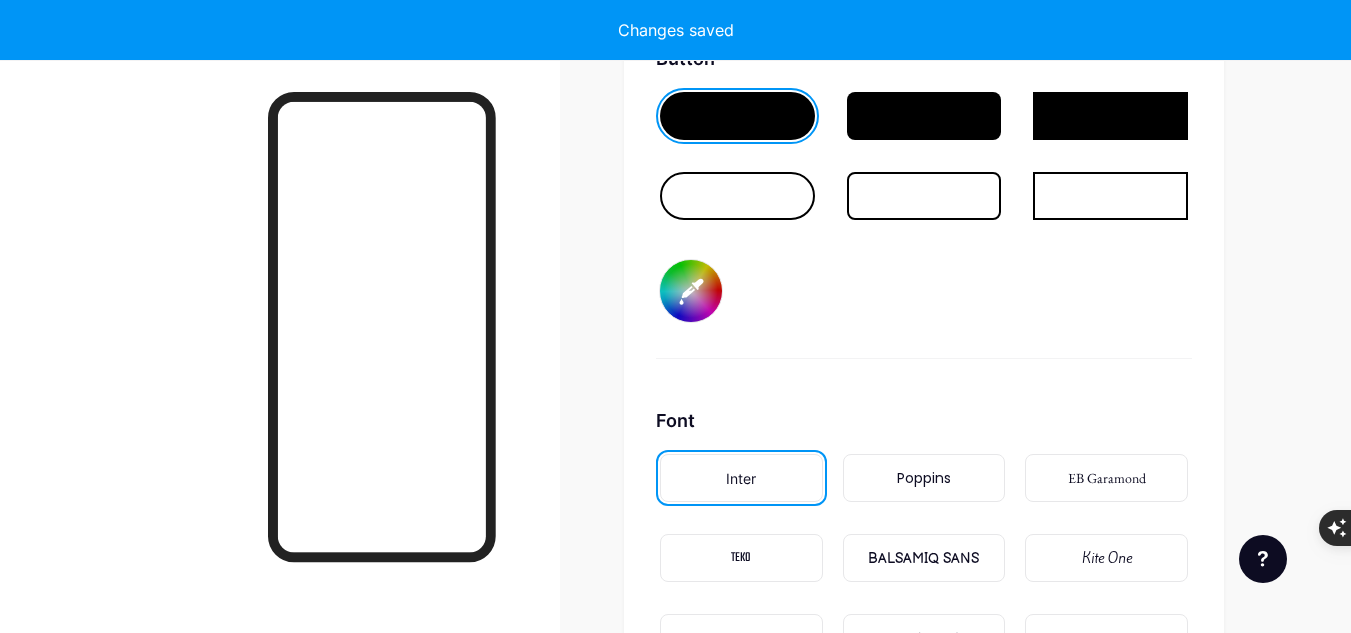 type on "#dde9e7" 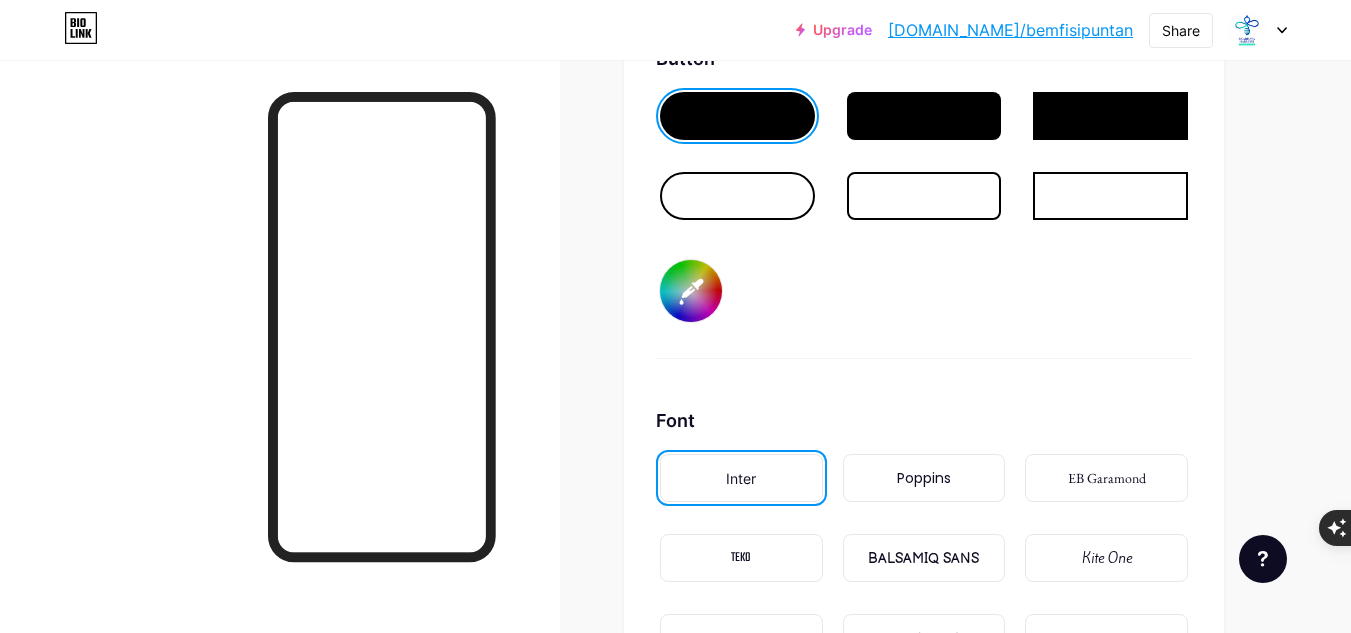 type on "#4ae5c9" 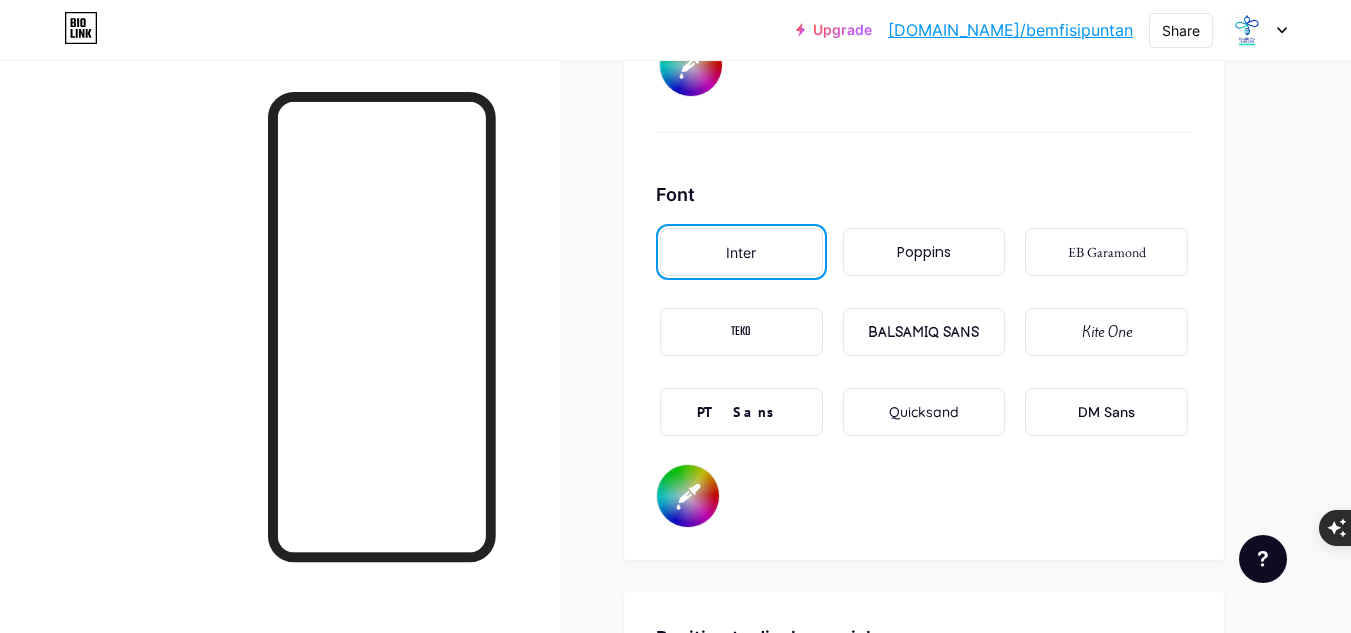 scroll, scrollTop: 3424, scrollLeft: 0, axis: vertical 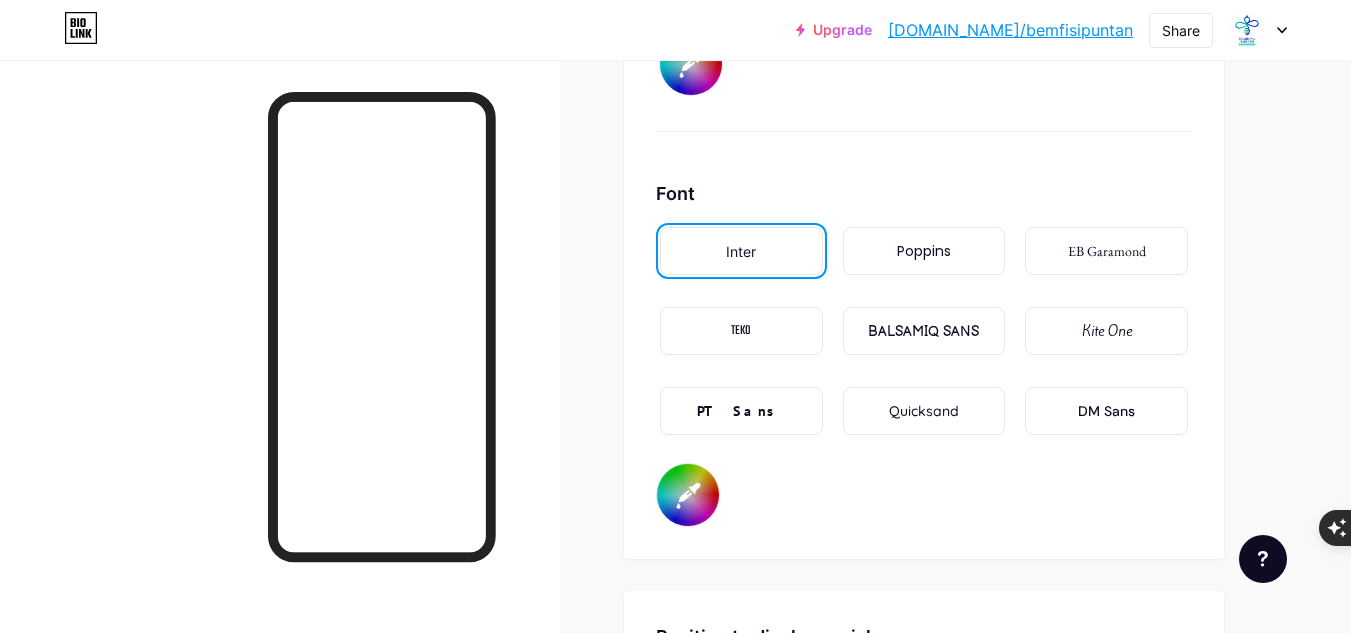click on "Poppins" at bounding box center [924, 251] 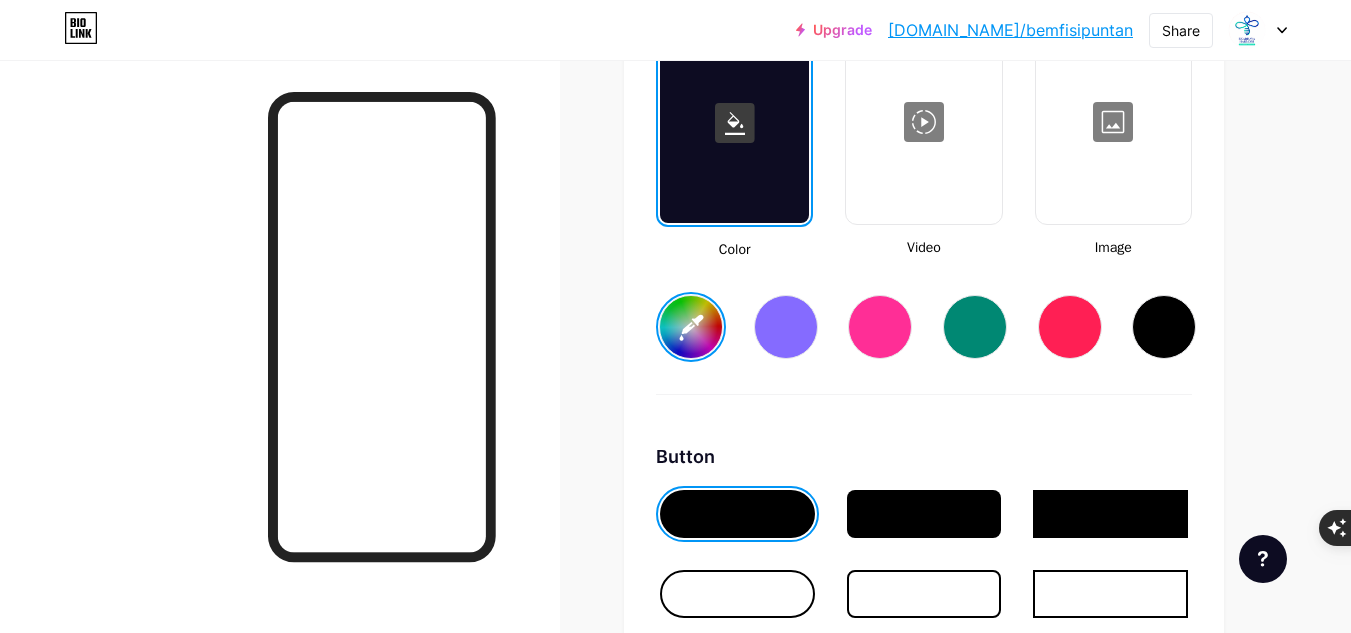 scroll, scrollTop: 2798, scrollLeft: 0, axis: vertical 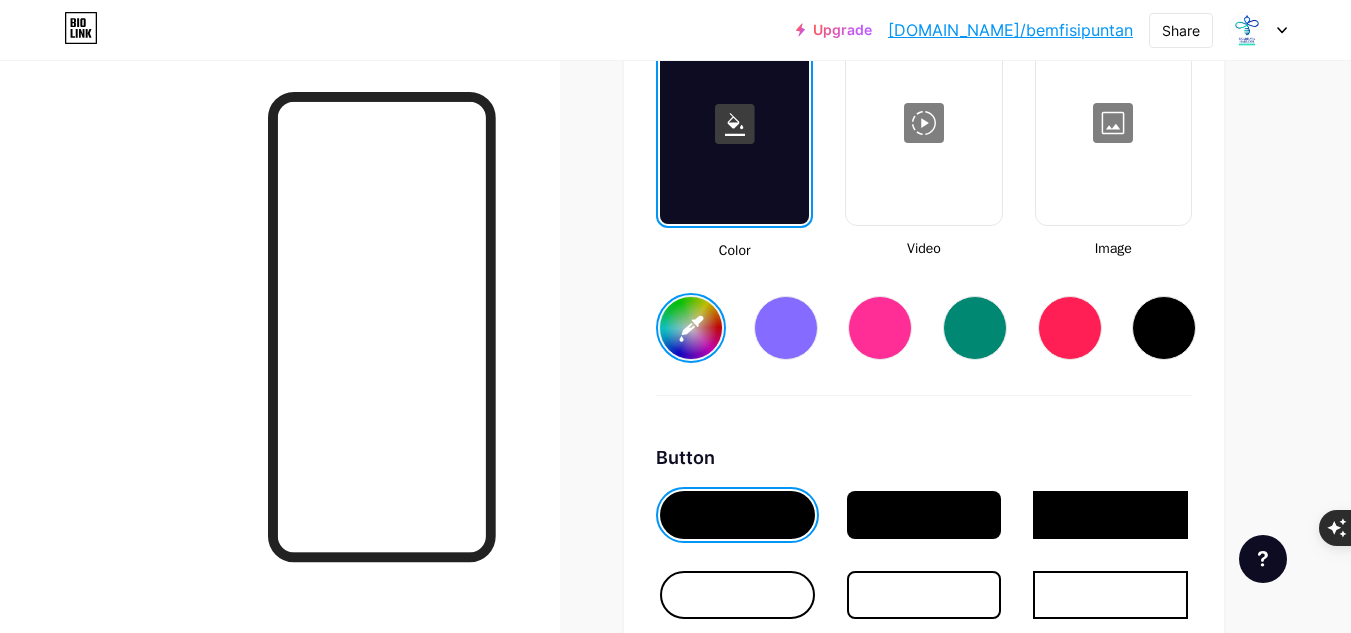 click on "#dde9e7" at bounding box center (691, 328) 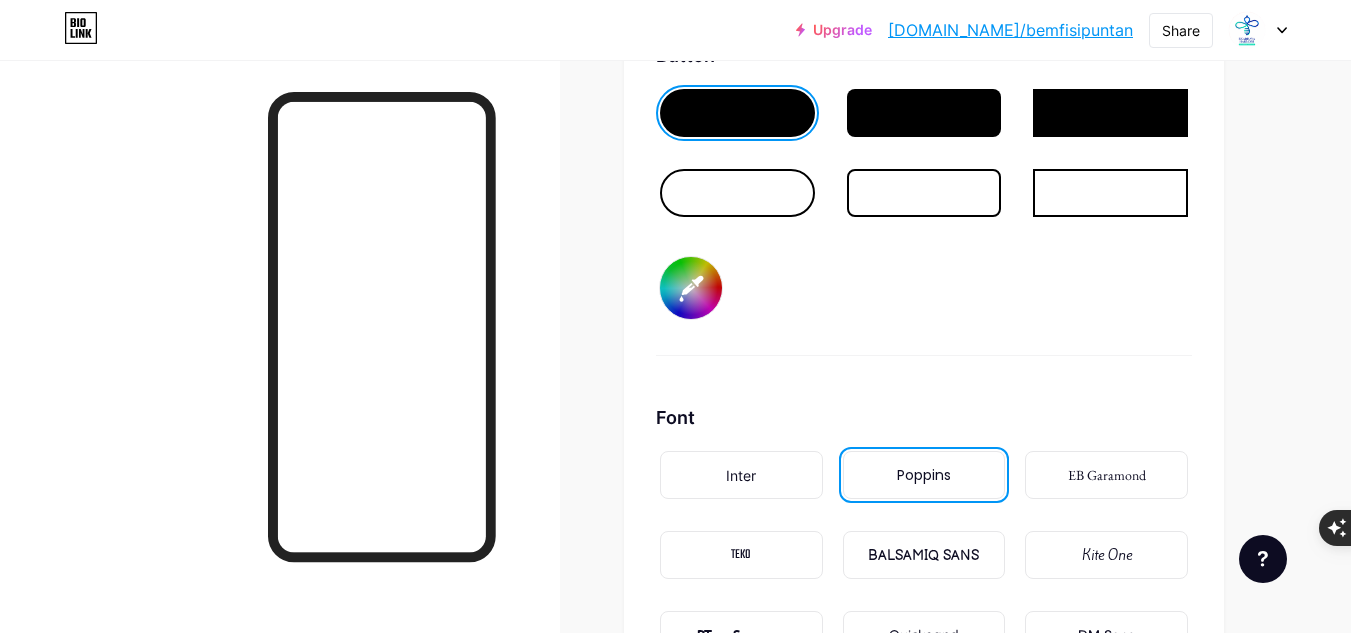 scroll, scrollTop: 3203, scrollLeft: 0, axis: vertical 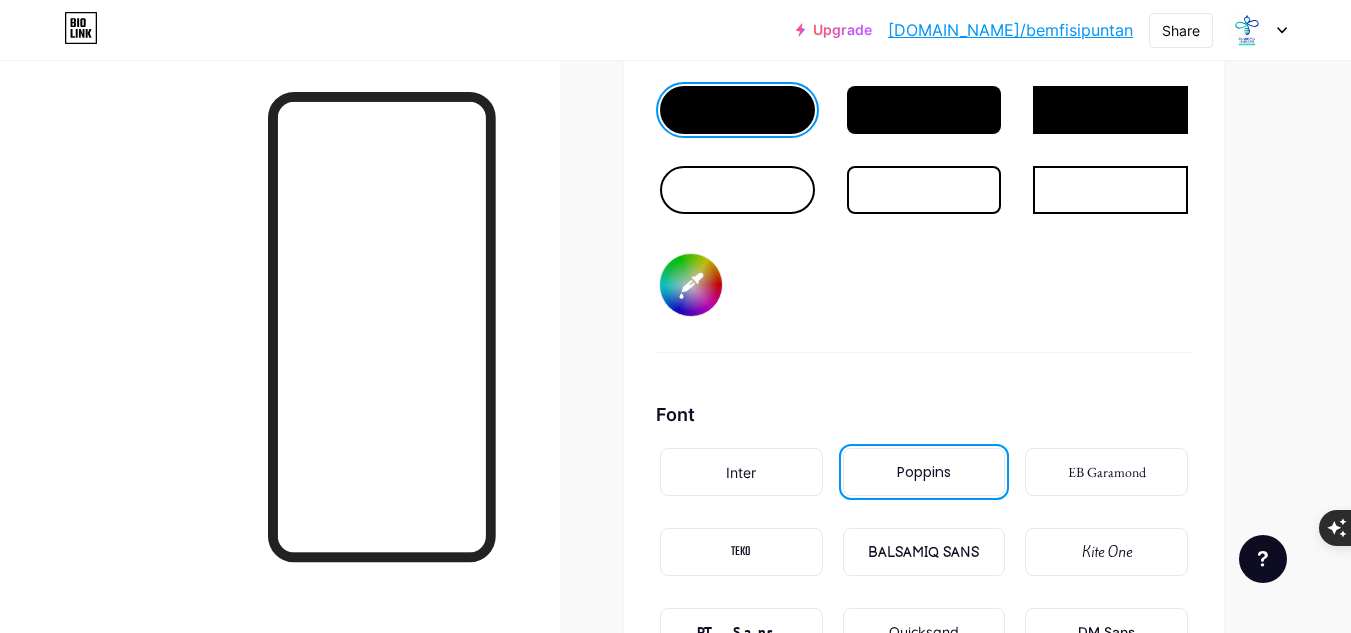 click on "Inter" at bounding box center (741, 472) 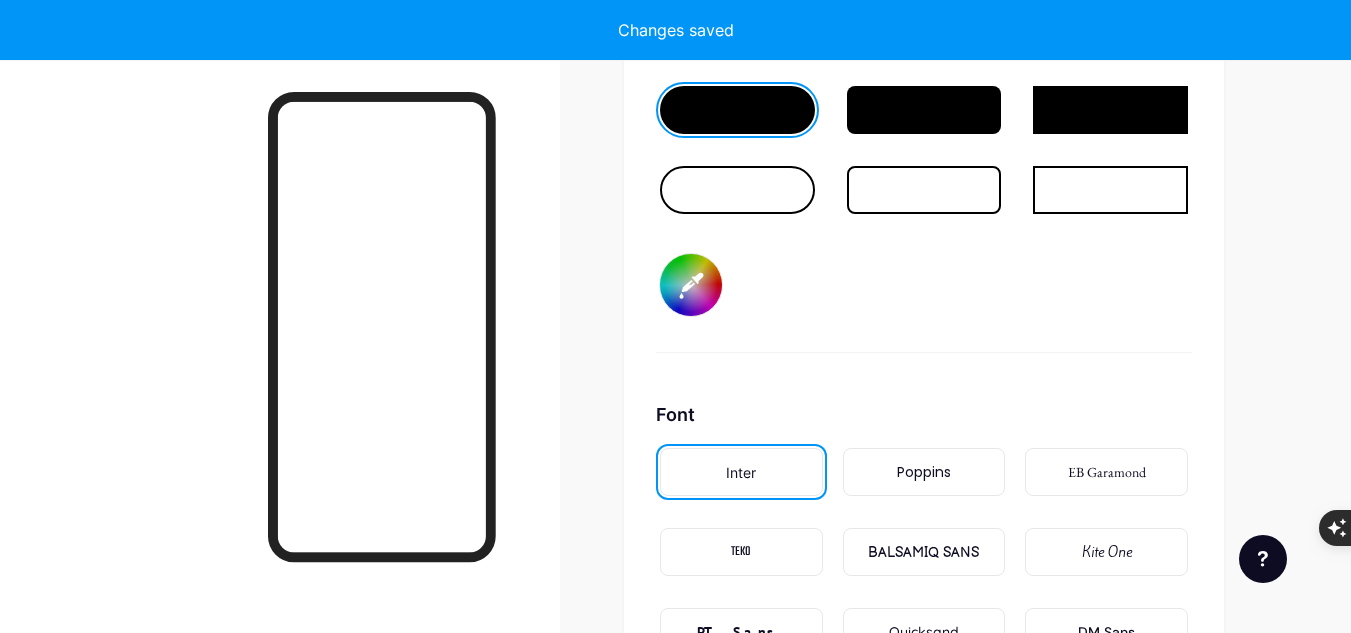 type on "#dafbf5" 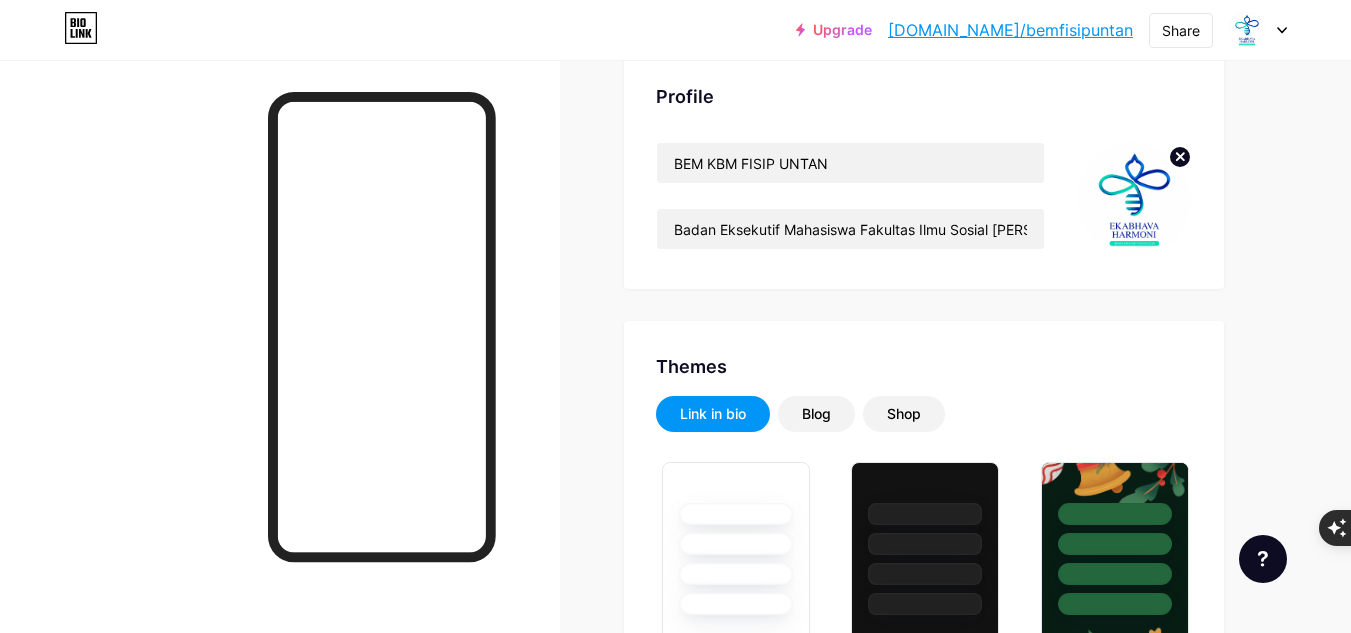 scroll, scrollTop: 0, scrollLeft: 0, axis: both 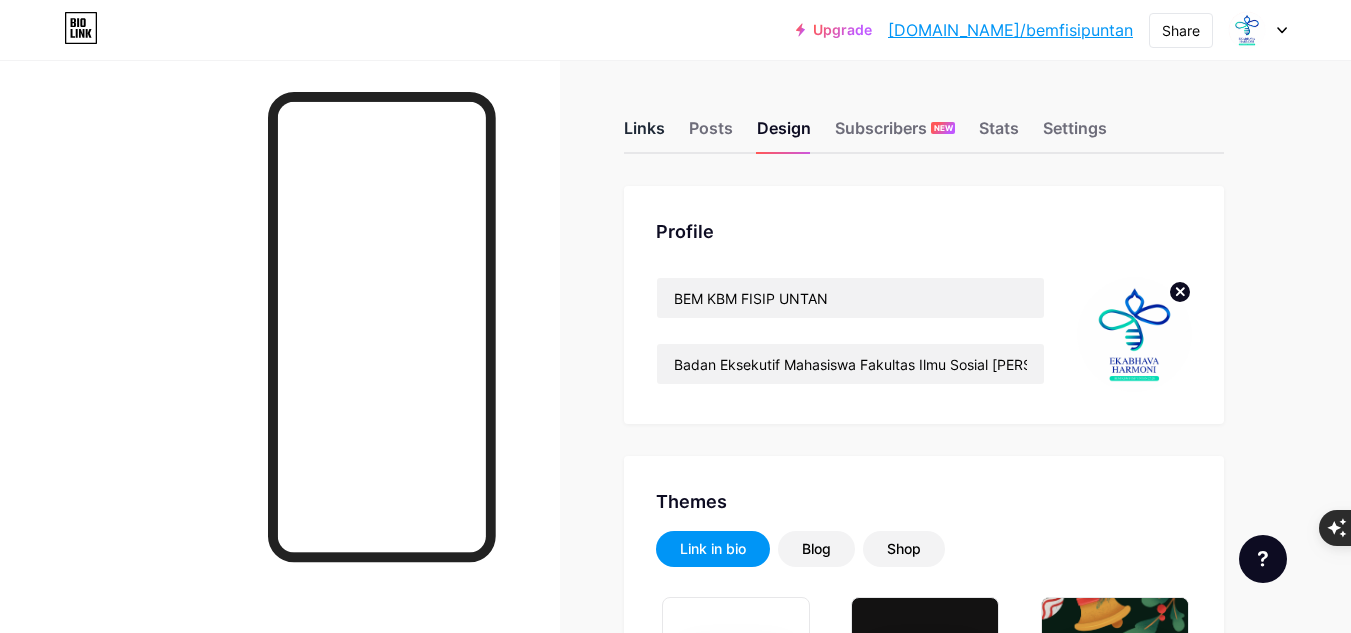 click on "Links" at bounding box center (644, 134) 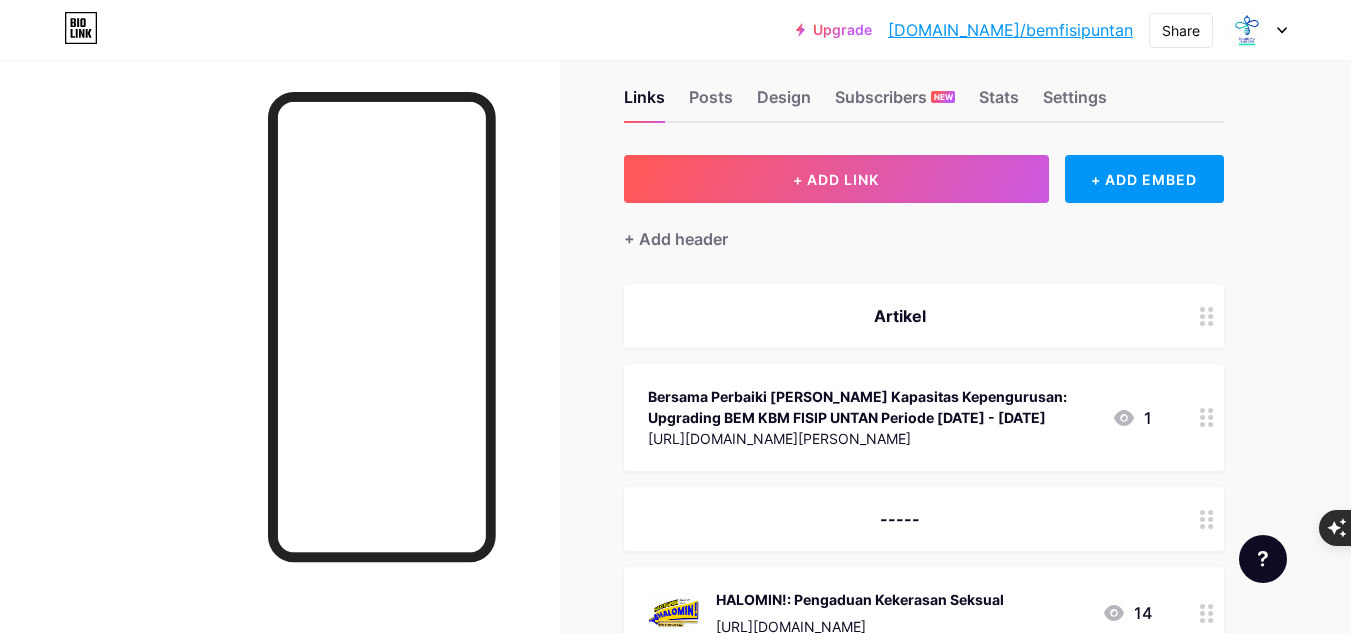 scroll, scrollTop: 0, scrollLeft: 0, axis: both 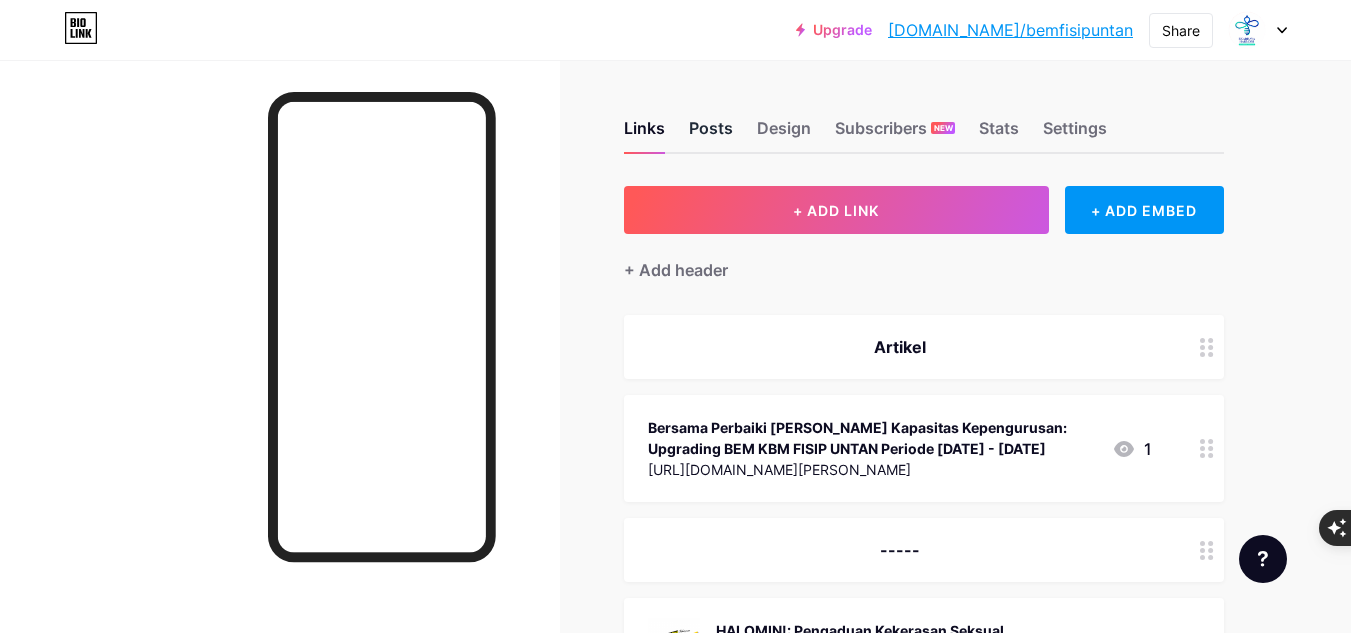 click on "Posts" at bounding box center (711, 134) 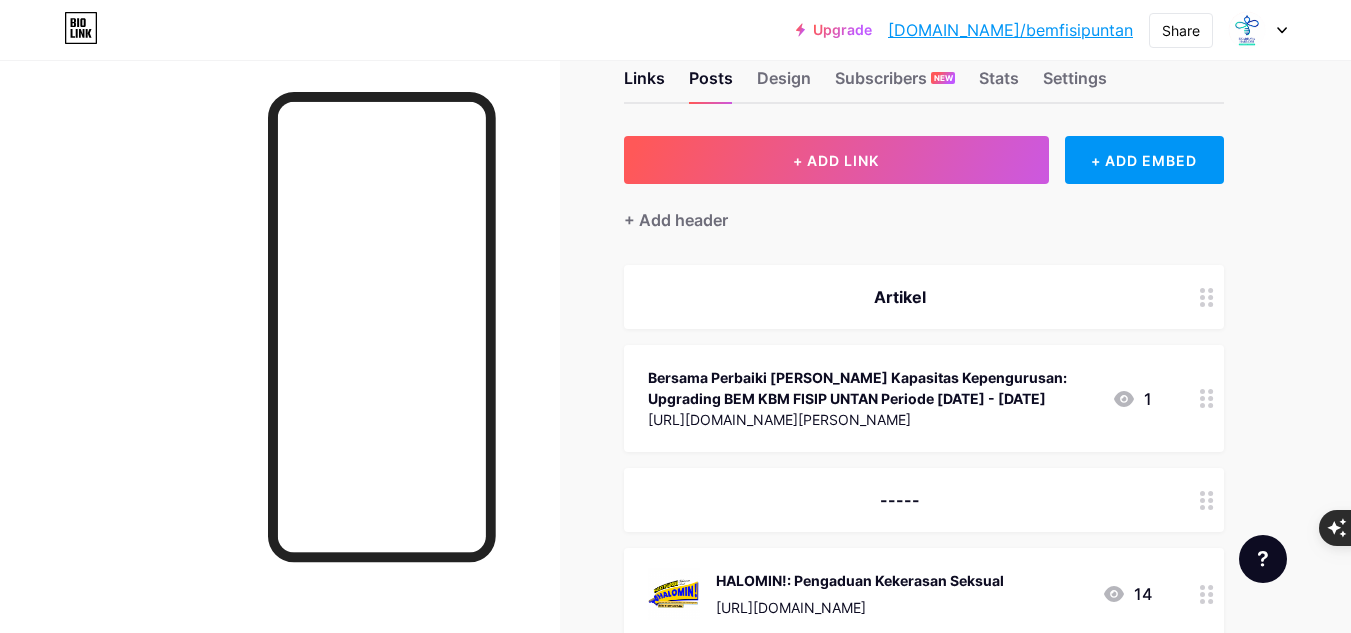 scroll, scrollTop: 0, scrollLeft: 0, axis: both 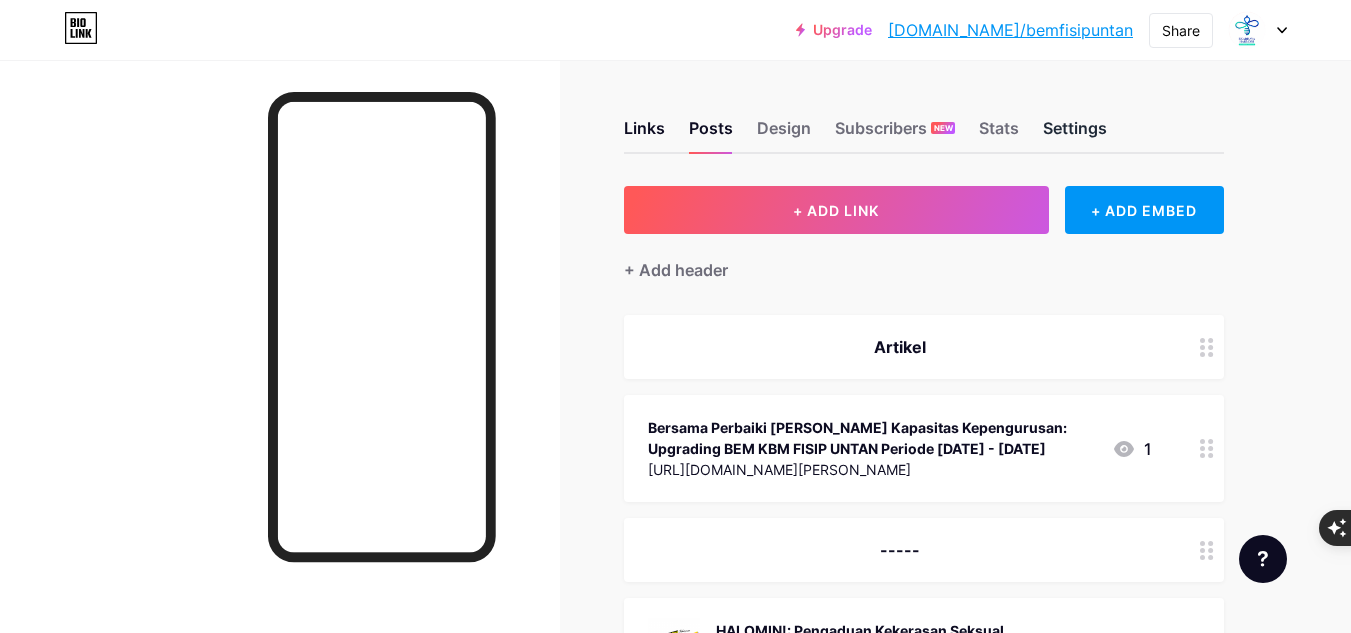 click on "Settings" at bounding box center [1075, 134] 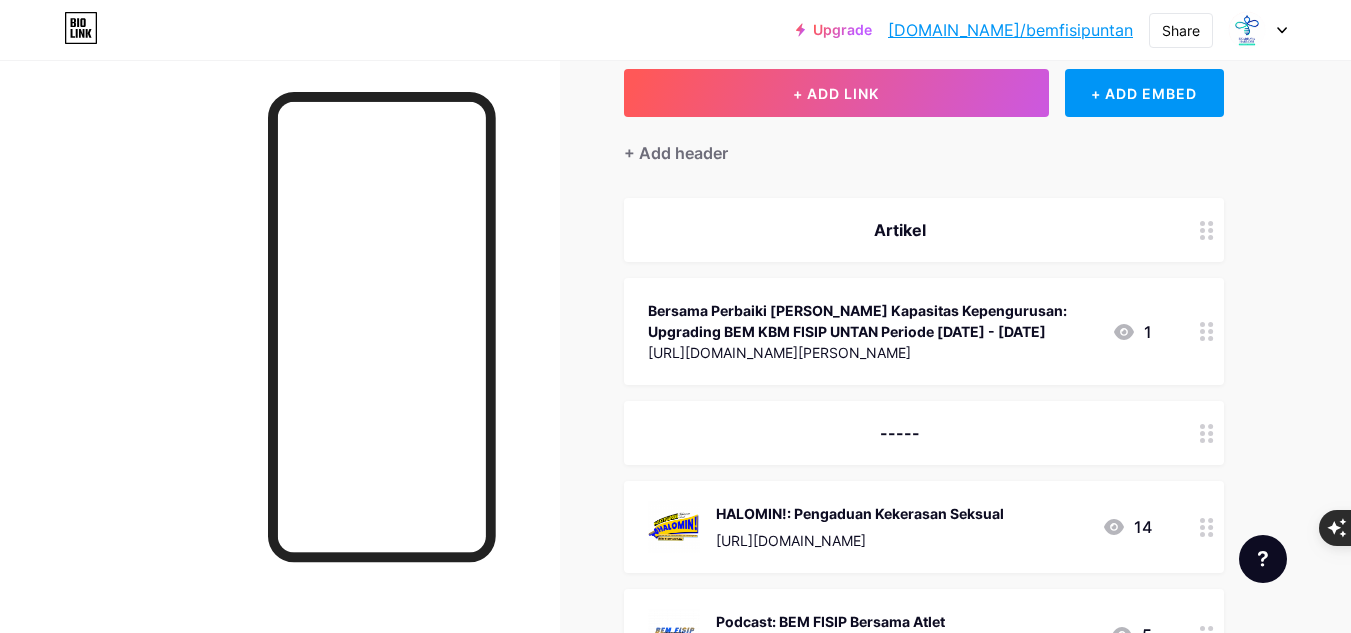 scroll, scrollTop: 0, scrollLeft: 0, axis: both 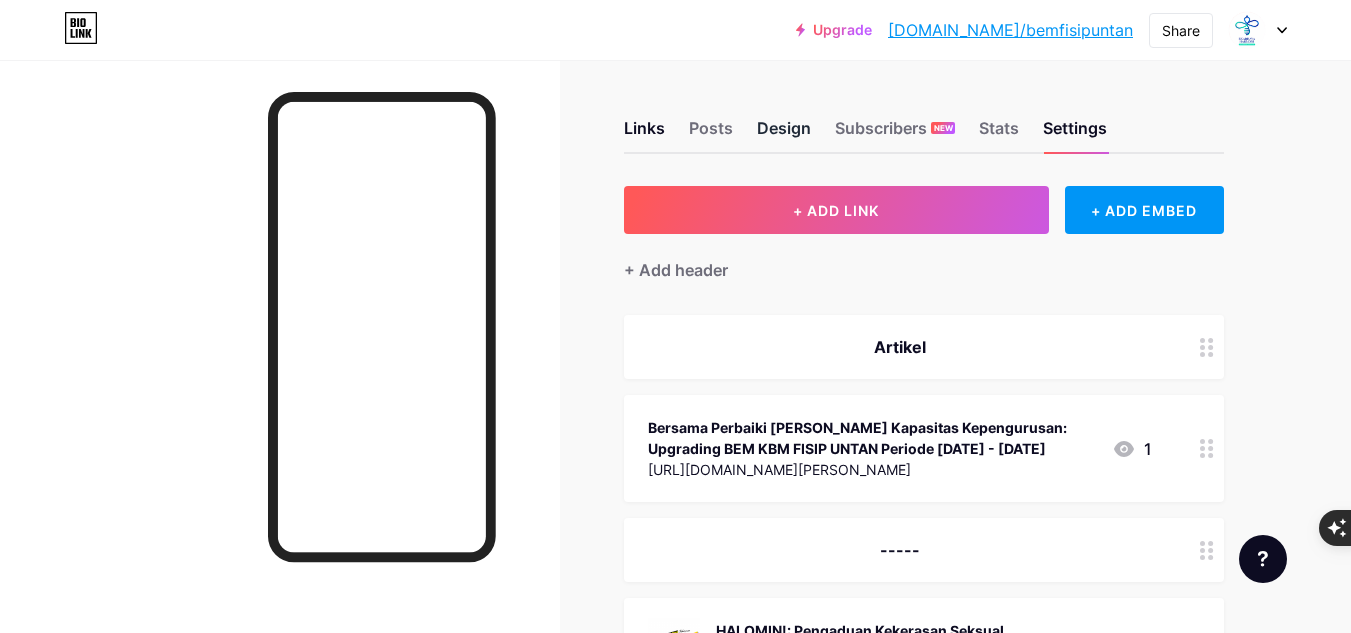 click on "Design" at bounding box center (784, 134) 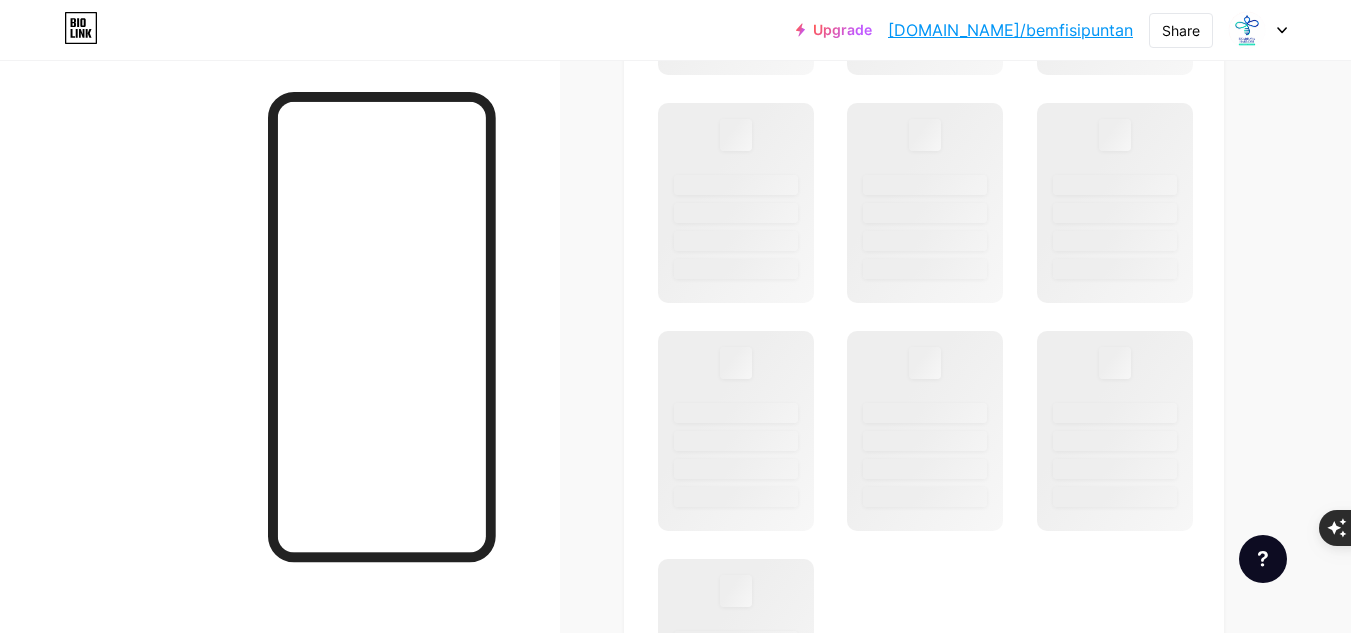 scroll, scrollTop: 882, scrollLeft: 0, axis: vertical 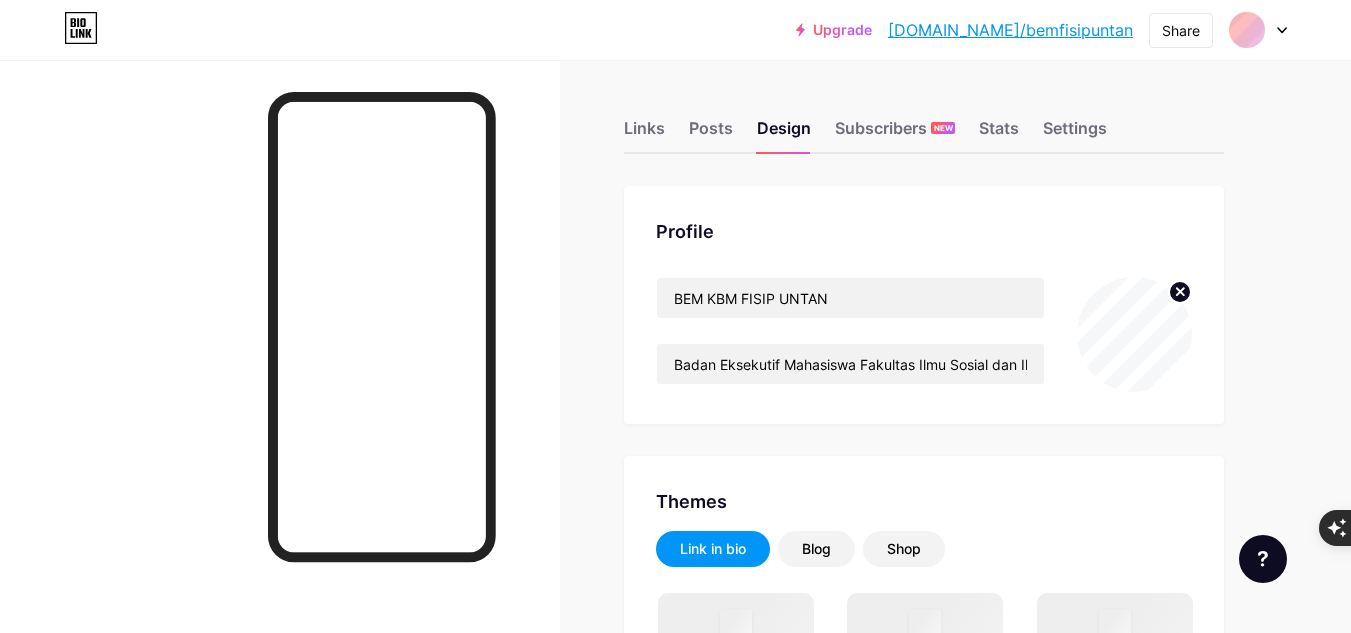 type on "#dafbf5" 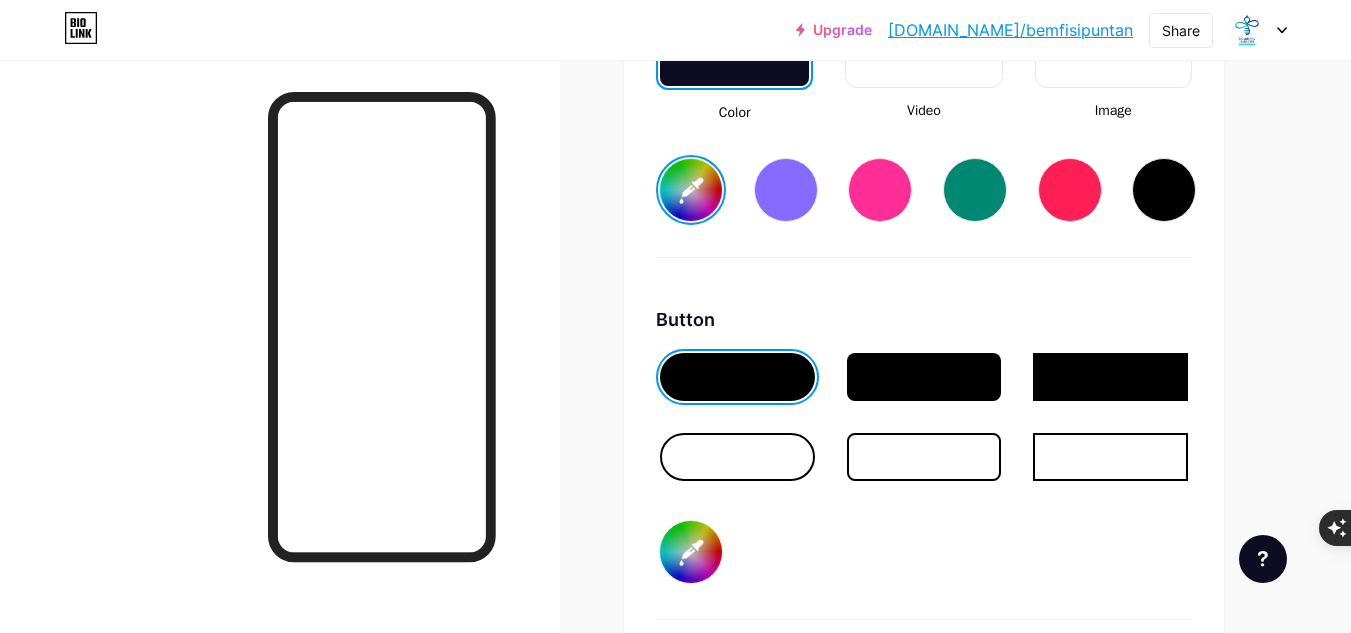 scroll, scrollTop: 2942, scrollLeft: 0, axis: vertical 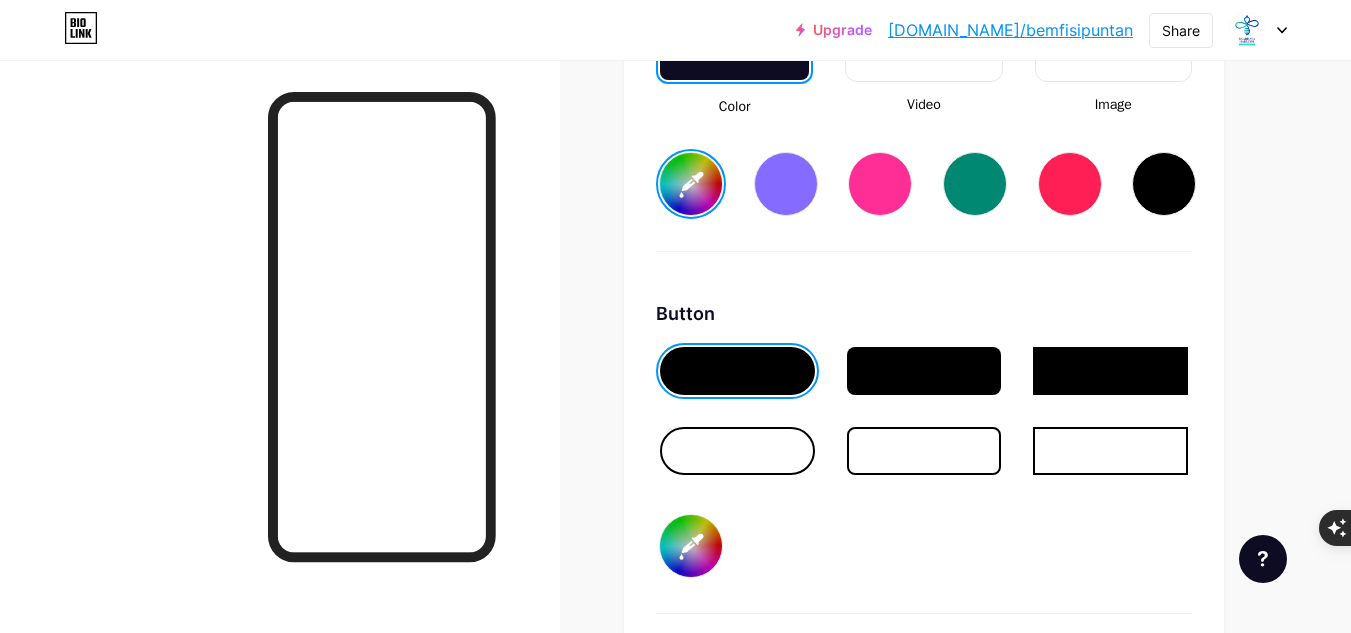 click on "#dafbf5" at bounding box center (691, 184) 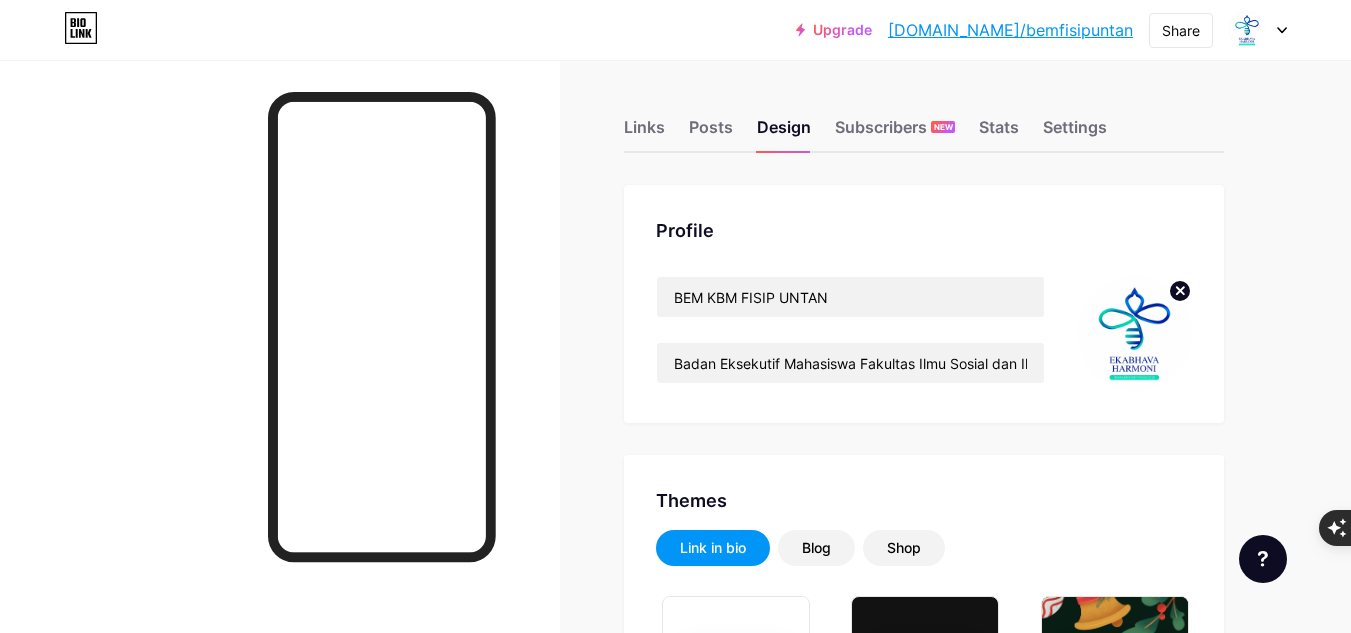 scroll, scrollTop: 0, scrollLeft: 0, axis: both 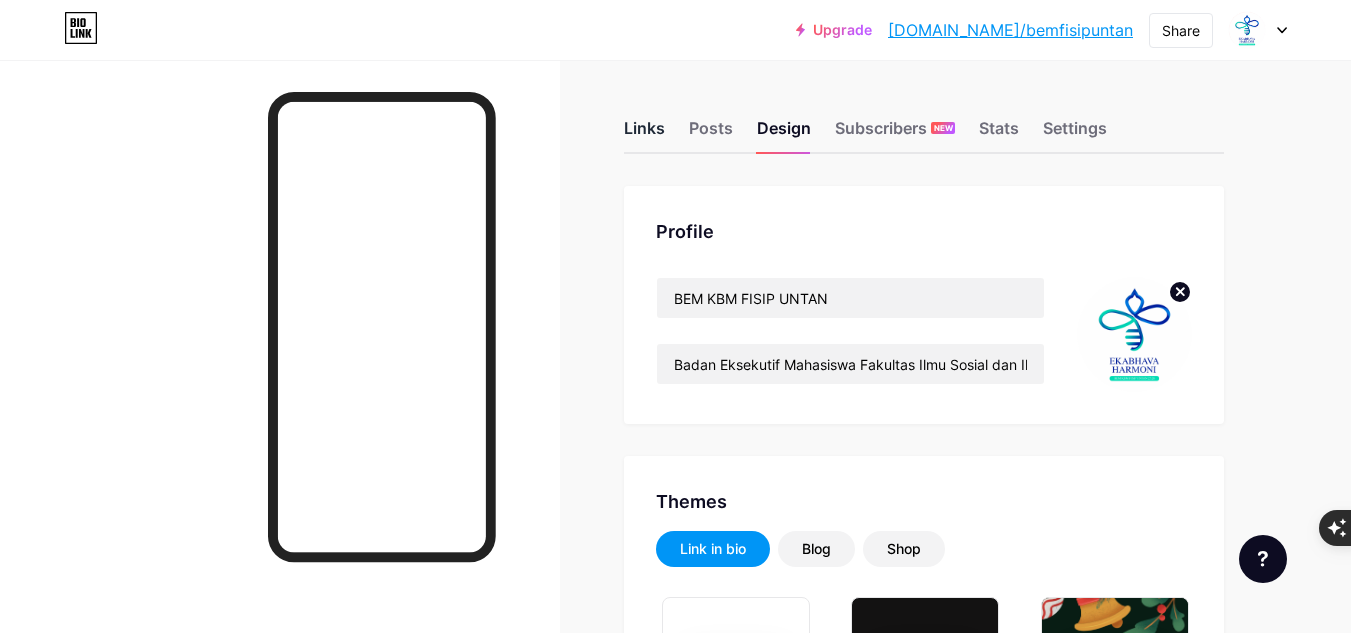 click on "Links" at bounding box center [644, 134] 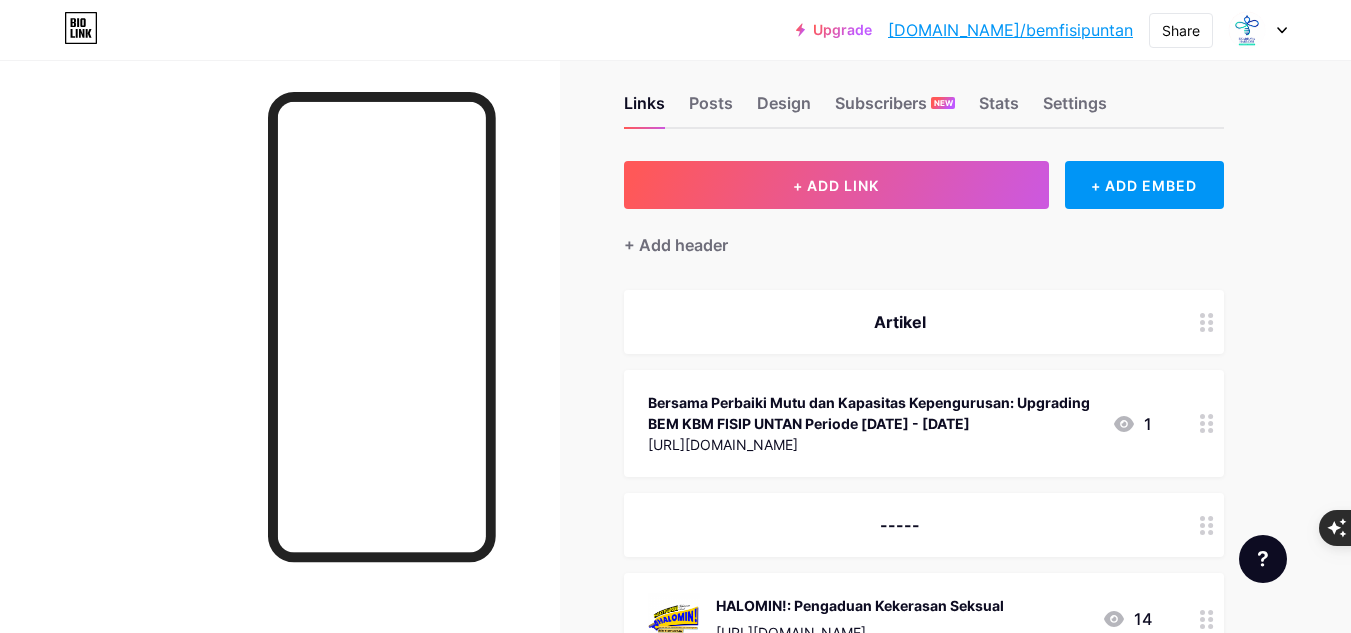 scroll, scrollTop: 0, scrollLeft: 0, axis: both 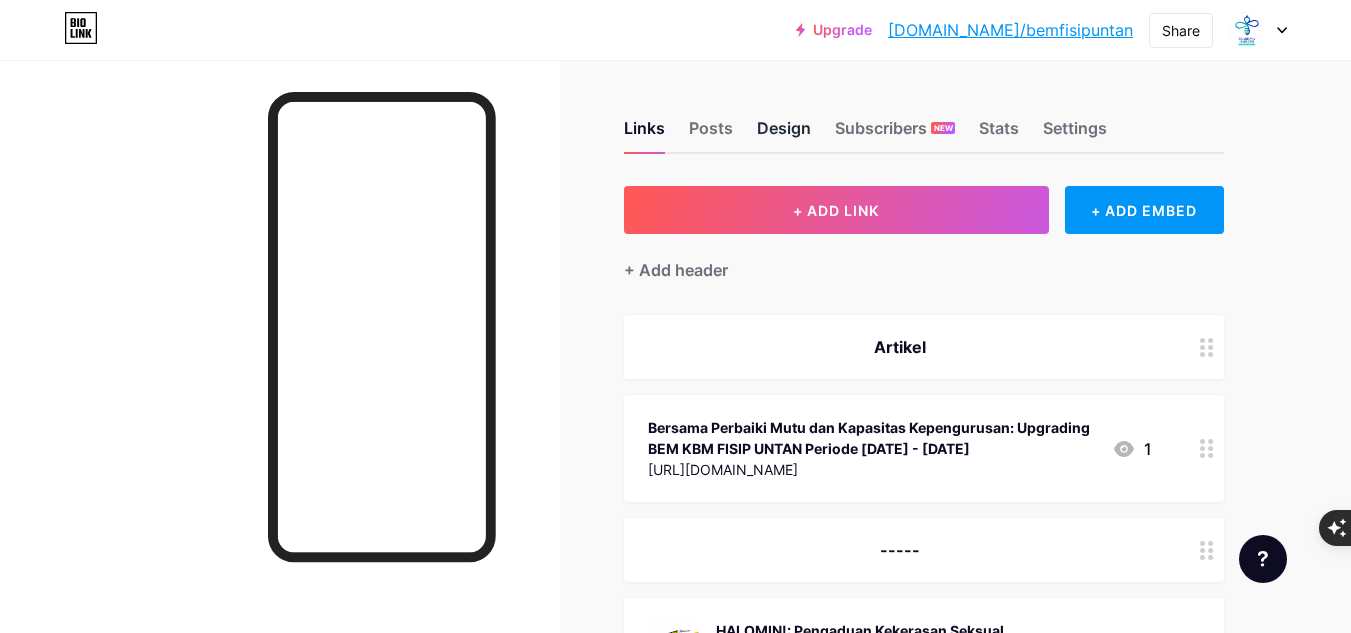 click on "Design" at bounding box center (784, 134) 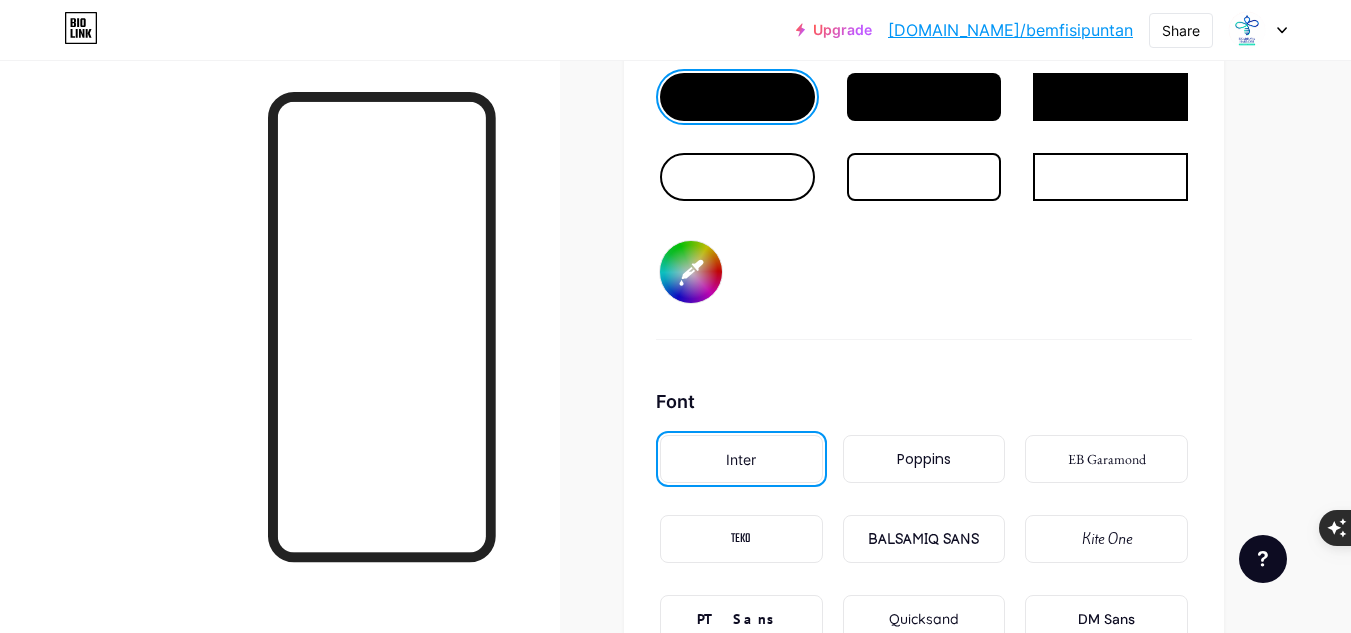 type on "#dff1ee" 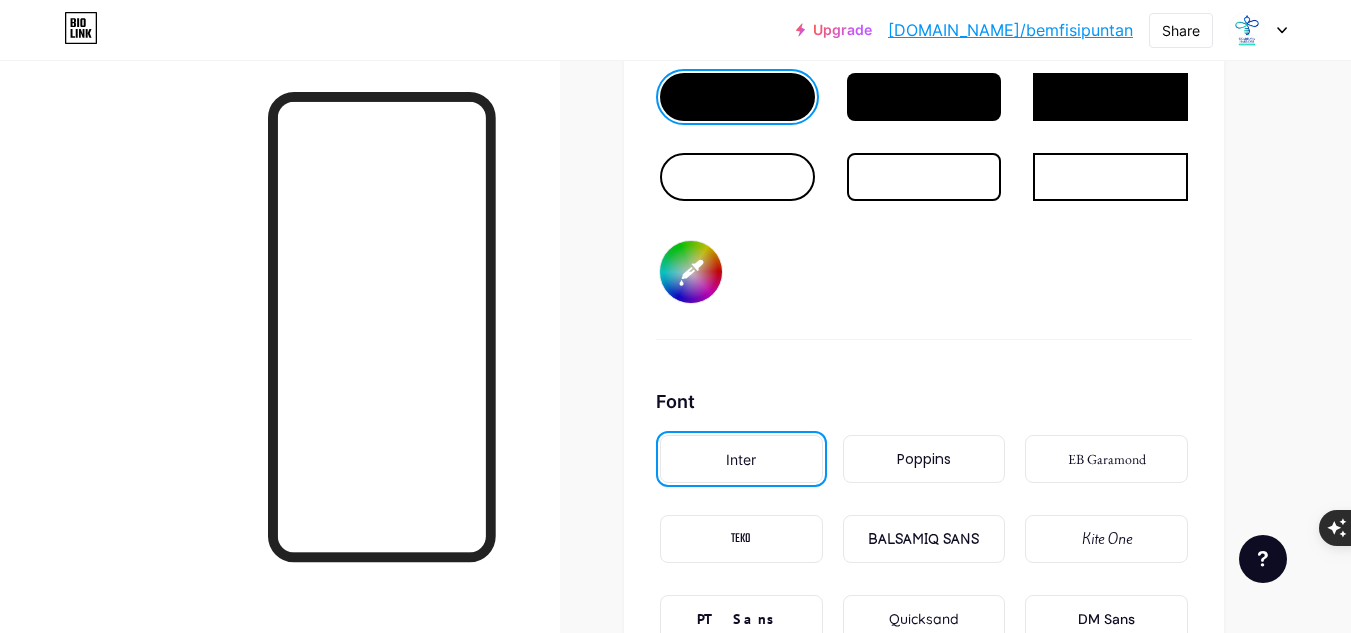 type on "#4ae5c9" 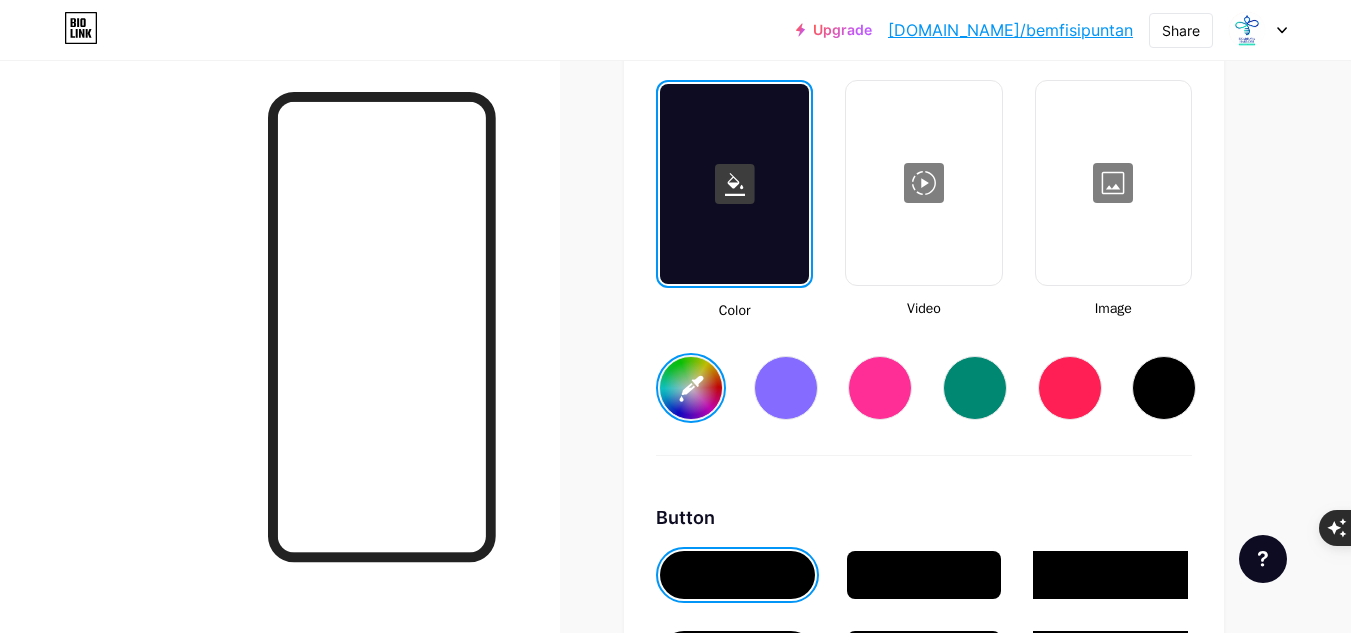 scroll, scrollTop: 2737, scrollLeft: 0, axis: vertical 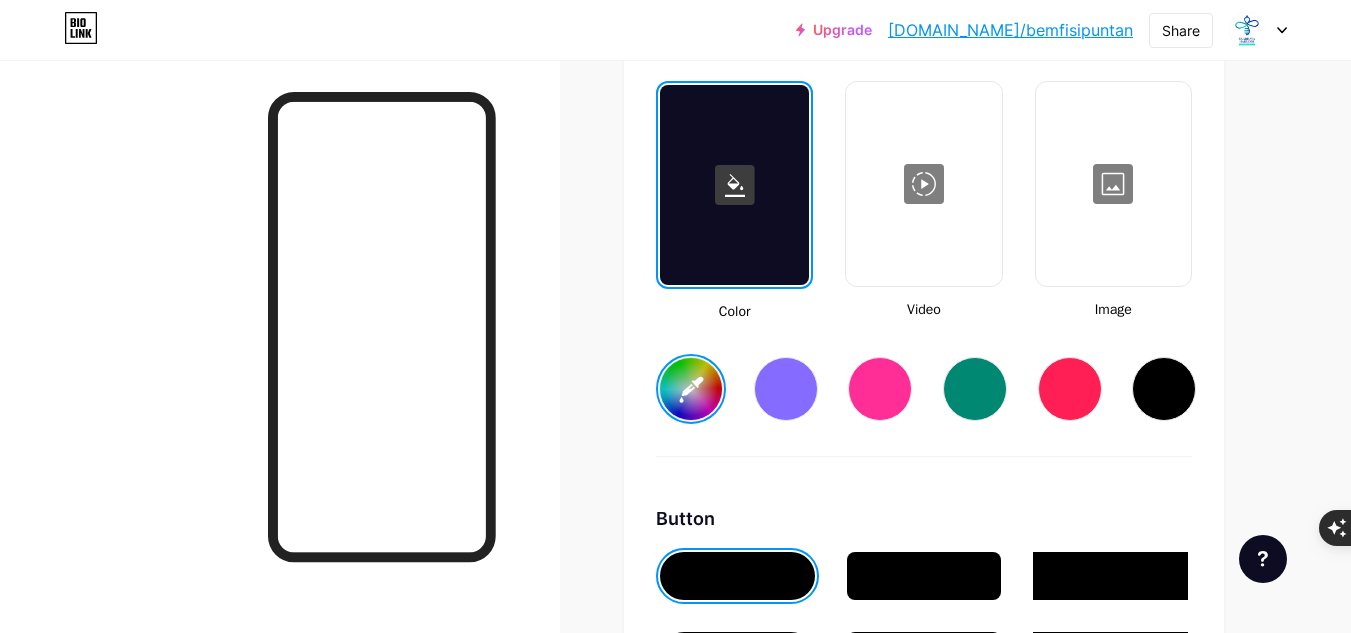 click on "#dff1ee" at bounding box center [691, 389] 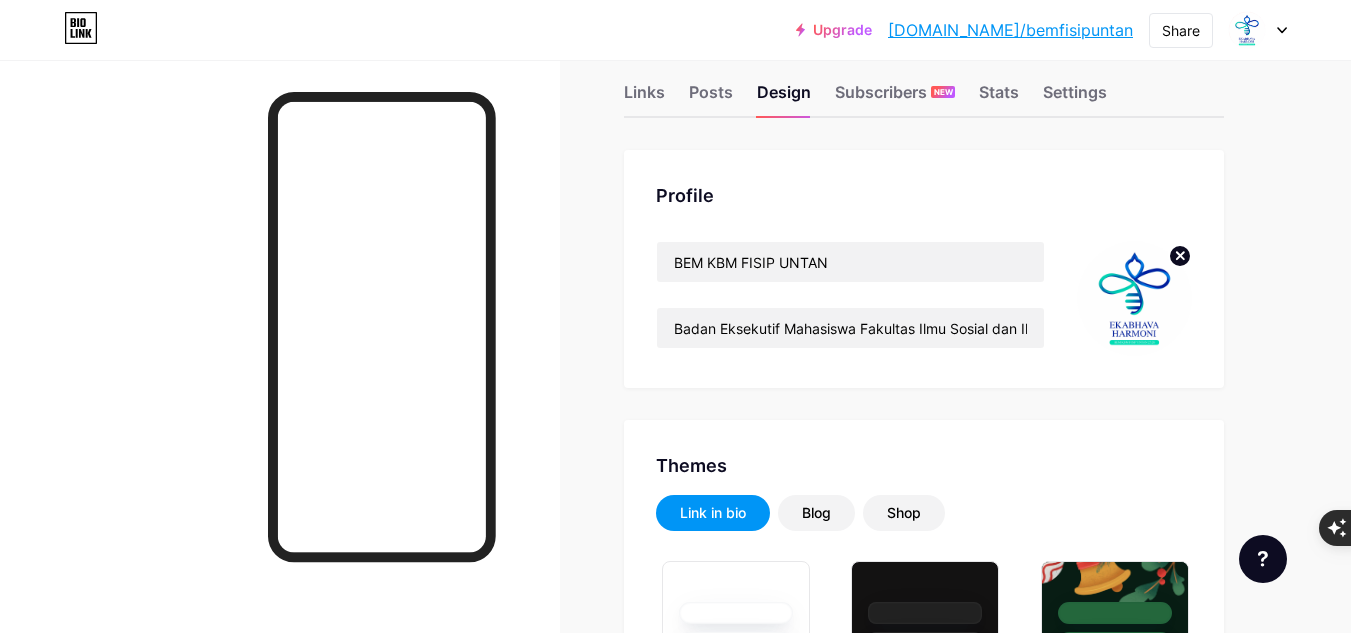 scroll, scrollTop: 0, scrollLeft: 0, axis: both 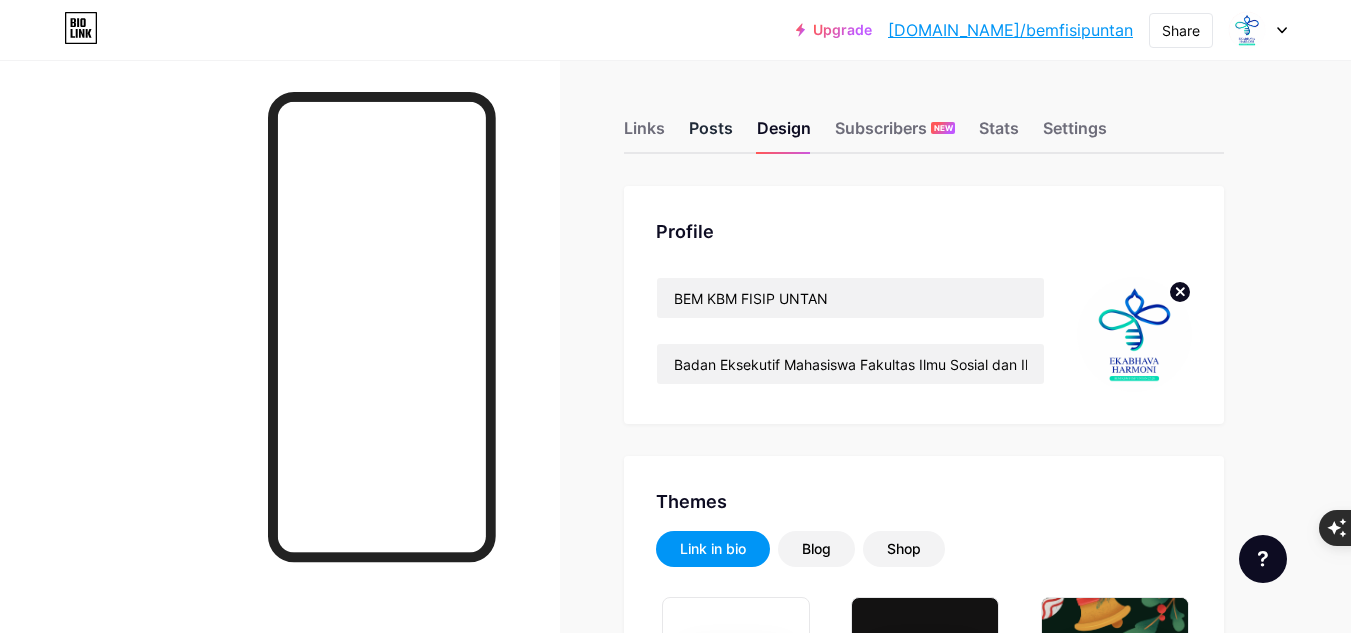 click on "Posts" at bounding box center [711, 134] 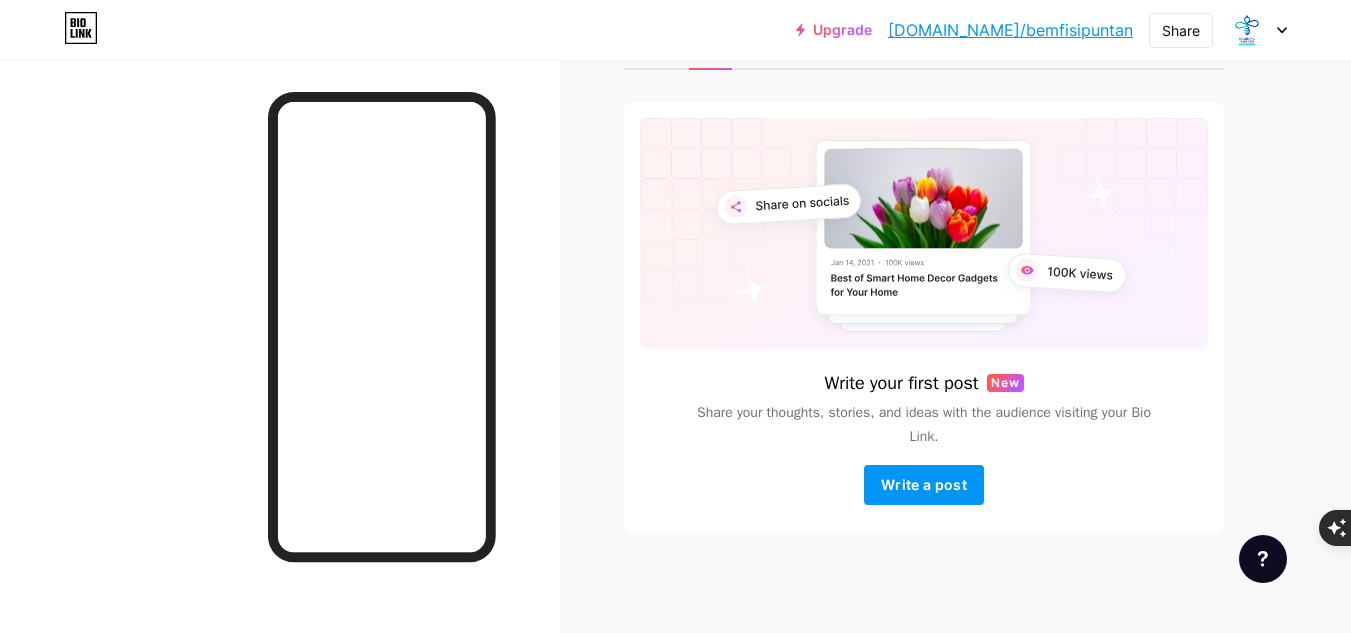 scroll, scrollTop: 0, scrollLeft: 0, axis: both 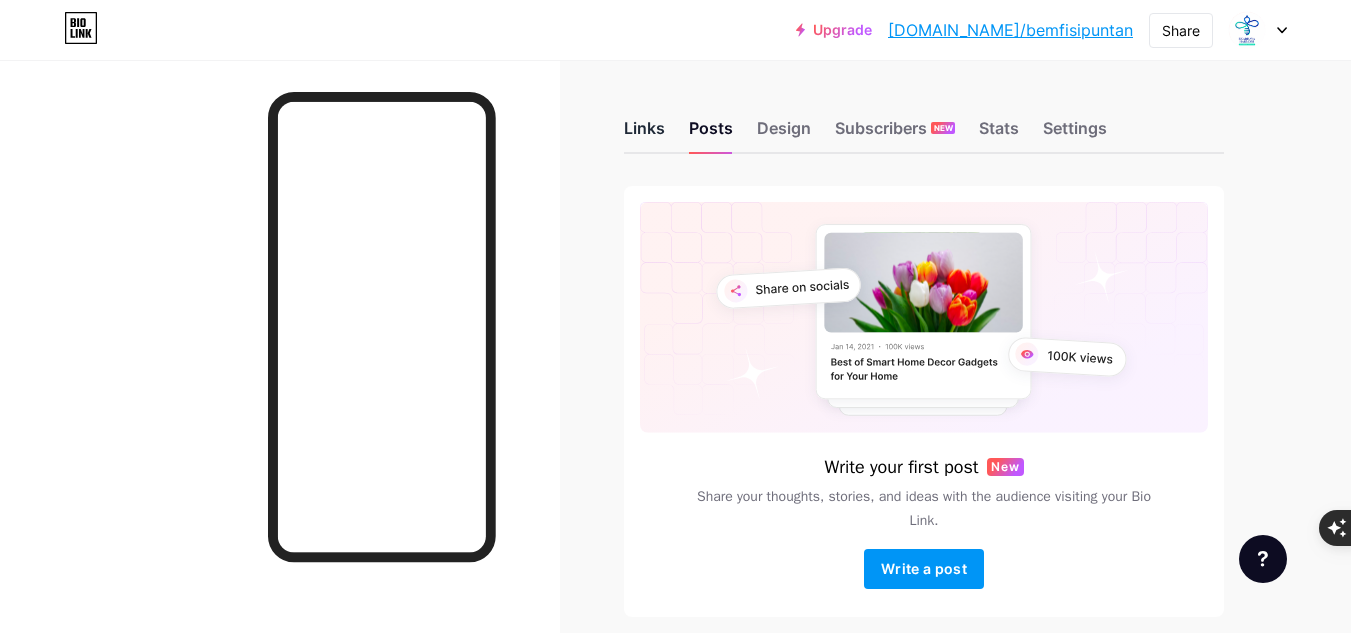 click on "Links" at bounding box center (644, 134) 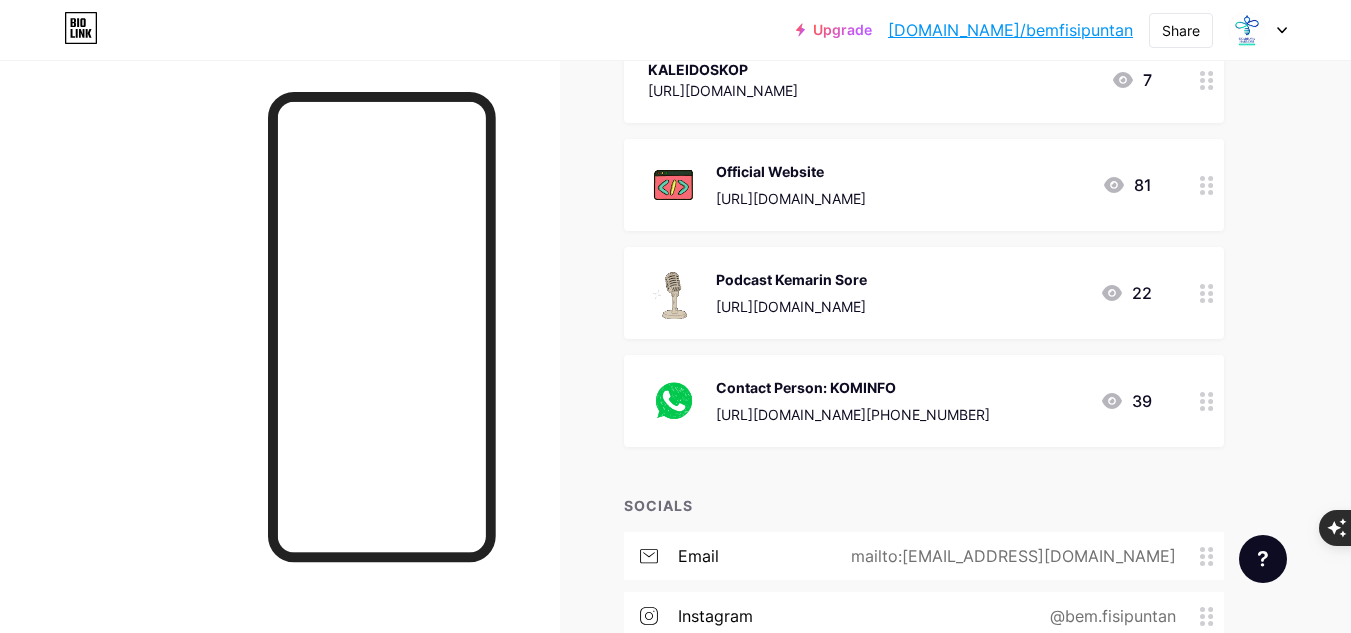 scroll, scrollTop: 778, scrollLeft: 0, axis: vertical 